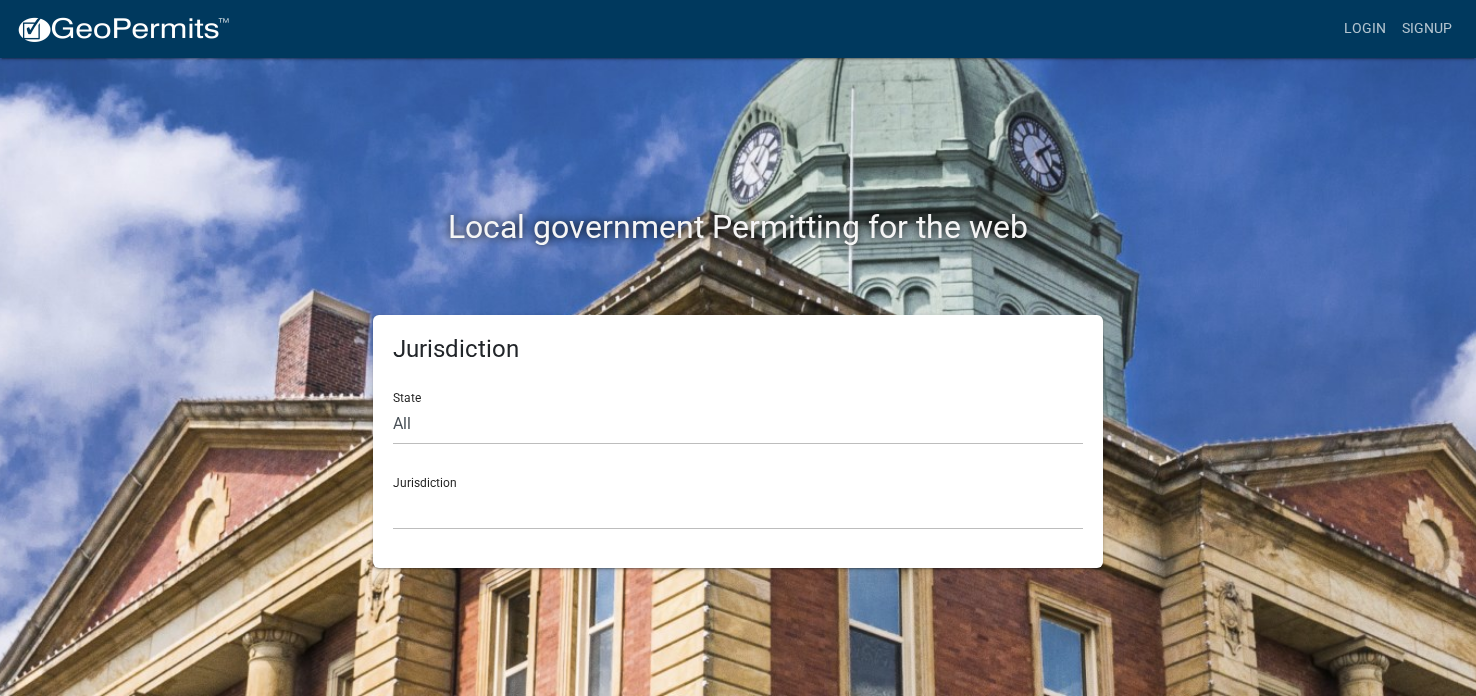 scroll, scrollTop: 0, scrollLeft: 0, axis: both 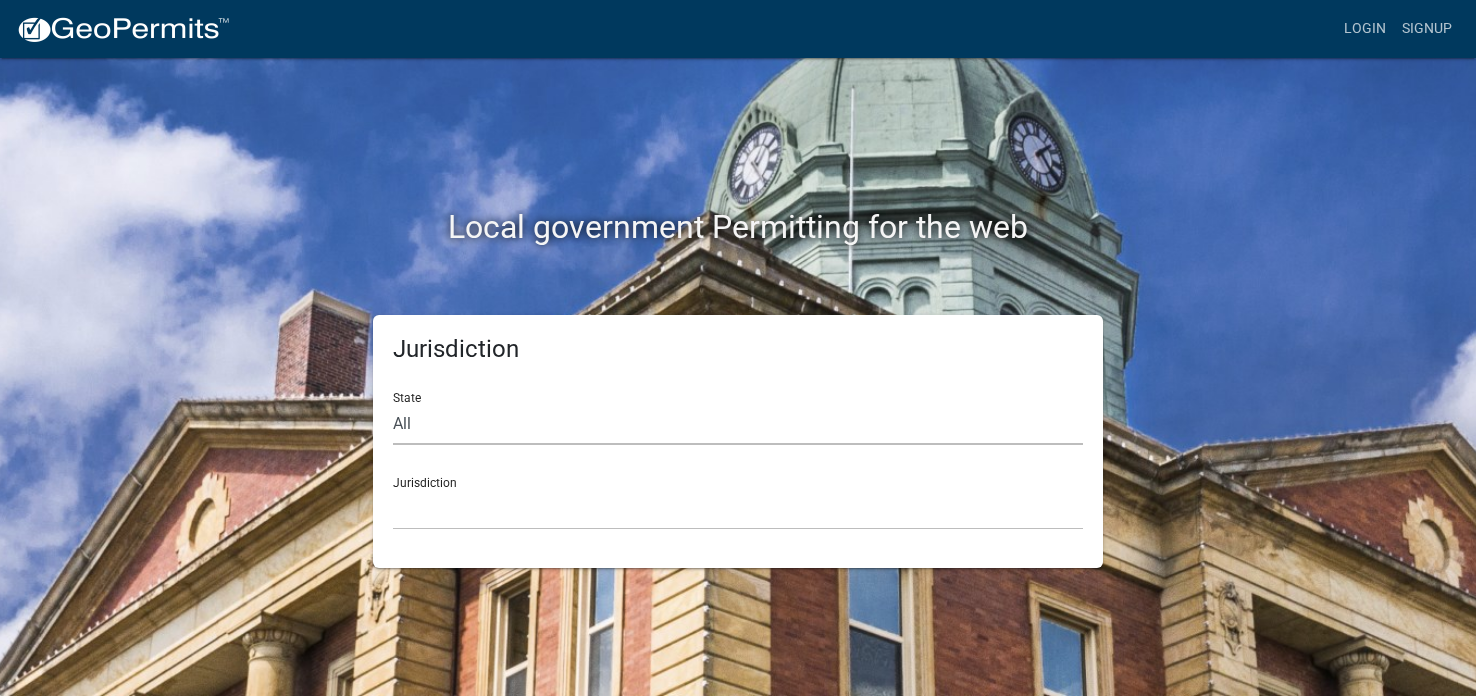 click on "All  [US_STATE]   [US_STATE]   [US_STATE]   [US_STATE]   [US_STATE]   [US_STATE]   [US_STATE]   [US_STATE]   [US_STATE]" 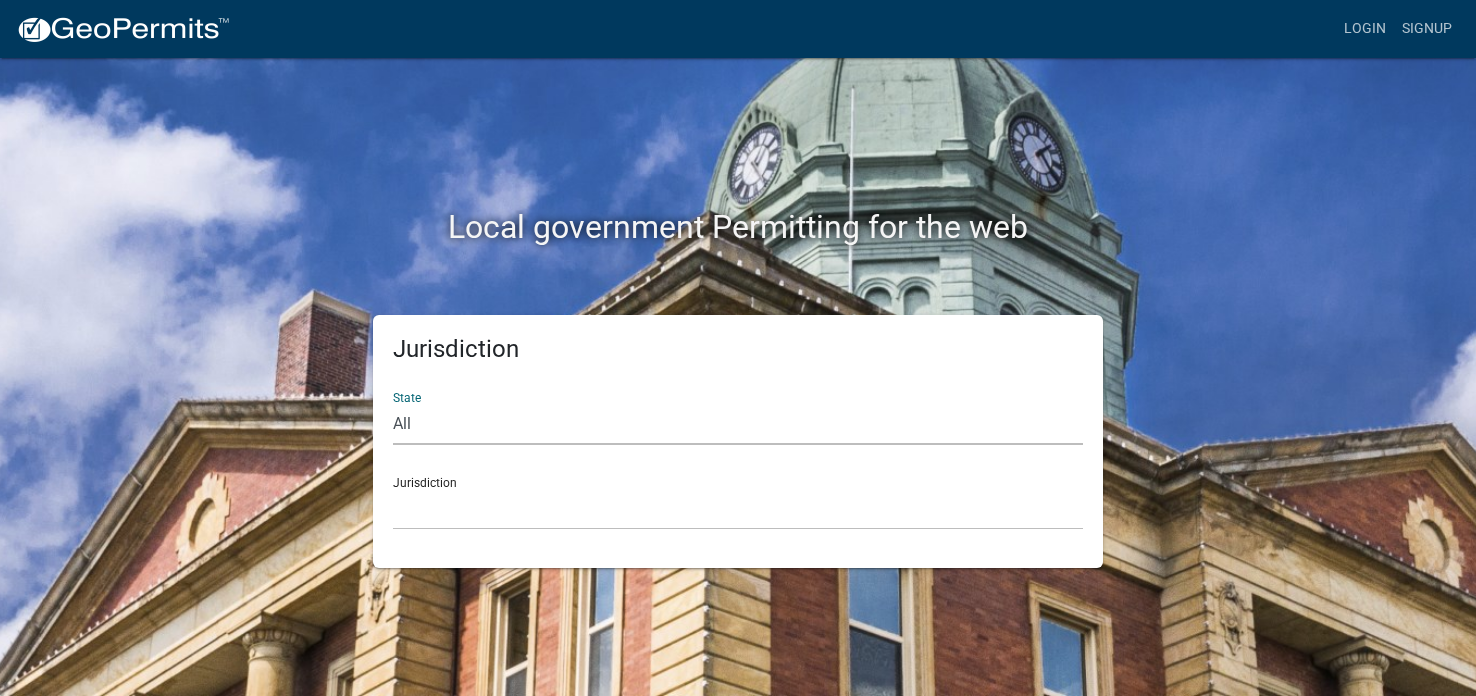 select on "[US_STATE]" 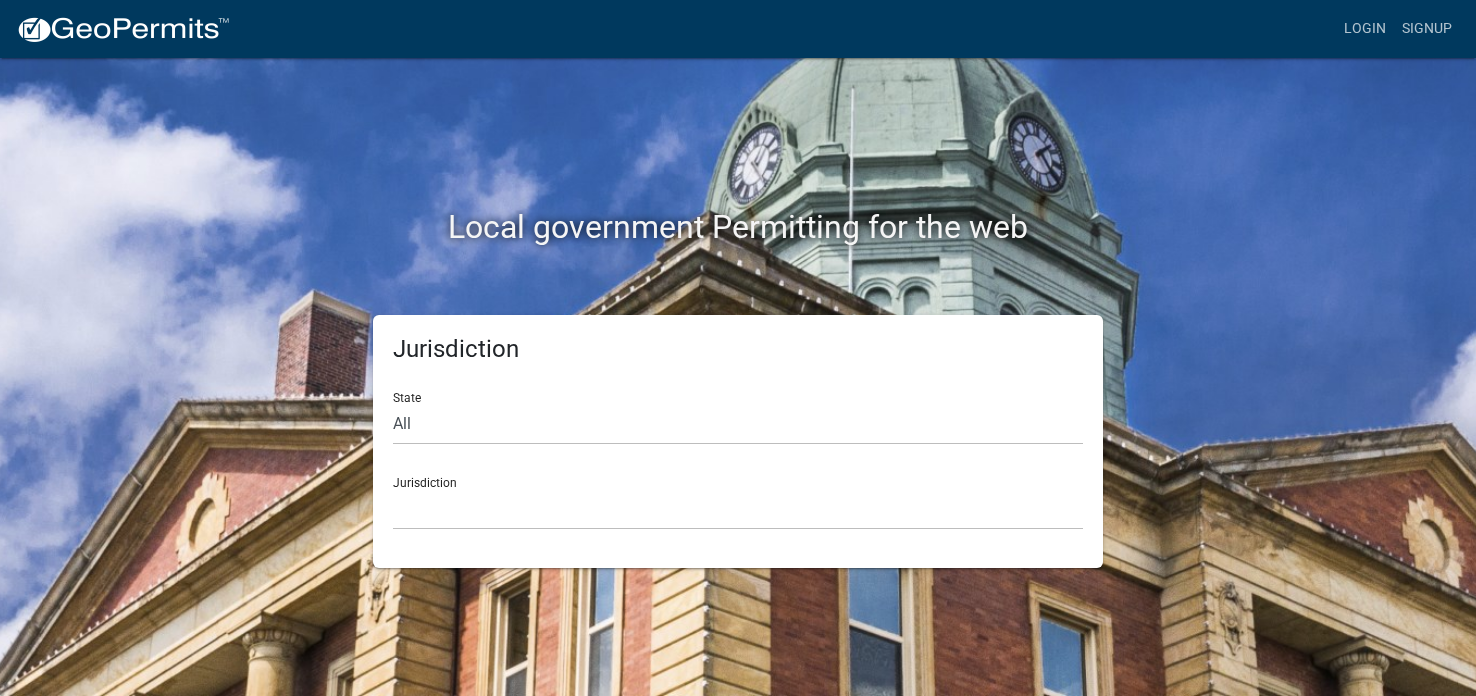 click on "Jurisdiction [GEOGRAPHIC_DATA], [US_STATE] [GEOGRAPHIC_DATA], [US_STATE] [GEOGRAPHIC_DATA], [US_STATE] City of [GEOGRAPHIC_DATA], [US_STATE] City of [GEOGRAPHIC_DATA], [US_STATE] City of [GEOGRAPHIC_DATA], [US_STATE] [GEOGRAPHIC_DATA], [US_STATE] [GEOGRAPHIC_DATA], [US_STATE] [GEOGRAPHIC_DATA], [US_STATE] [GEOGRAPHIC_DATA], [US_STATE] [GEOGRAPHIC_DATA], [US_STATE] [GEOGRAPHIC_DATA], [US_STATE] [GEOGRAPHIC_DATA], [US_STATE] [GEOGRAPHIC_DATA], [US_STATE] [GEOGRAPHIC_DATA], [US_STATE] [GEOGRAPHIC_DATA], [US_STATE] [GEOGRAPHIC_DATA], [US_STATE] [GEOGRAPHIC_DATA], [US_STATE] [GEOGRAPHIC_DATA], [US_STATE] [GEOGRAPHIC_DATA], [US_STATE] [GEOGRAPHIC_DATA], [GEOGRAPHIC_DATA] [GEOGRAPHIC_DATA], [US_STATE] [GEOGRAPHIC_DATA], [US_STATE] [GEOGRAPHIC_DATA], [US_STATE] [GEOGRAPHIC_DATA], [US_STATE]" 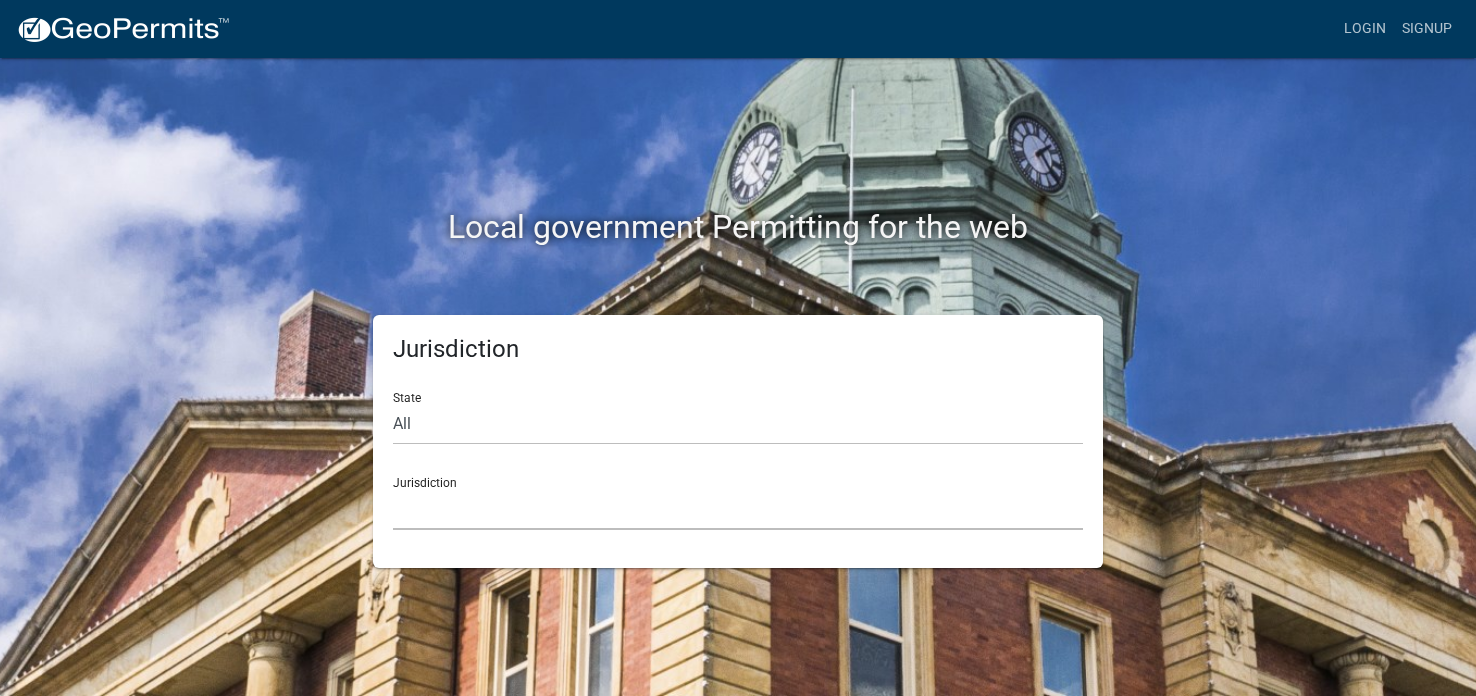 click on "[GEOGRAPHIC_DATA], [US_STATE] [GEOGRAPHIC_DATA], [US_STATE] [GEOGRAPHIC_DATA], [US_STATE] City of [GEOGRAPHIC_DATA], [US_STATE] City of [GEOGRAPHIC_DATA], [US_STATE] City of [GEOGRAPHIC_DATA], [US_STATE] [GEOGRAPHIC_DATA], [US_STATE] [GEOGRAPHIC_DATA], [US_STATE] [GEOGRAPHIC_DATA], [US_STATE] [GEOGRAPHIC_DATA], [US_STATE] [GEOGRAPHIC_DATA], [US_STATE] [GEOGRAPHIC_DATA], [US_STATE] [GEOGRAPHIC_DATA], [US_STATE] [GEOGRAPHIC_DATA], [US_STATE] [GEOGRAPHIC_DATA], [US_STATE] [GEOGRAPHIC_DATA], [US_STATE] [GEOGRAPHIC_DATA], [US_STATE] [GEOGRAPHIC_DATA], [US_STATE] [GEOGRAPHIC_DATA], [US_STATE] [GEOGRAPHIC_DATA], [US_STATE] [GEOGRAPHIC_DATA], [GEOGRAPHIC_DATA] [GEOGRAPHIC_DATA], [US_STATE] [GEOGRAPHIC_DATA], [US_STATE] [GEOGRAPHIC_DATA], [US_STATE] [GEOGRAPHIC_DATA], [US_STATE]" 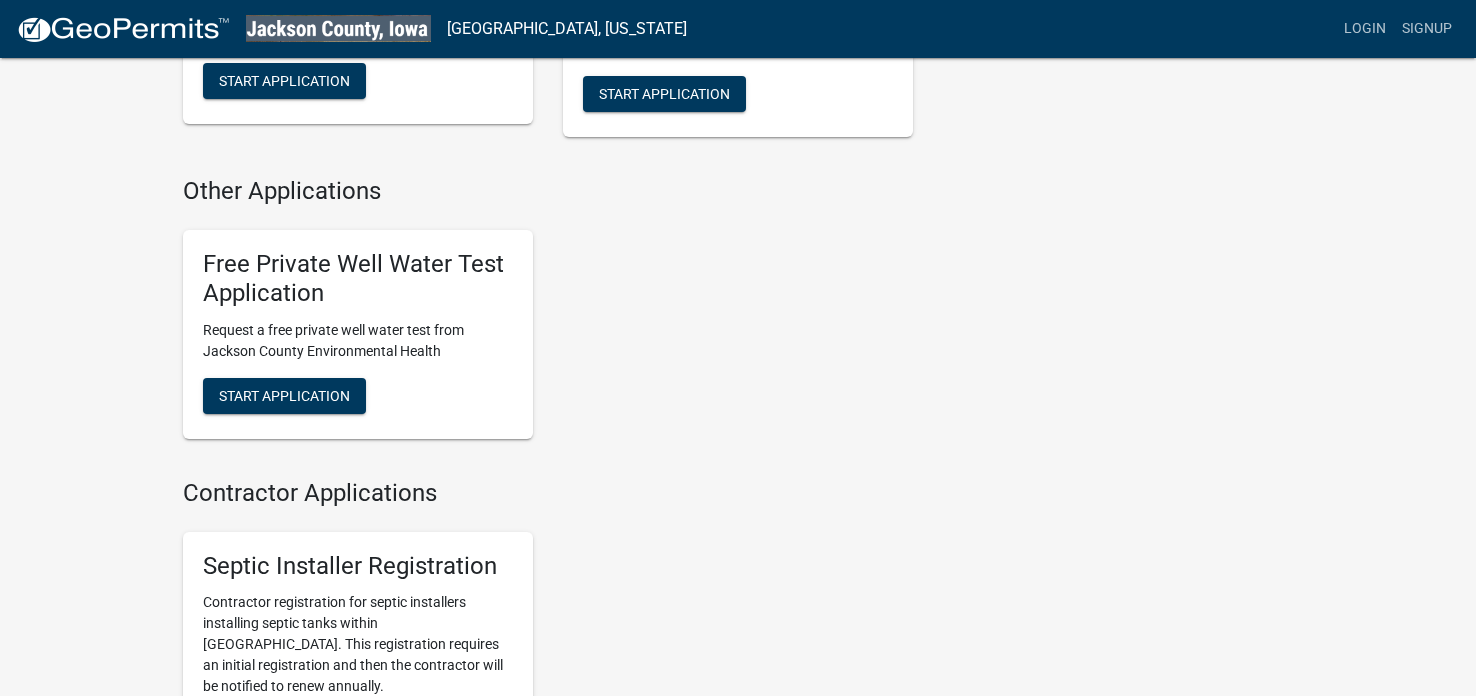 scroll, scrollTop: 981, scrollLeft: 0, axis: vertical 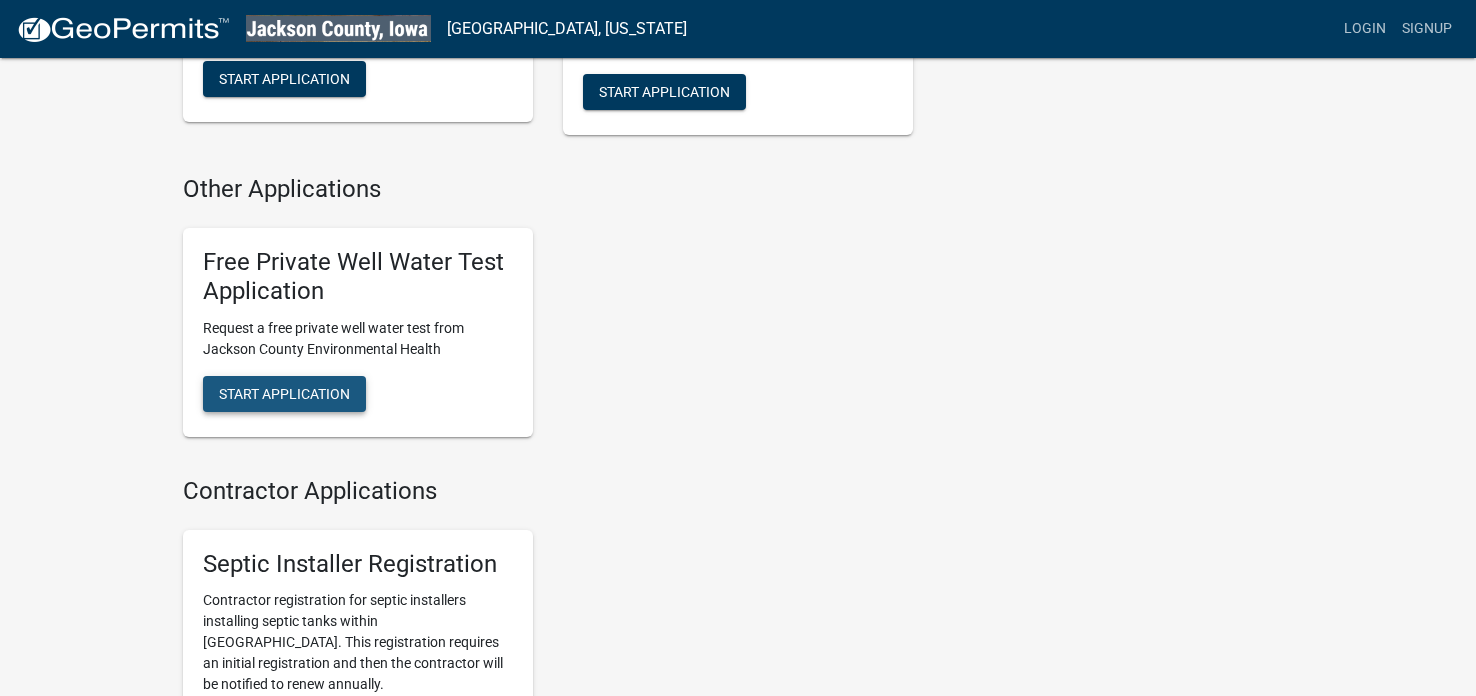 click on "Start Application" 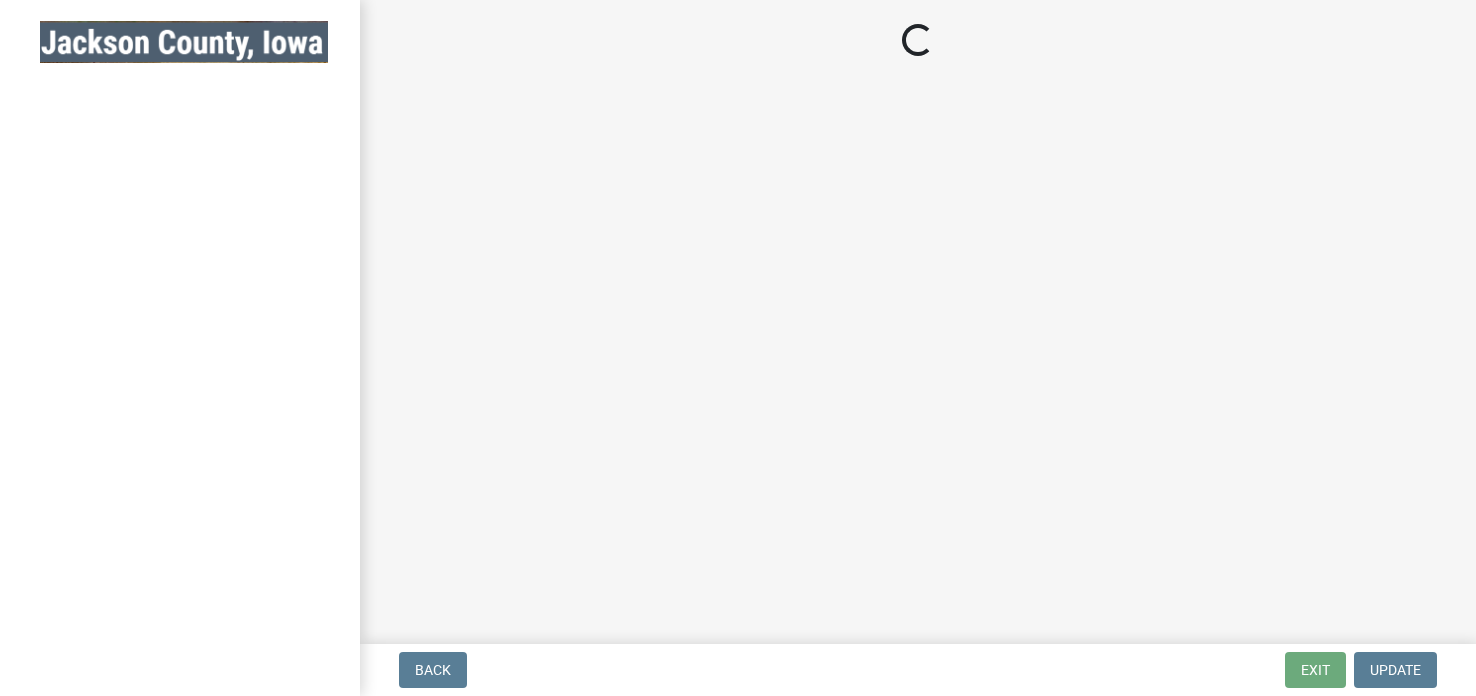 scroll, scrollTop: 0, scrollLeft: 0, axis: both 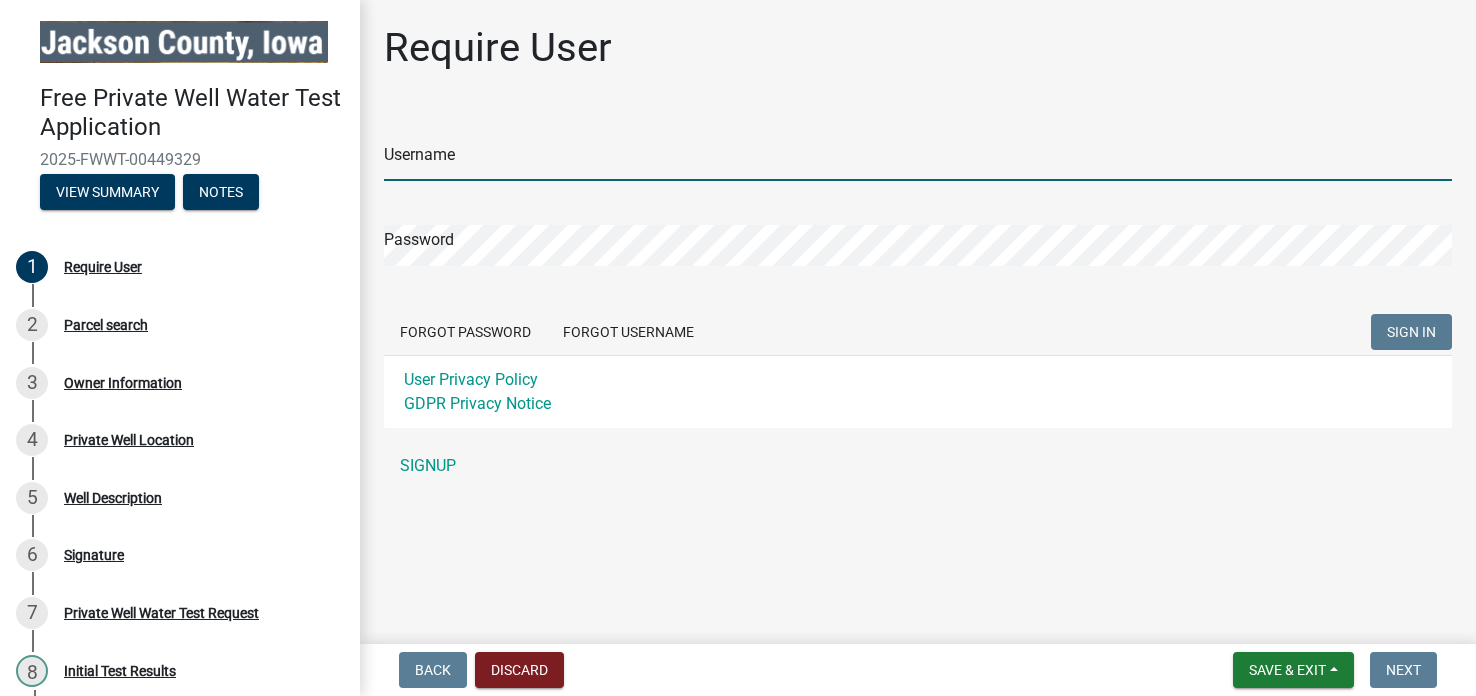 click on "Username" at bounding box center (918, 160) 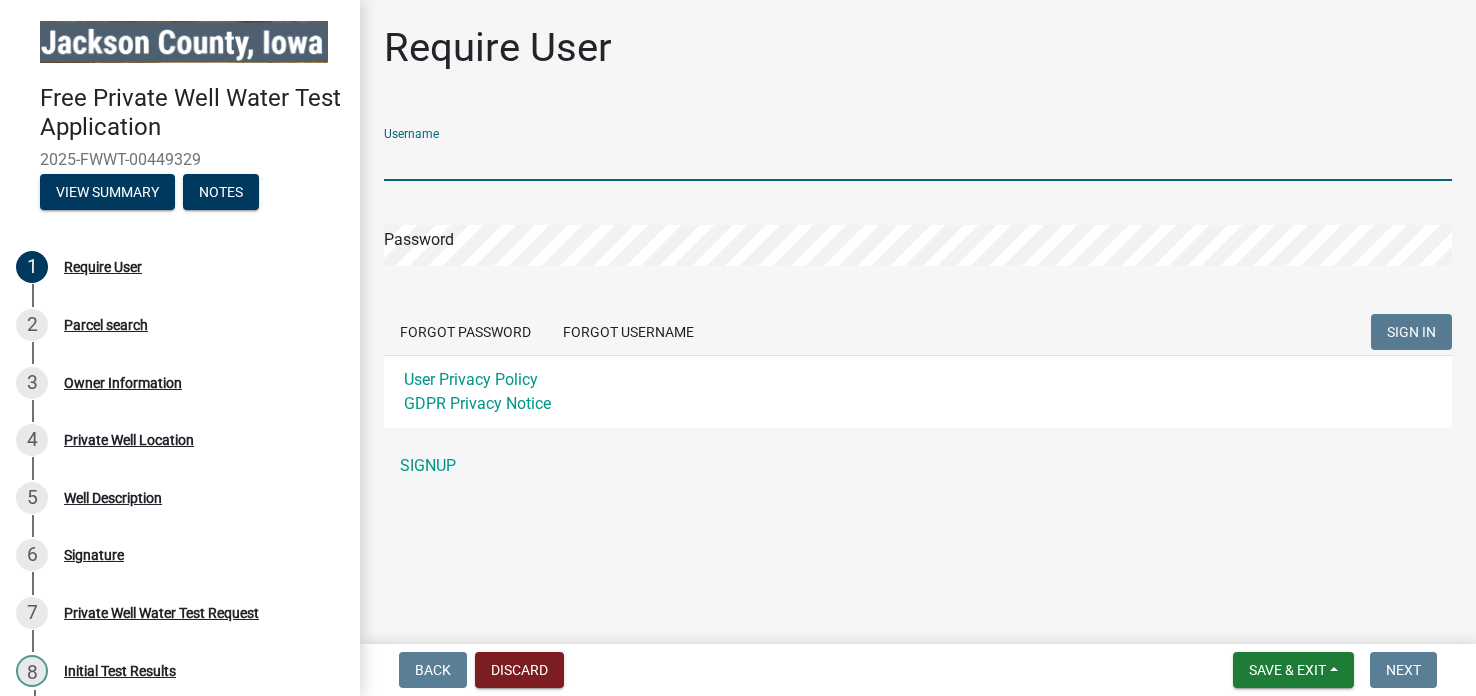 click on "Username" at bounding box center [918, 160] 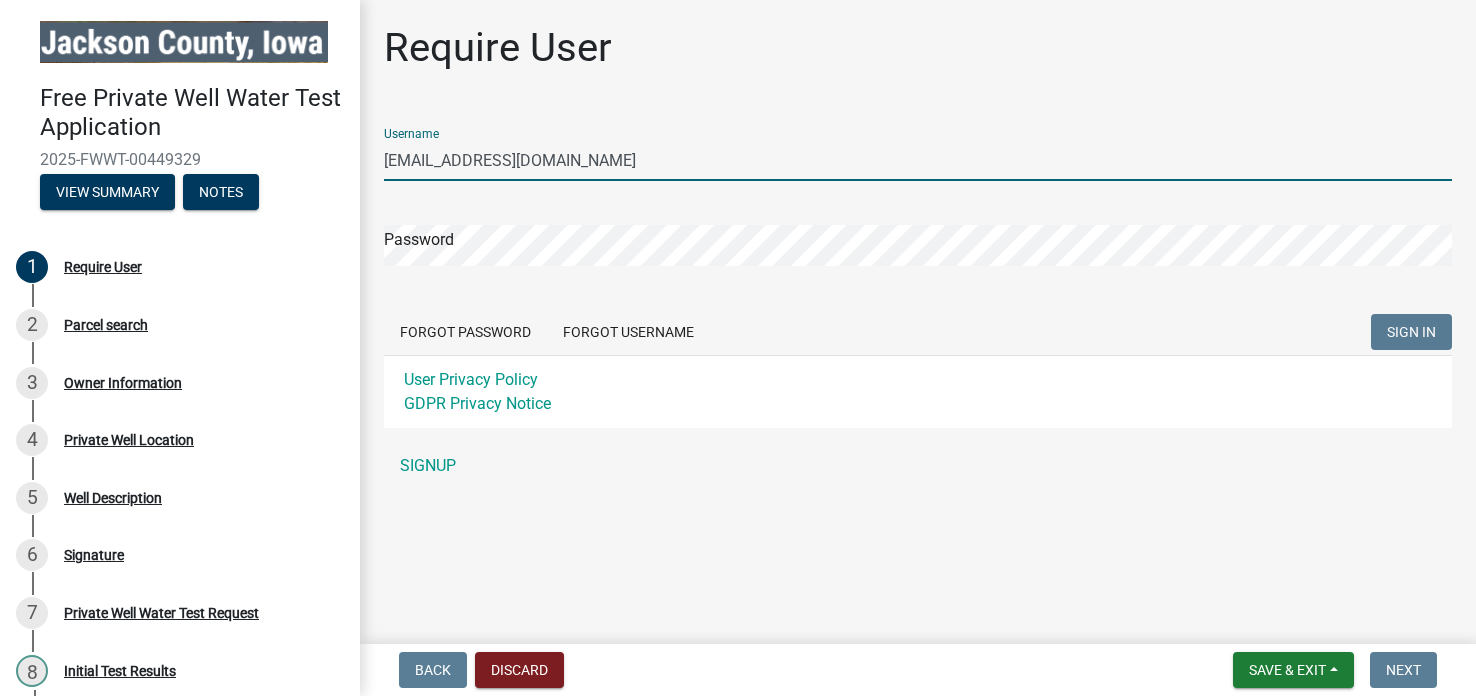 type on "[EMAIL_ADDRESS][DOMAIN_NAME]" 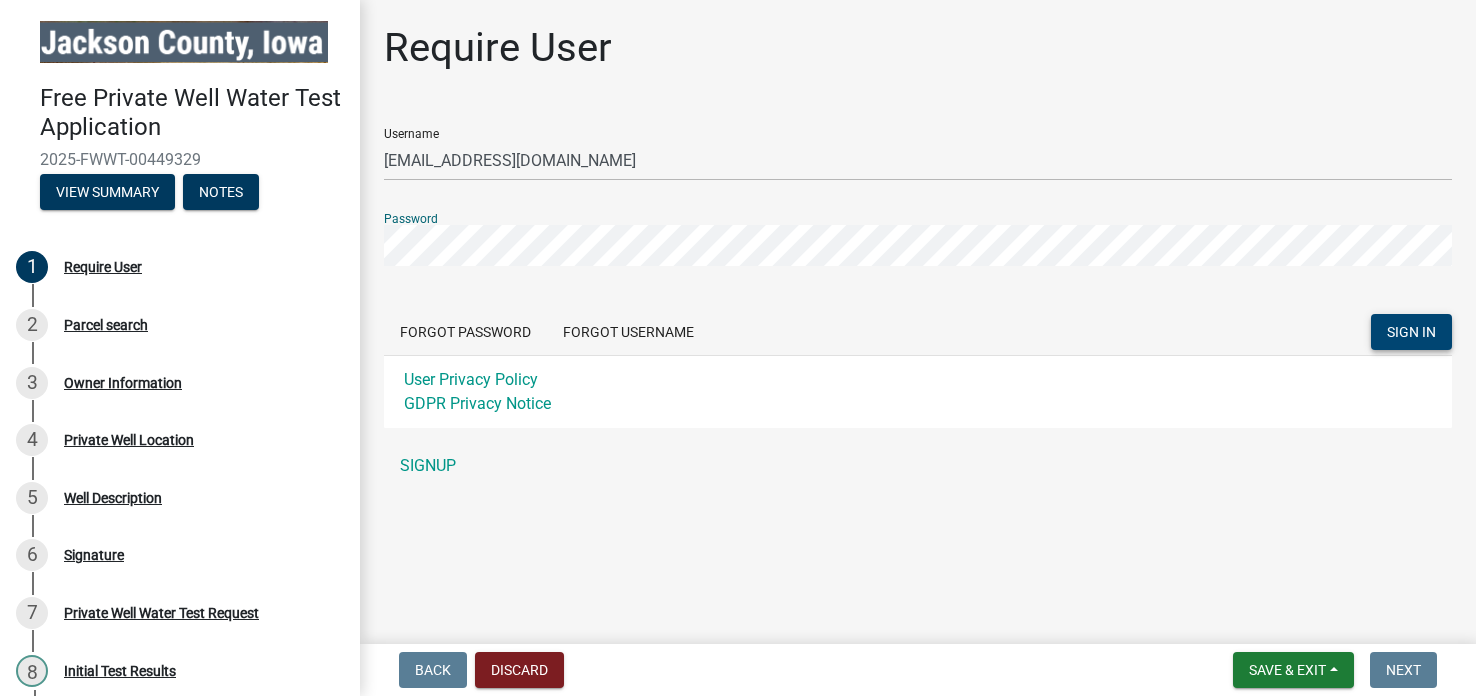 click on "SIGN IN" 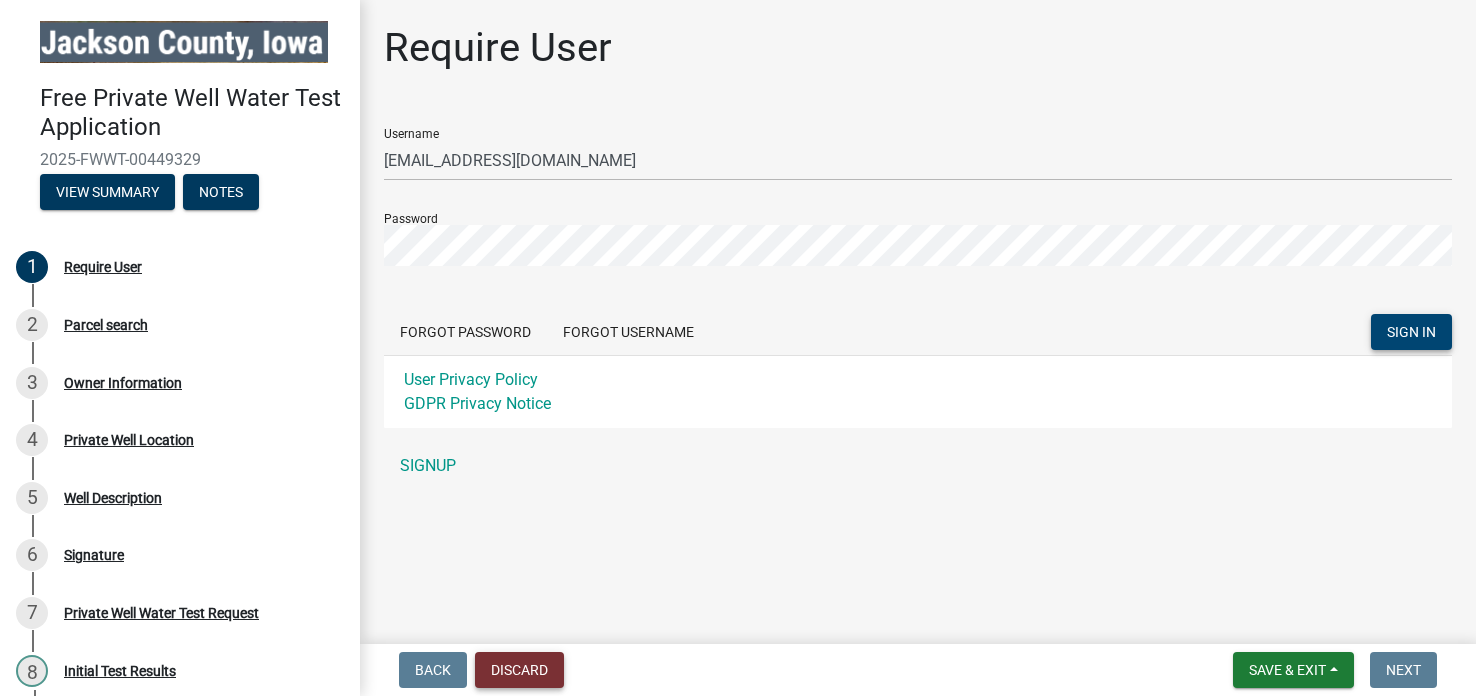 click on "Discard" at bounding box center (519, 670) 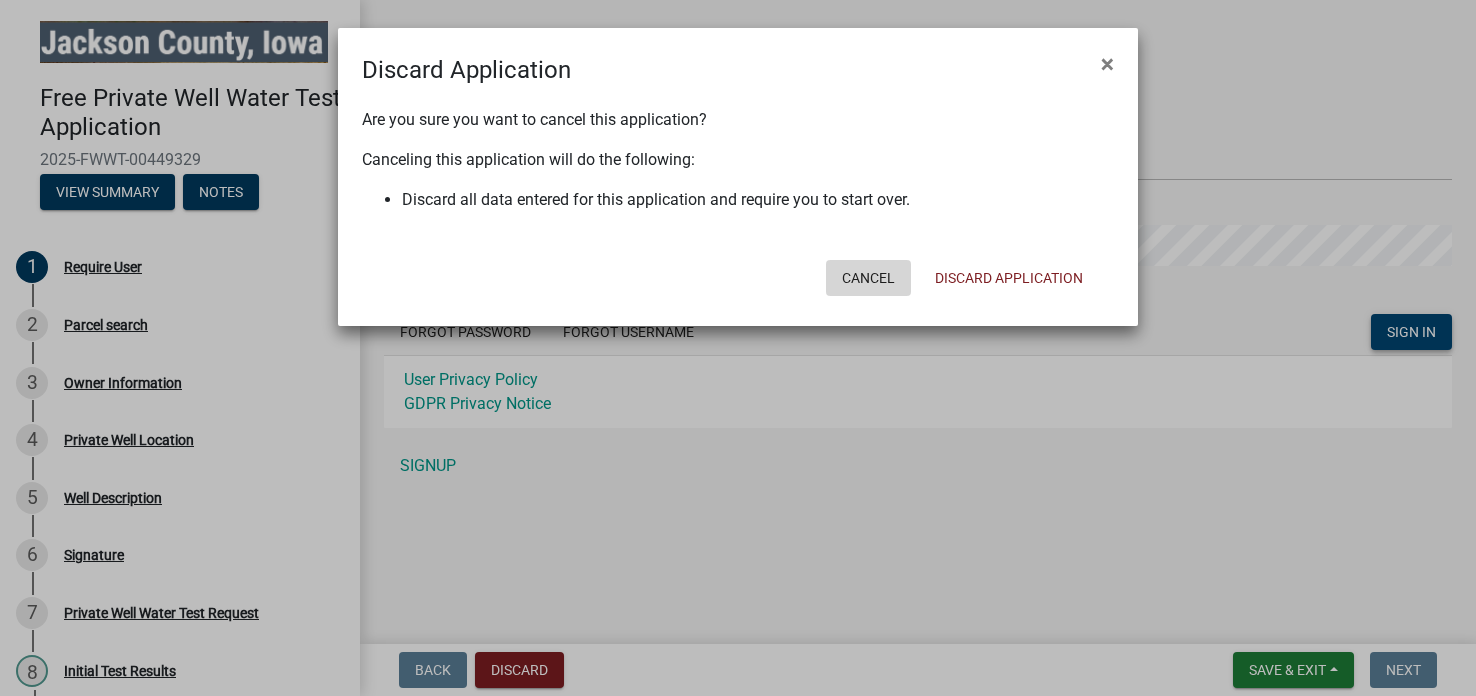 click on "Cancel" 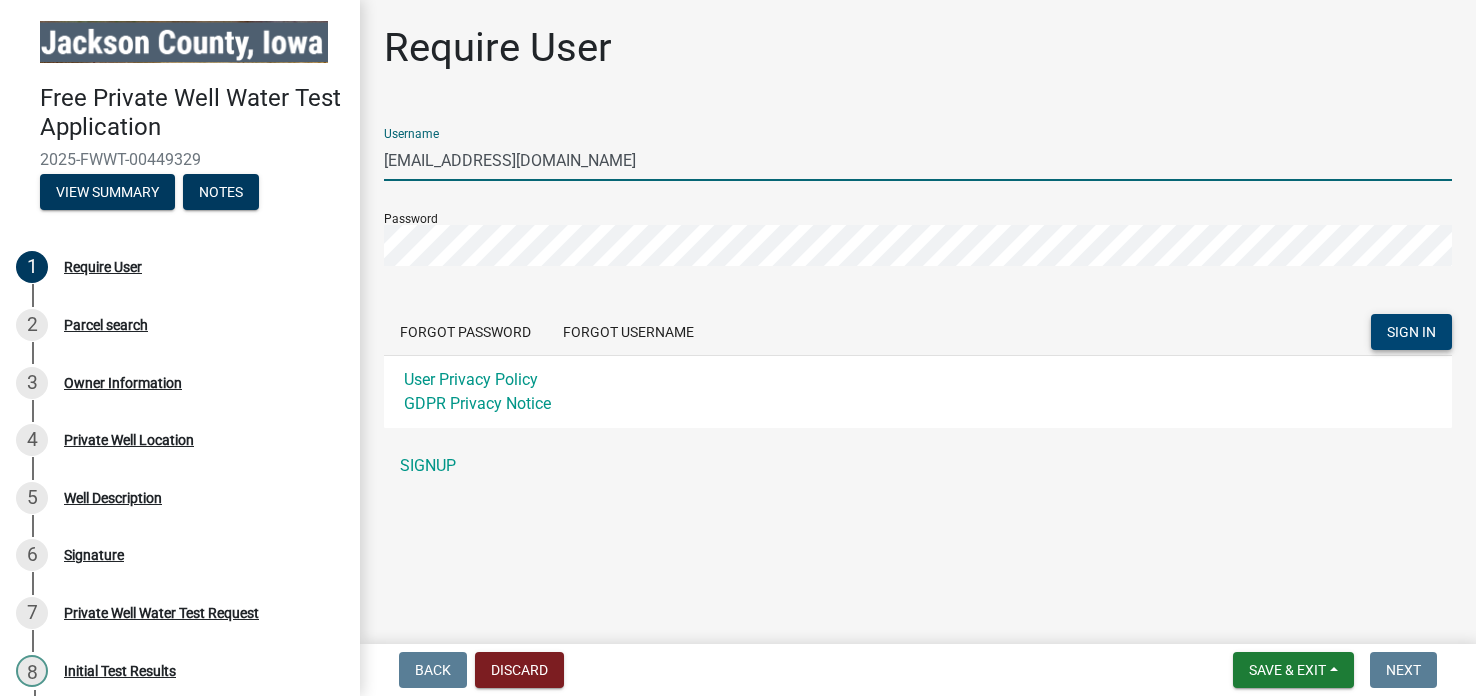 drag, startPoint x: 625, startPoint y: 163, endPoint x: 353, endPoint y: 170, distance: 272.09006 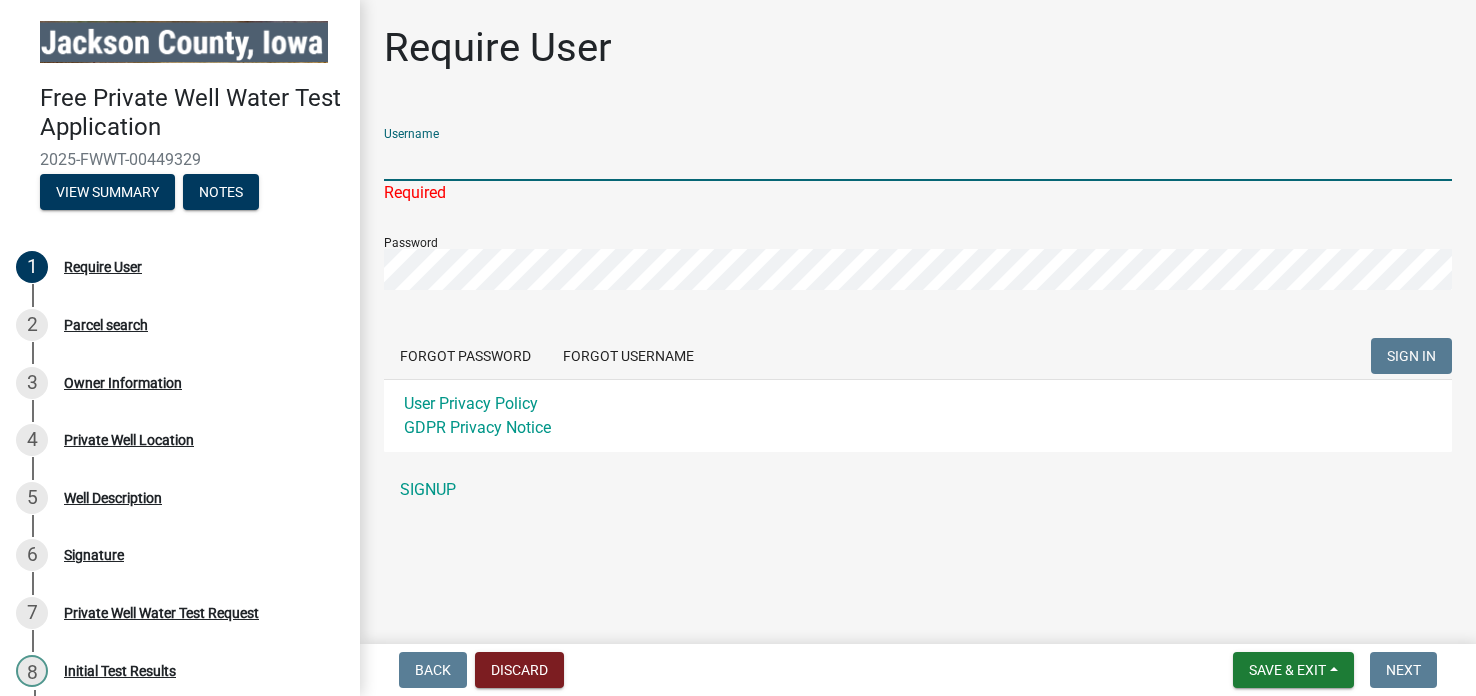 type 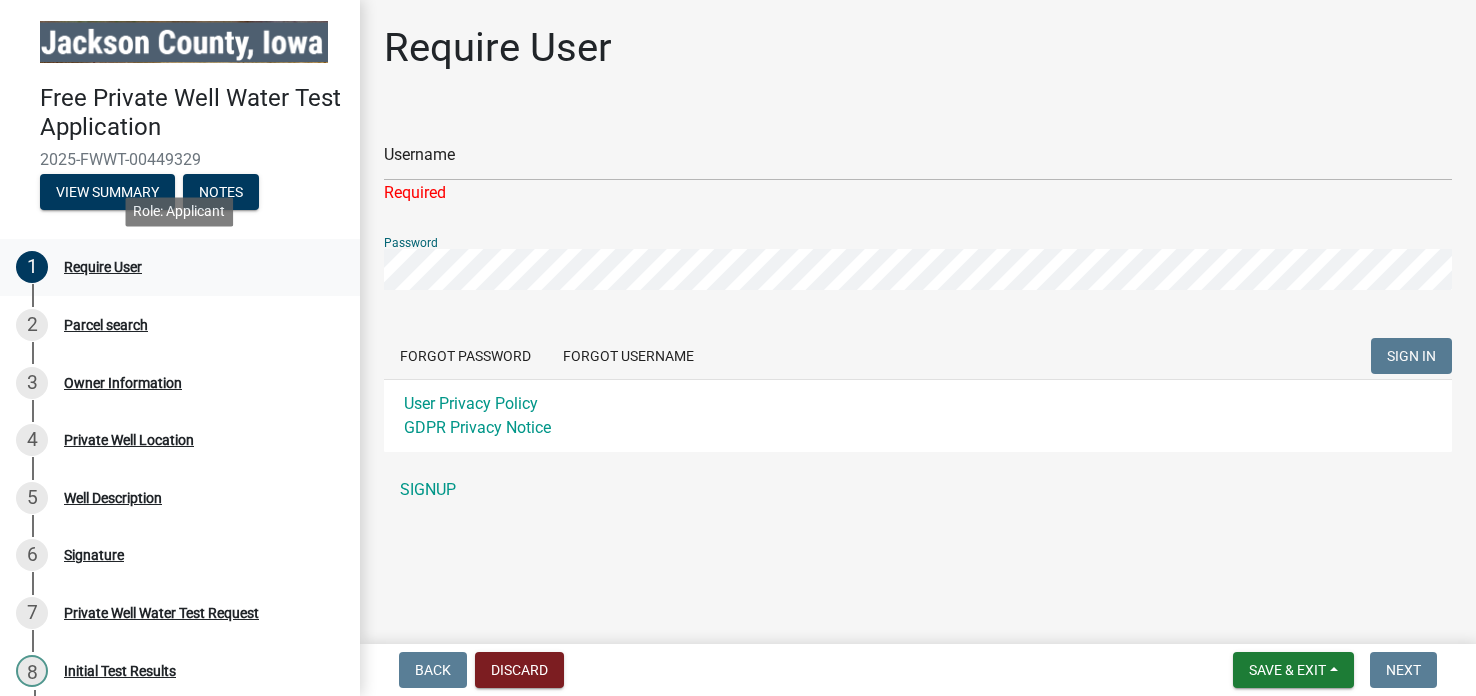click on "Free Private Well Water Test Application  2025-FWWT-00449329   View Summary   Notes   1     Require User   2     Parcel search   3     Owner Information   4     Private Well Location   5     Well Description   6     Signature    7     Private Well Water Test Request   8     Initial Test Results   9     Water Test Completed   10   End  Require User Username Required Password  Forgot Password   Forgot Username  SIGN IN User Privacy Policy GDPR Privacy Notice SIGNUP" 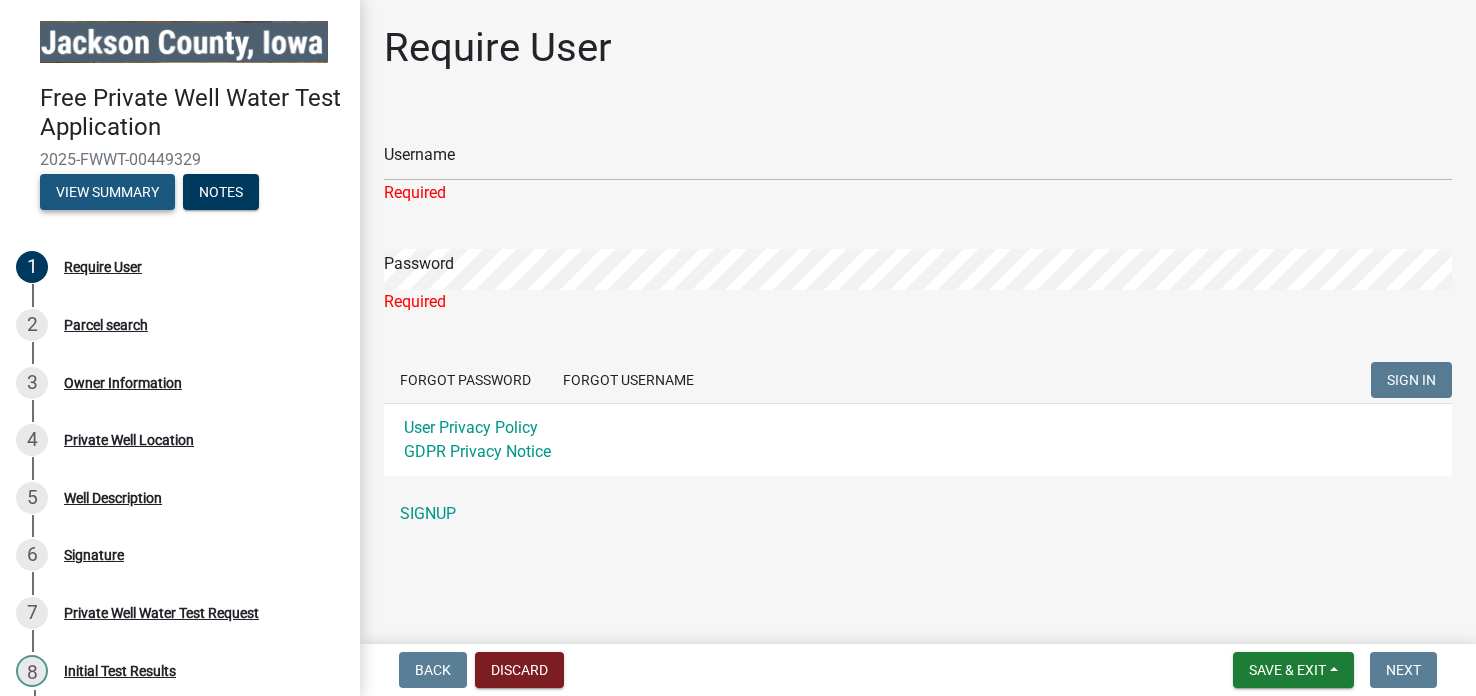 click on "View Summary" at bounding box center (107, 192) 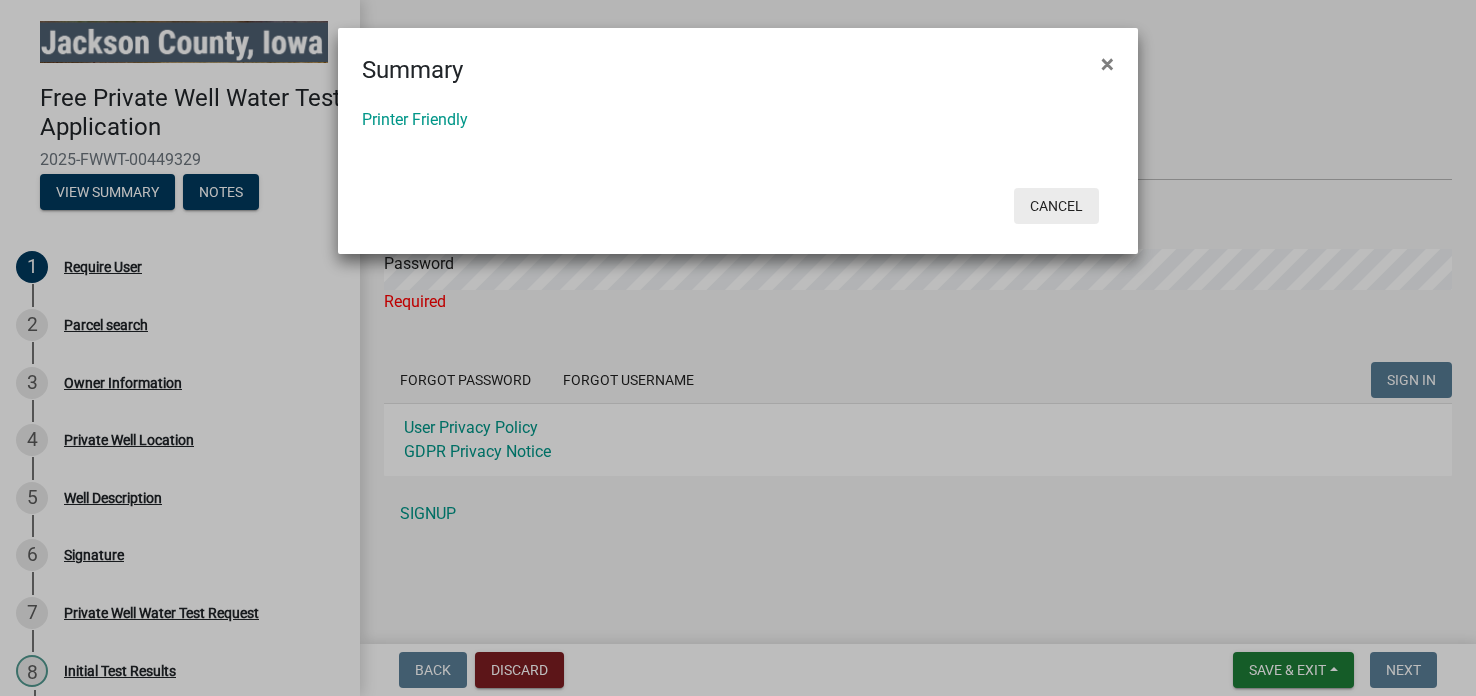 click on "Cancel" 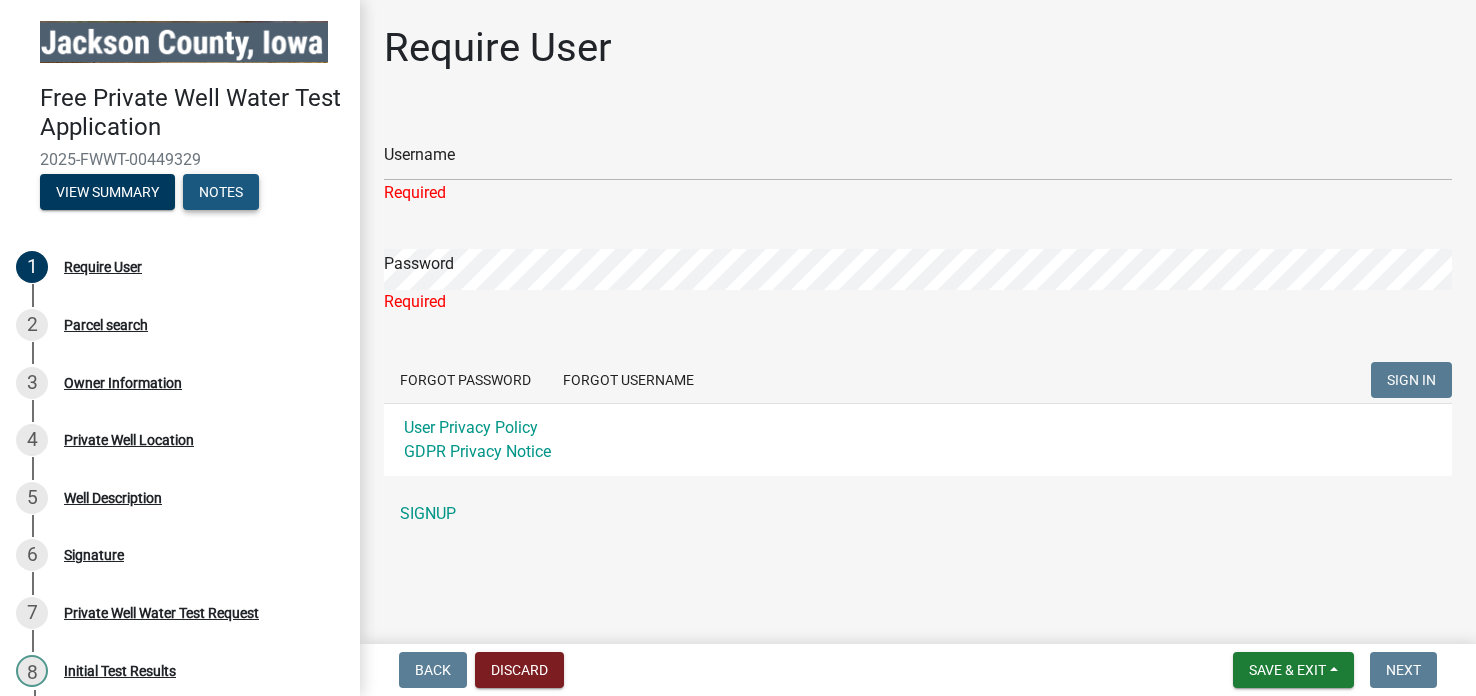 click on "Notes" at bounding box center (221, 192) 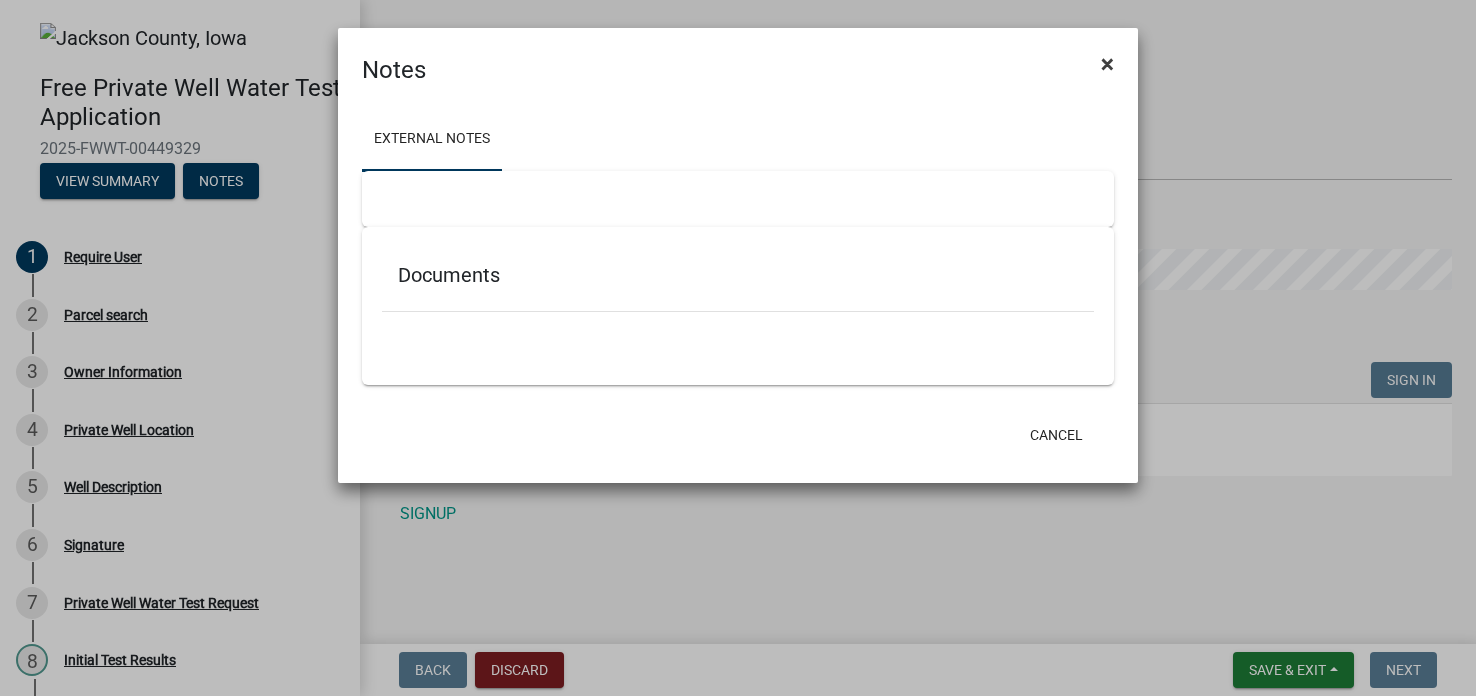 click on "×" 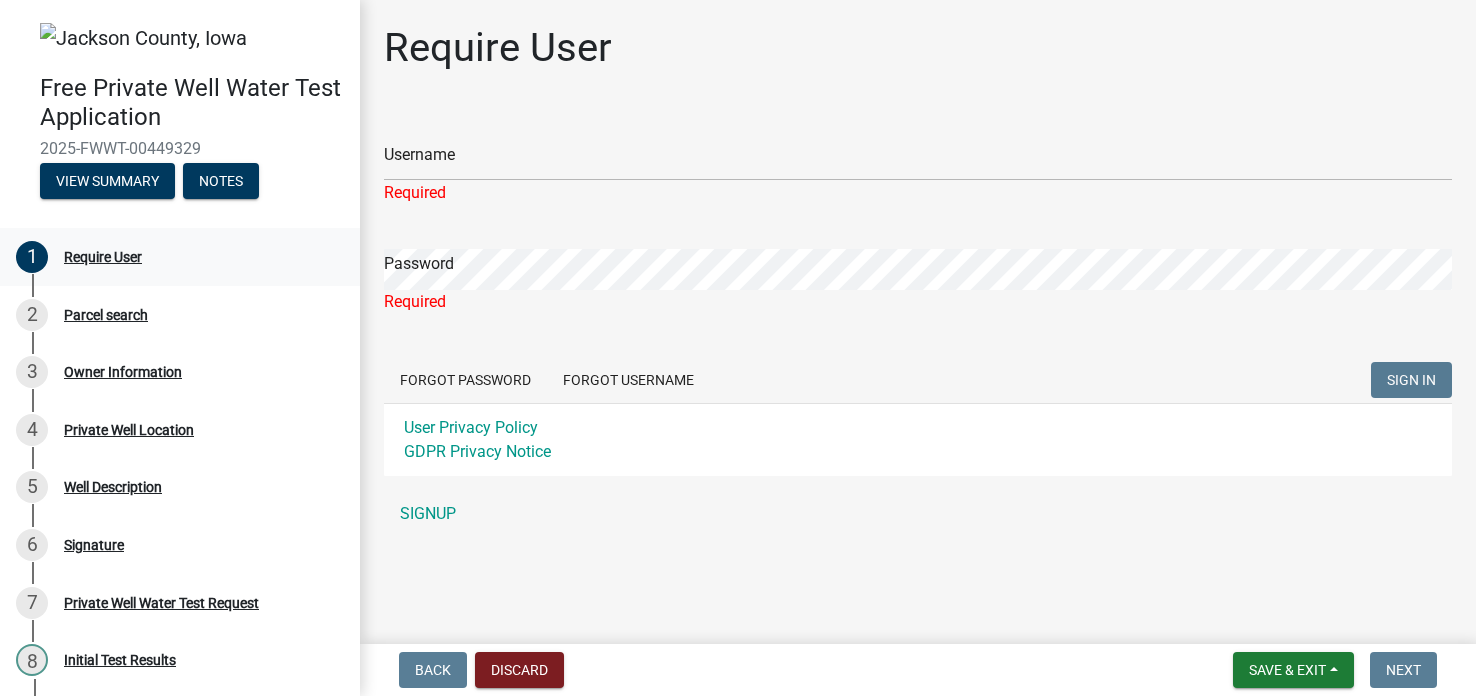 click on "Require User" at bounding box center (103, 257) 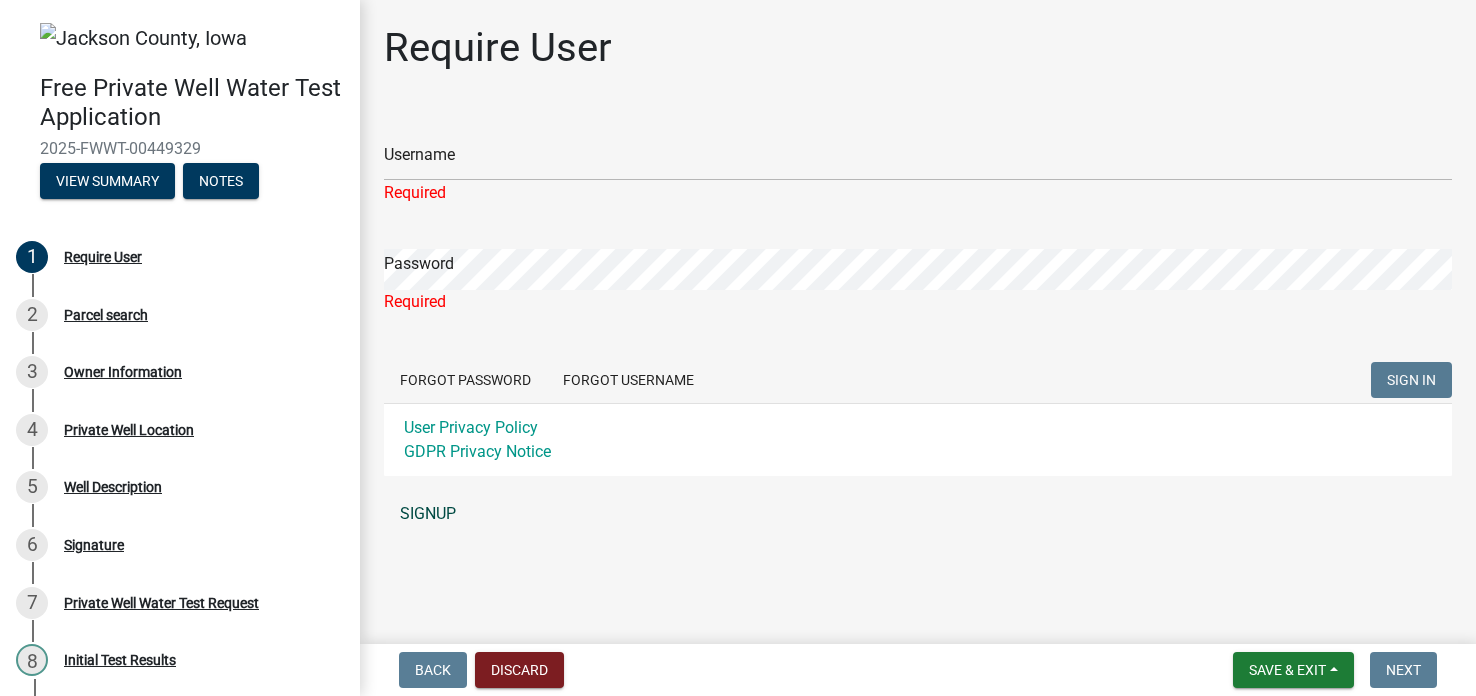 click on "SIGNUP" 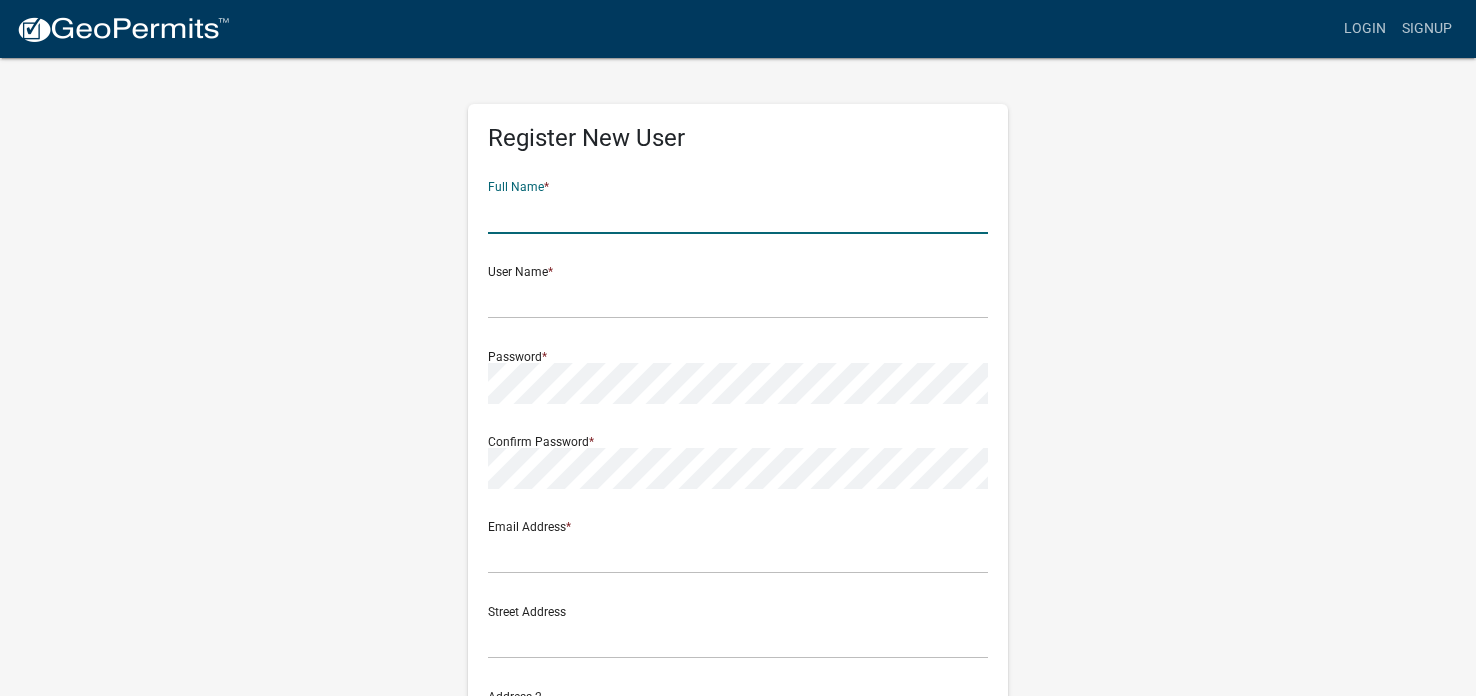 click 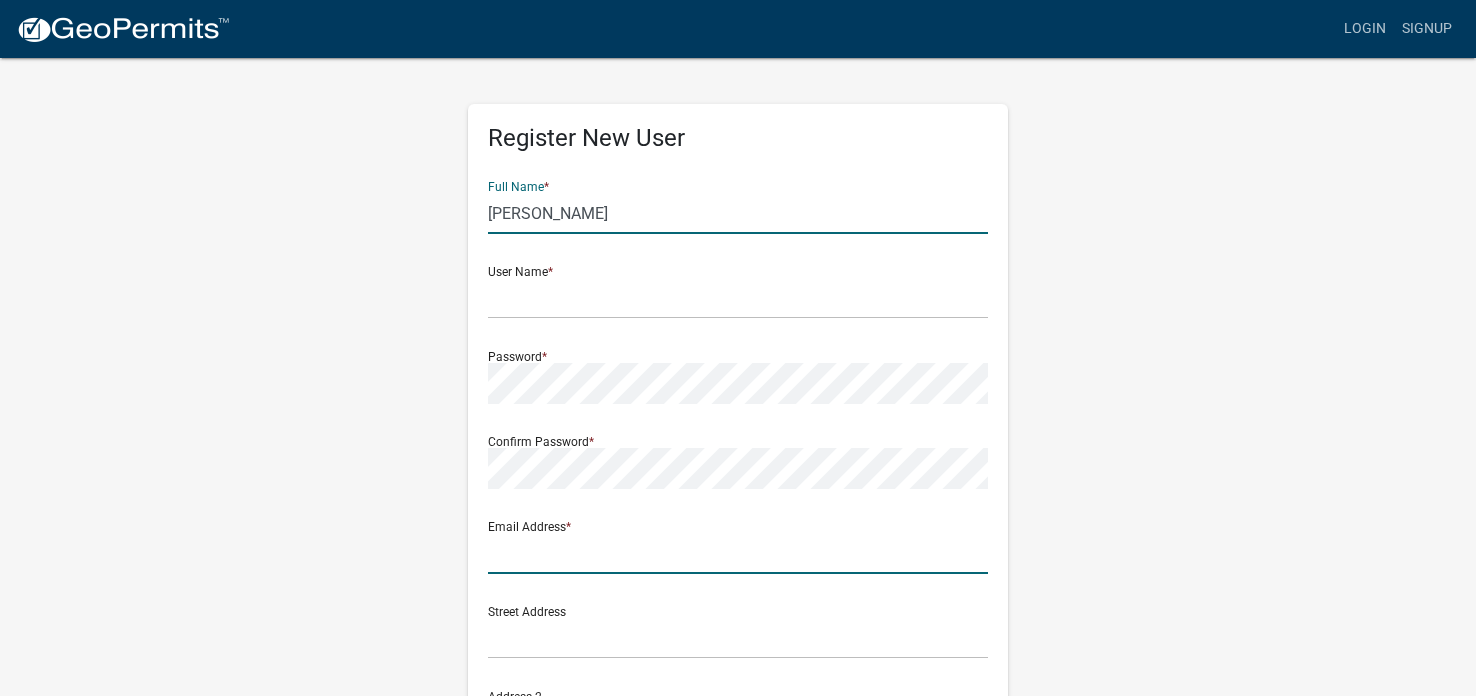 type on "[EMAIL_ADDRESS][DOMAIN_NAME]" 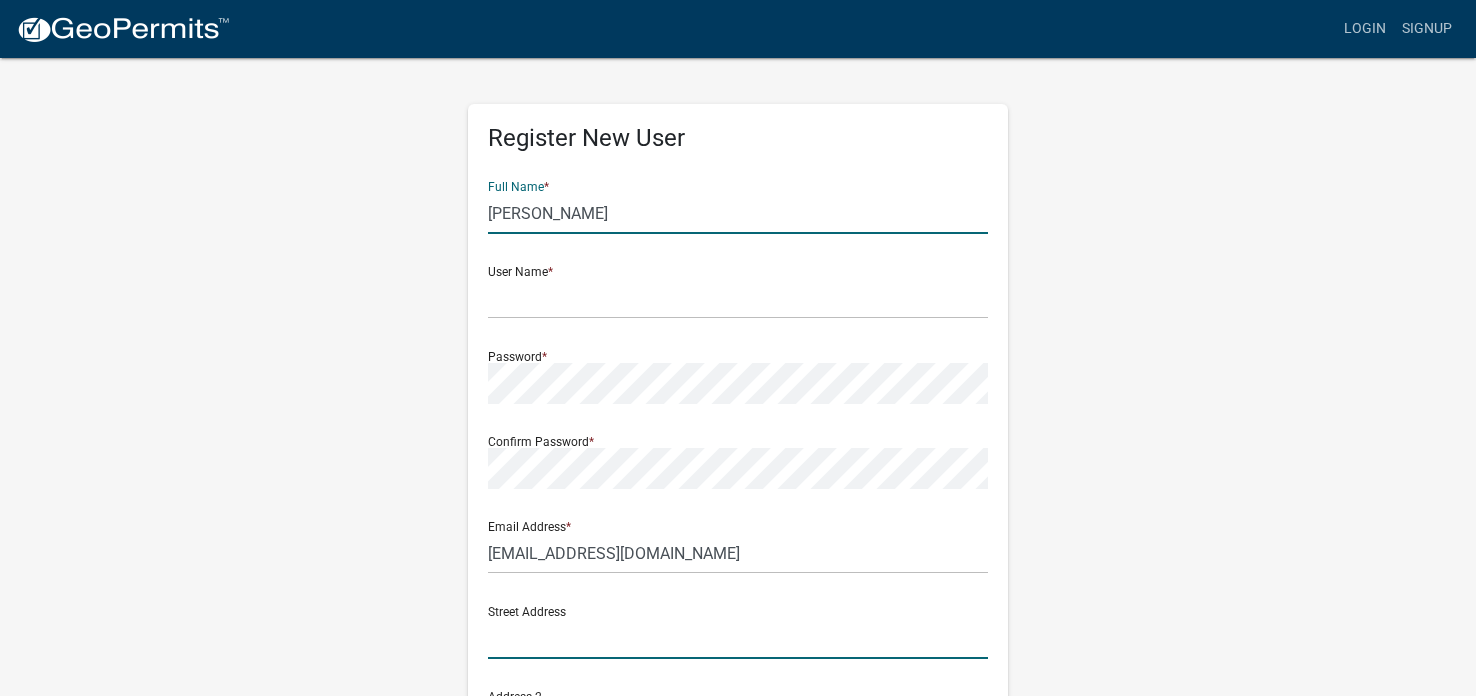 type on "[STREET_ADDRESS]" 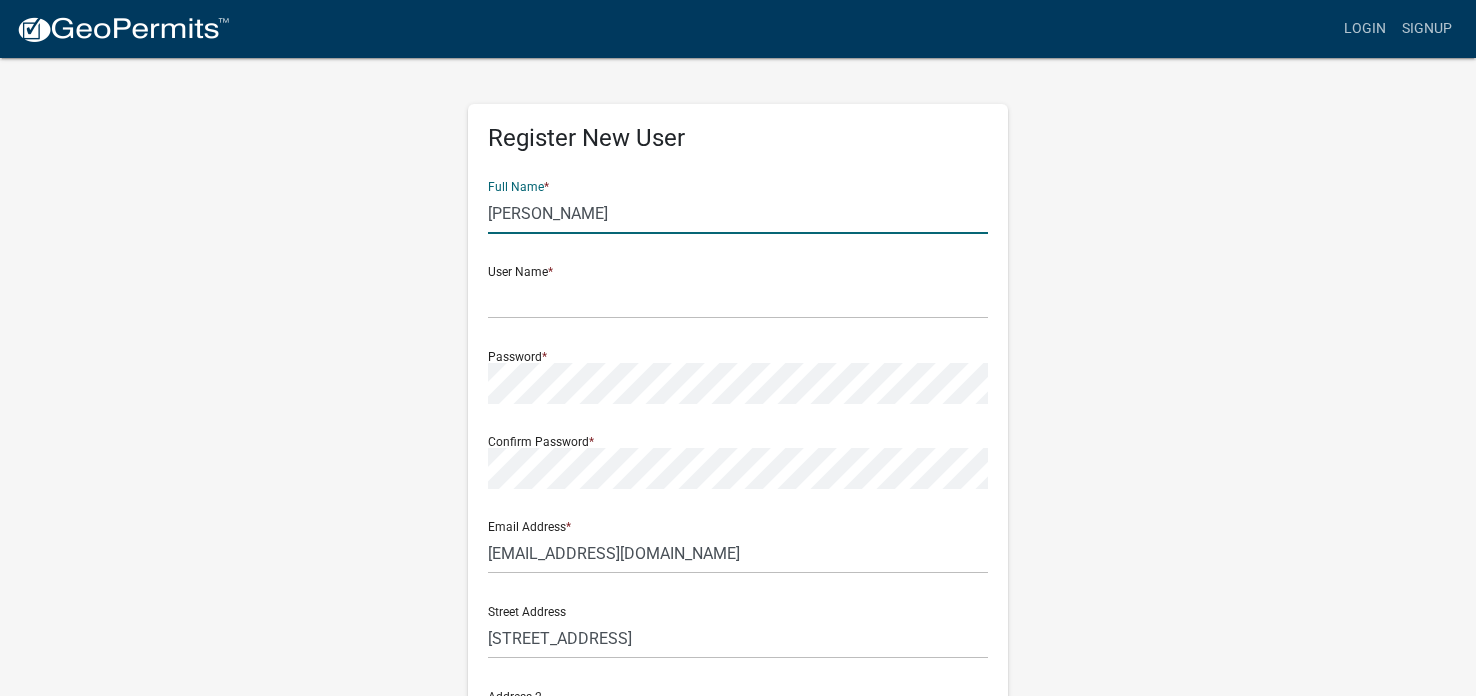 type on "Maquoketa" 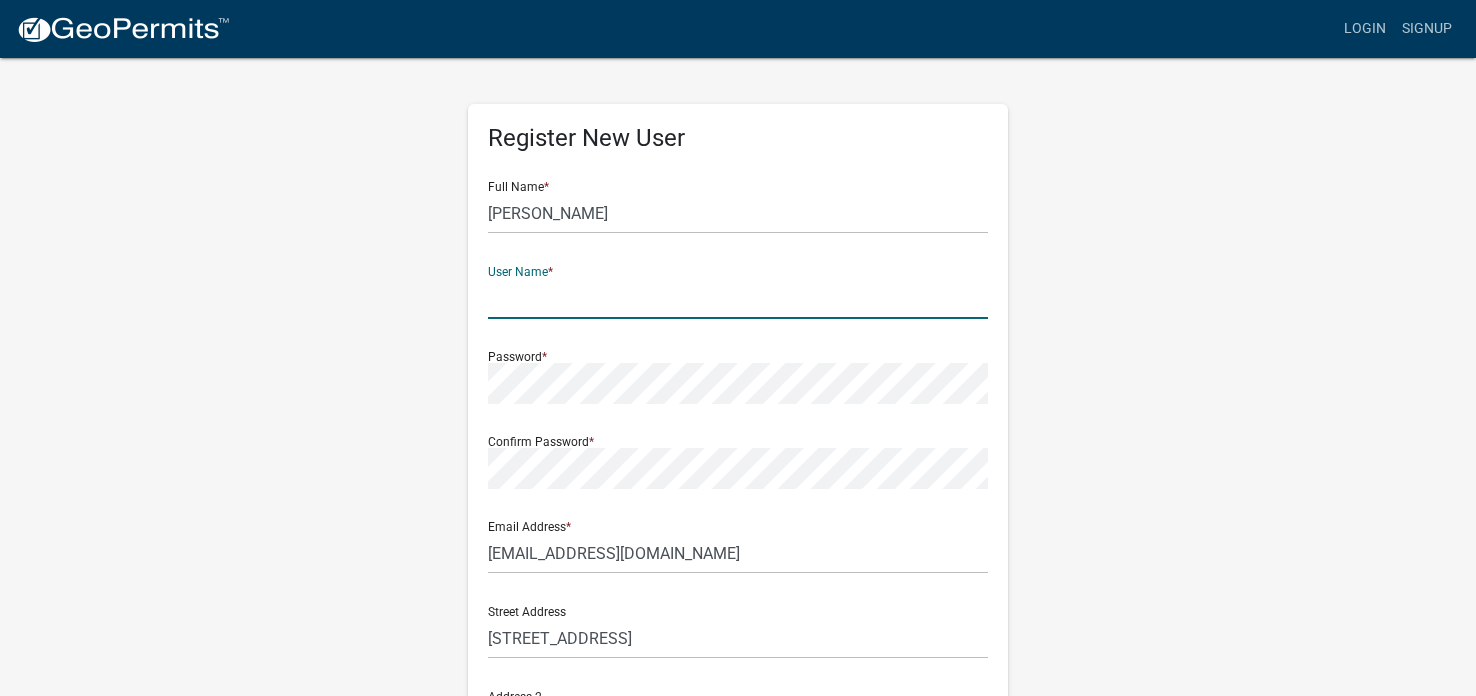 click 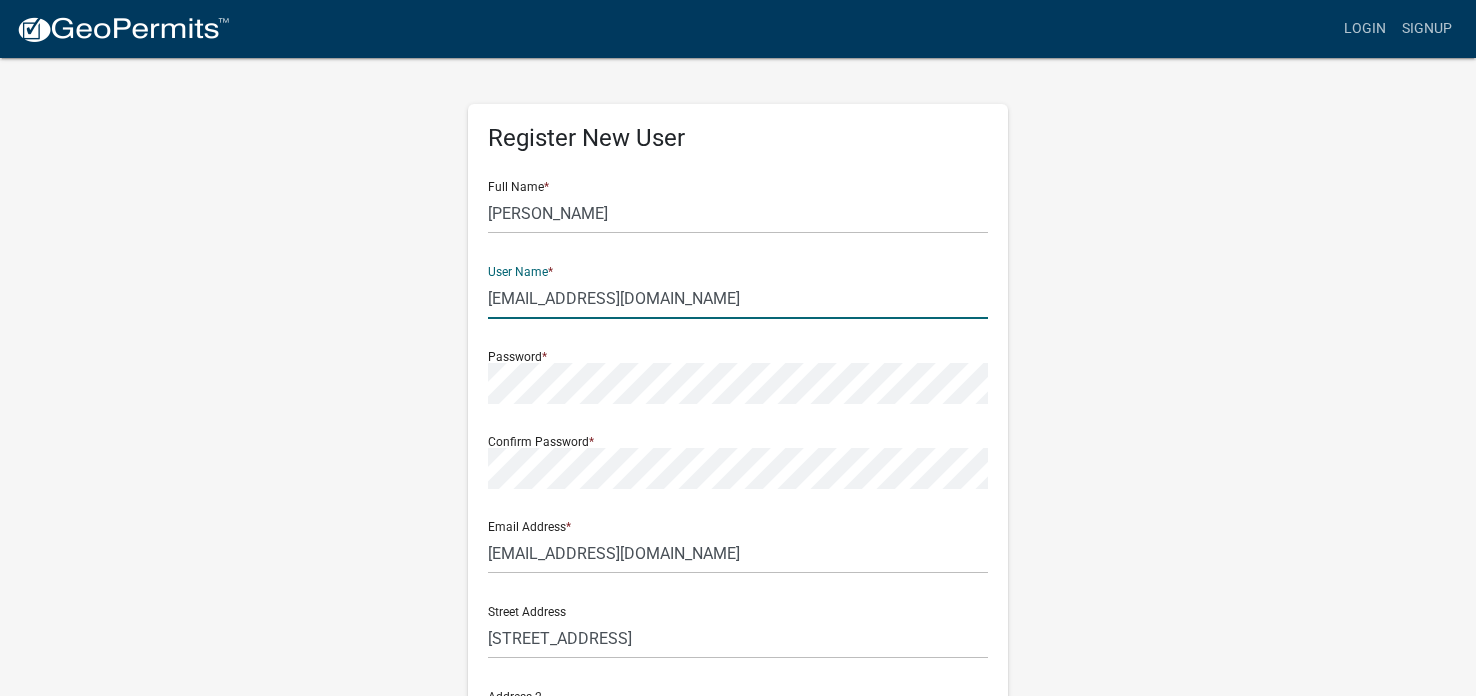 type on "[EMAIL_ADDRESS][DOMAIN_NAME]" 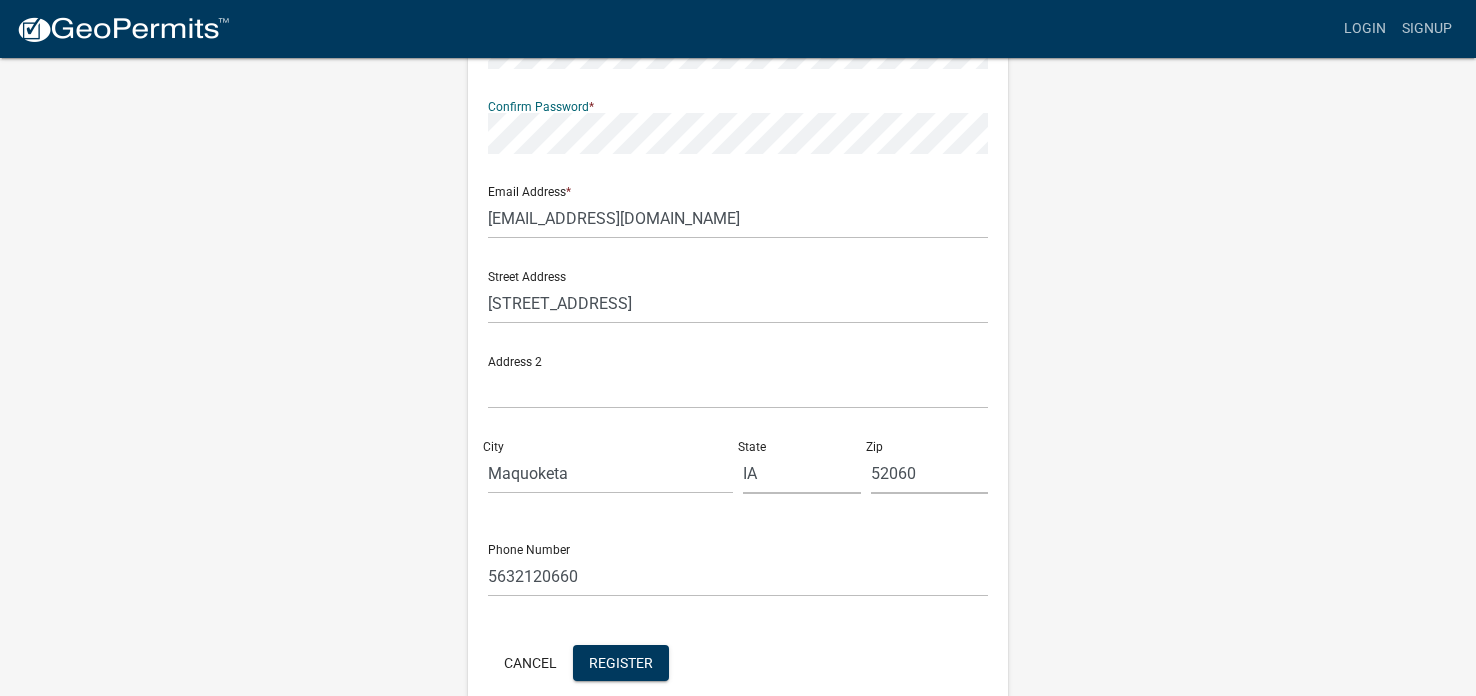 scroll, scrollTop: 289, scrollLeft: 0, axis: vertical 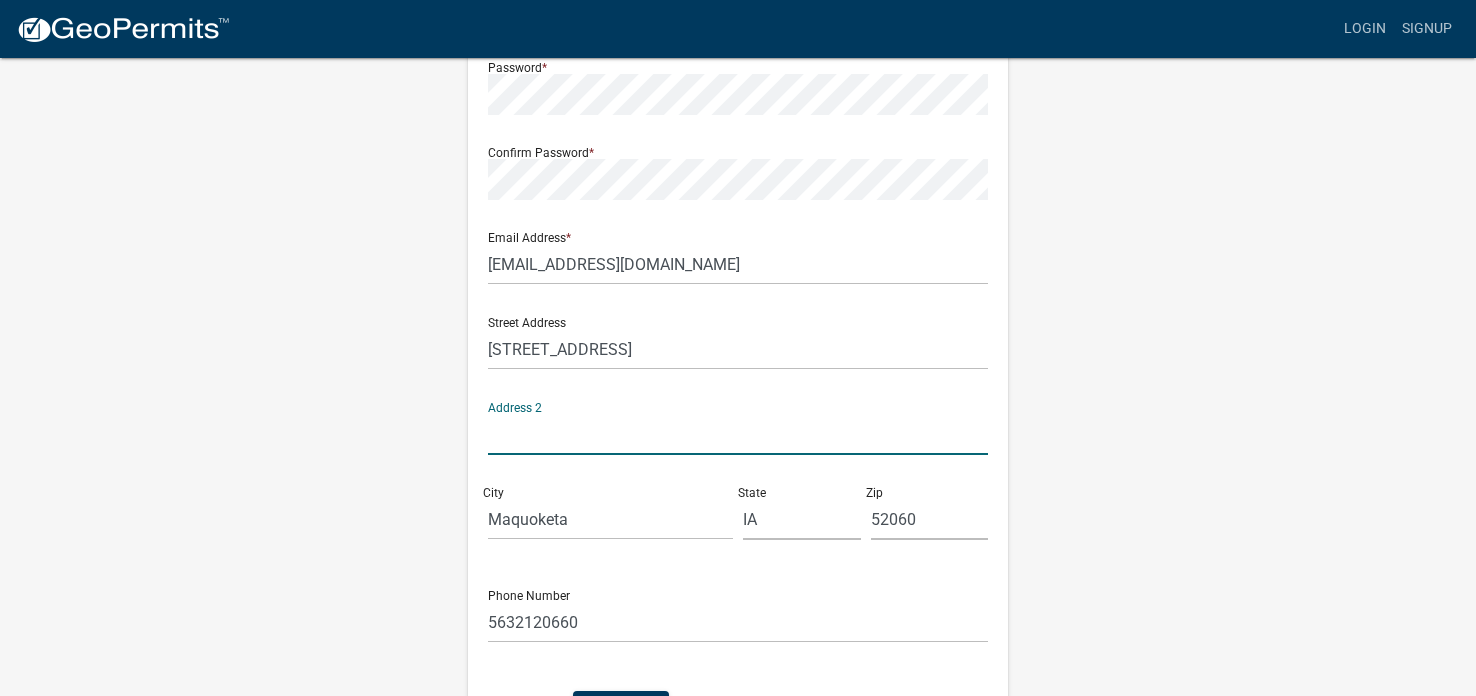click 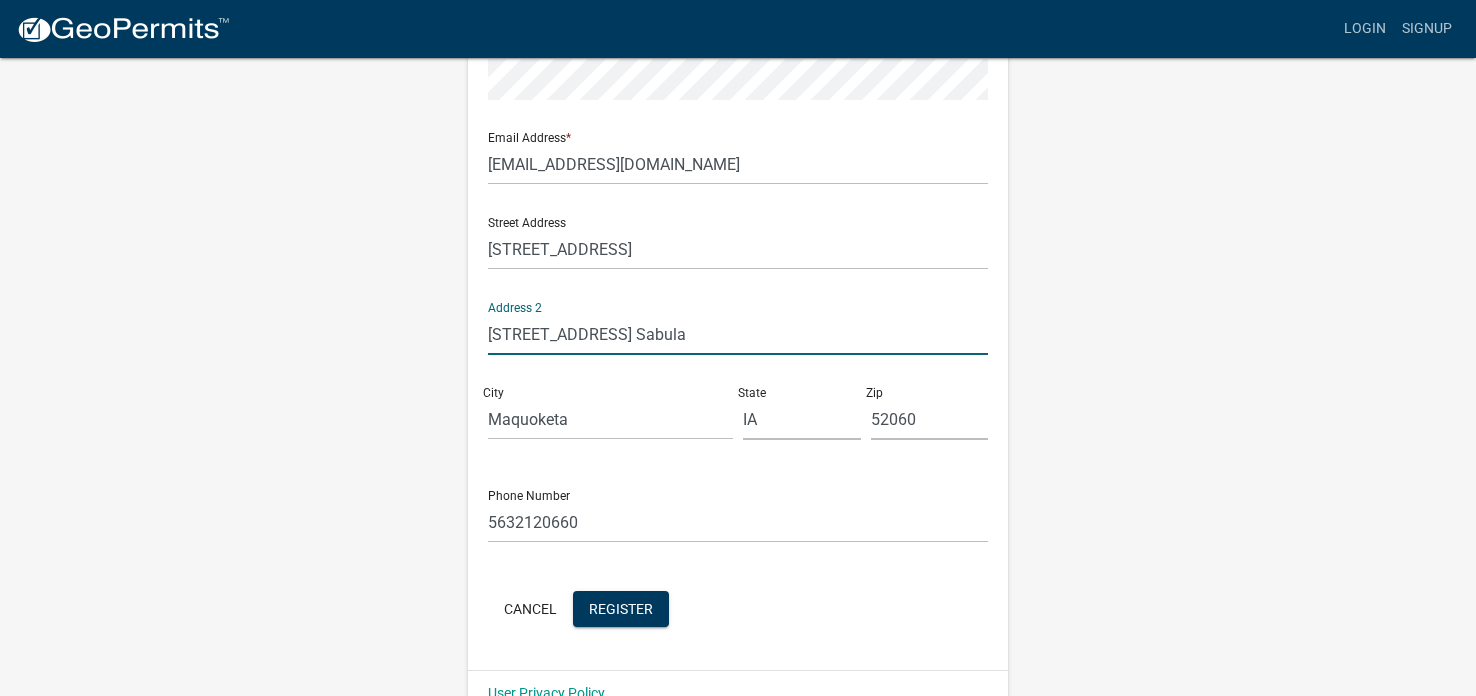 scroll, scrollTop: 429, scrollLeft: 0, axis: vertical 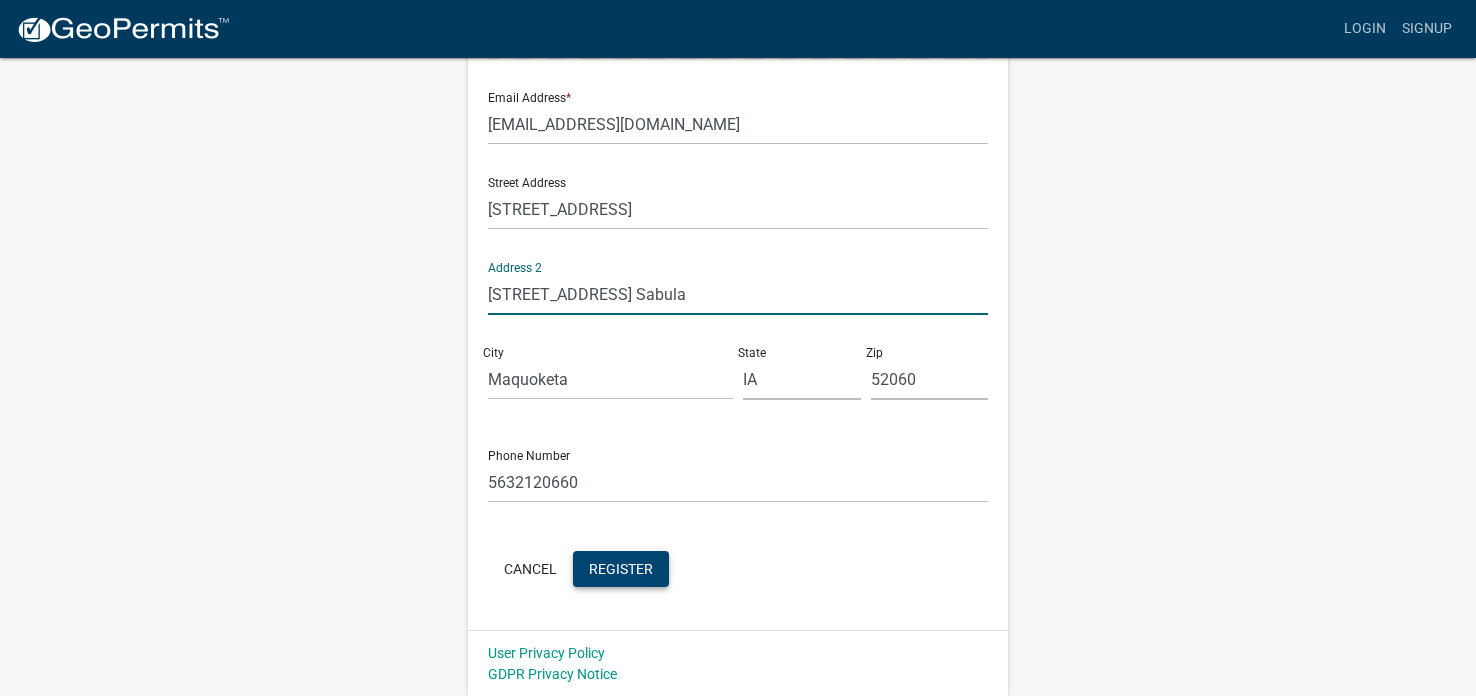 type on "[STREET_ADDRESS] Sabula" 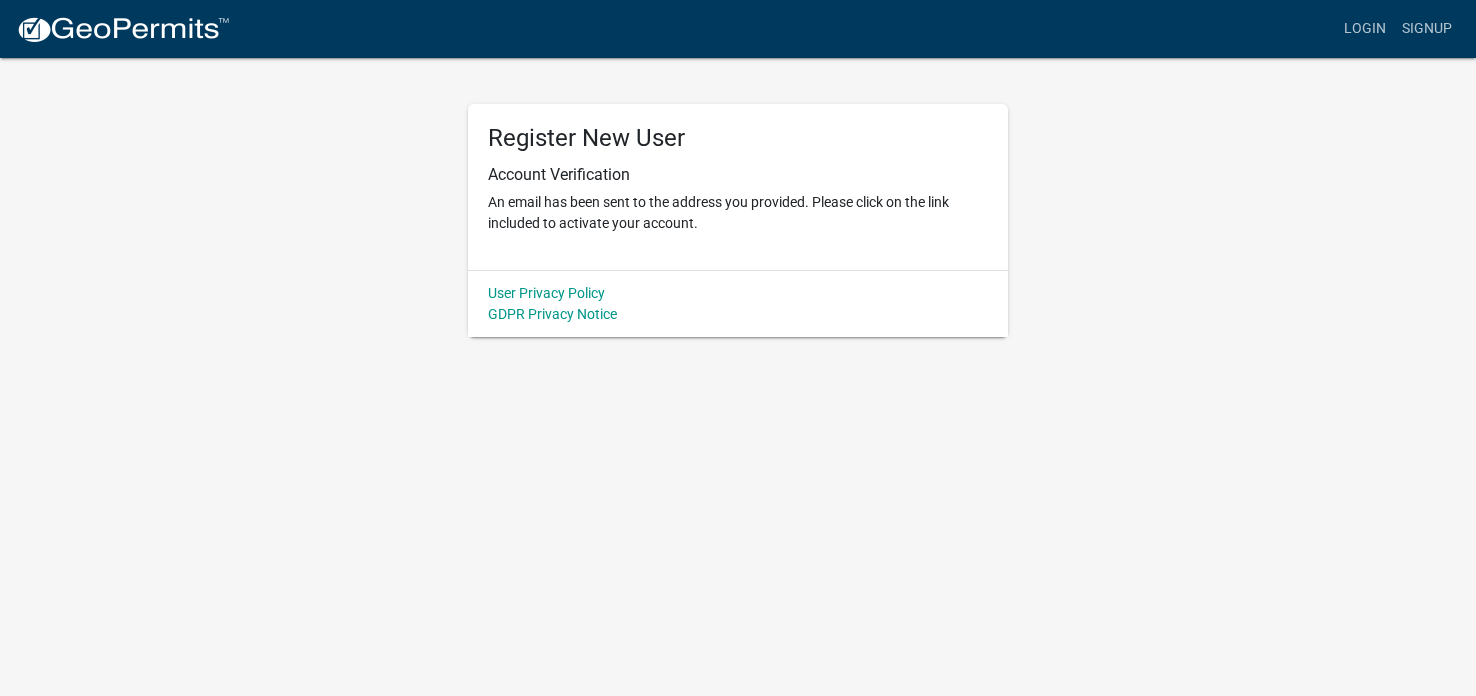 scroll, scrollTop: 0, scrollLeft: 0, axis: both 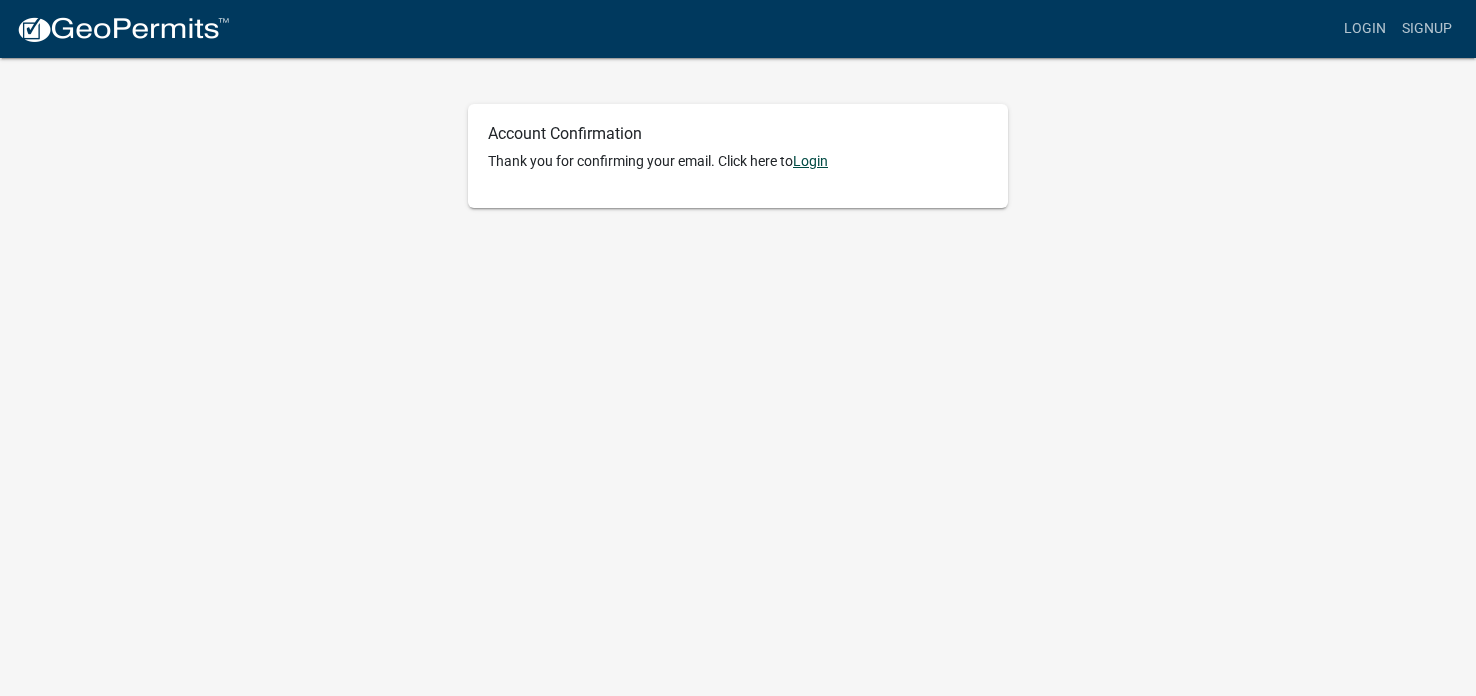 click on "Login" 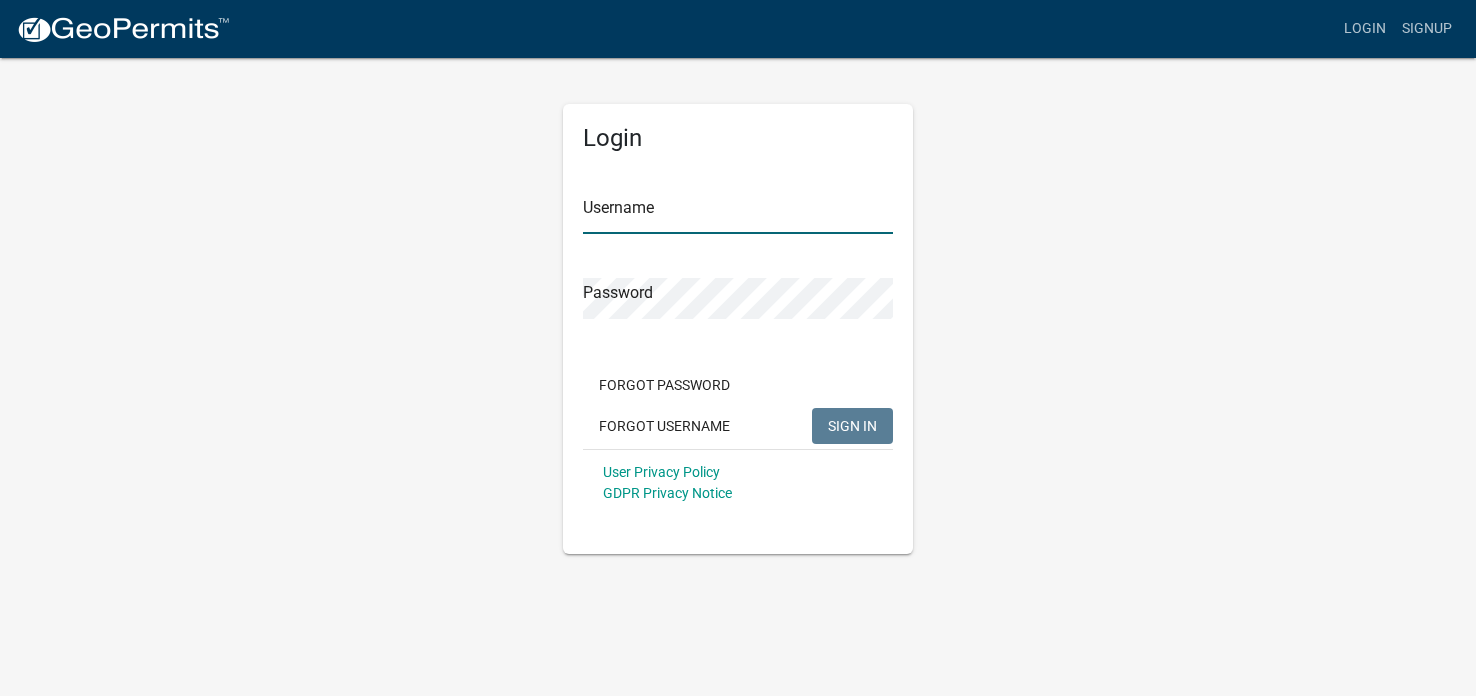 type on "[EMAIL_ADDRESS][DOMAIN_NAME]" 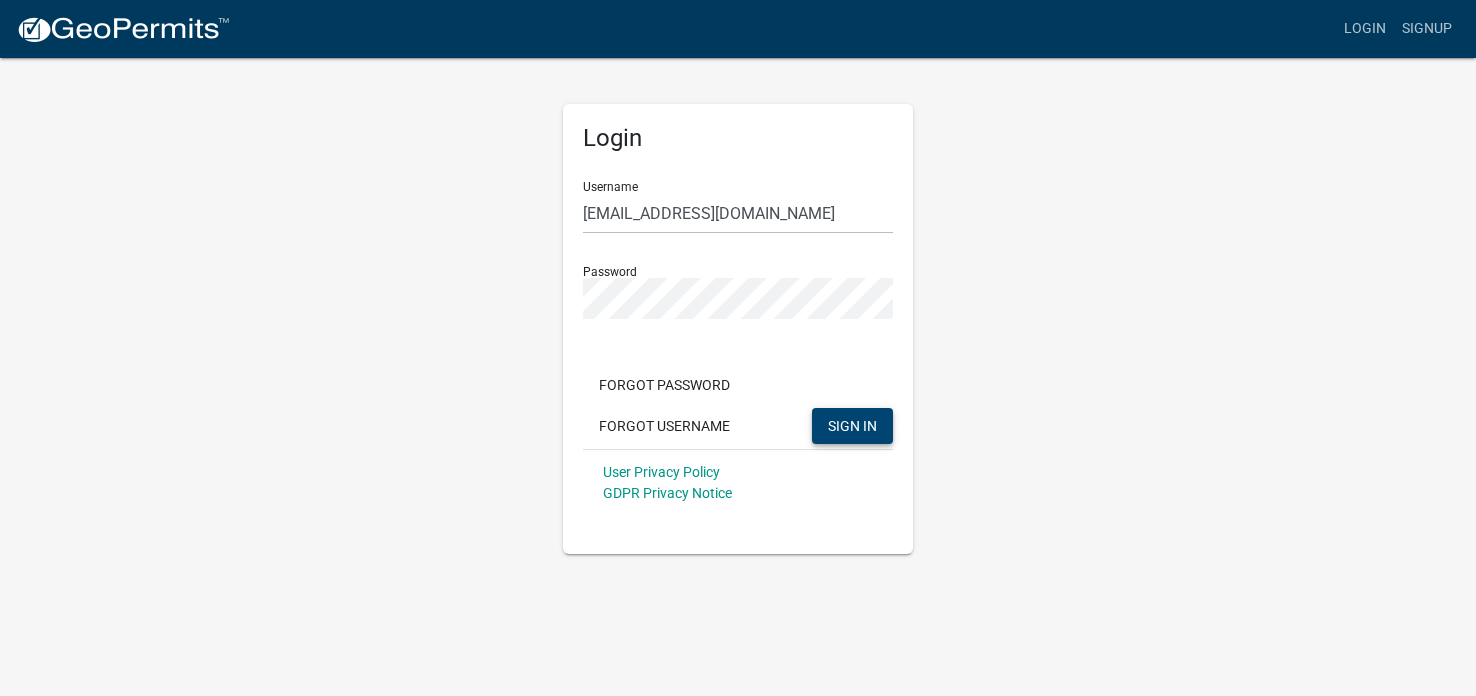 click on "SIGN IN" 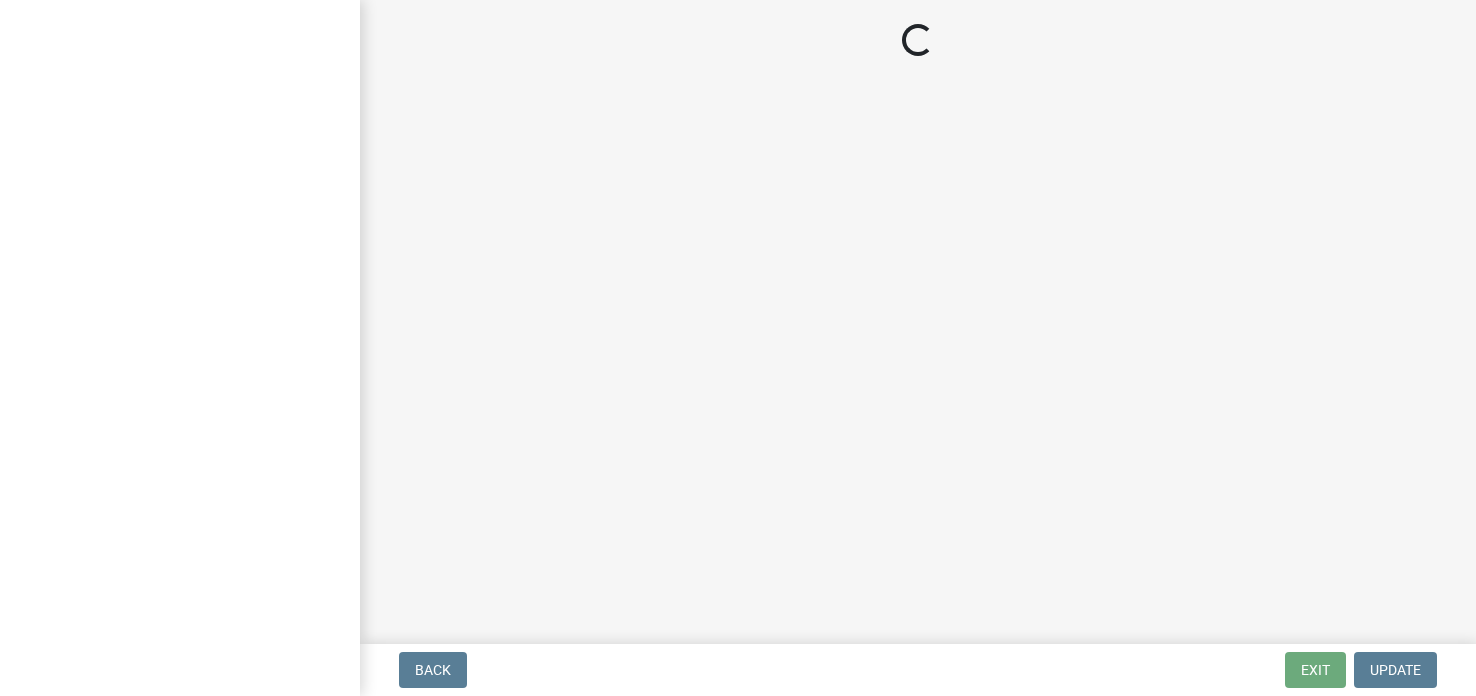 scroll, scrollTop: 0, scrollLeft: 0, axis: both 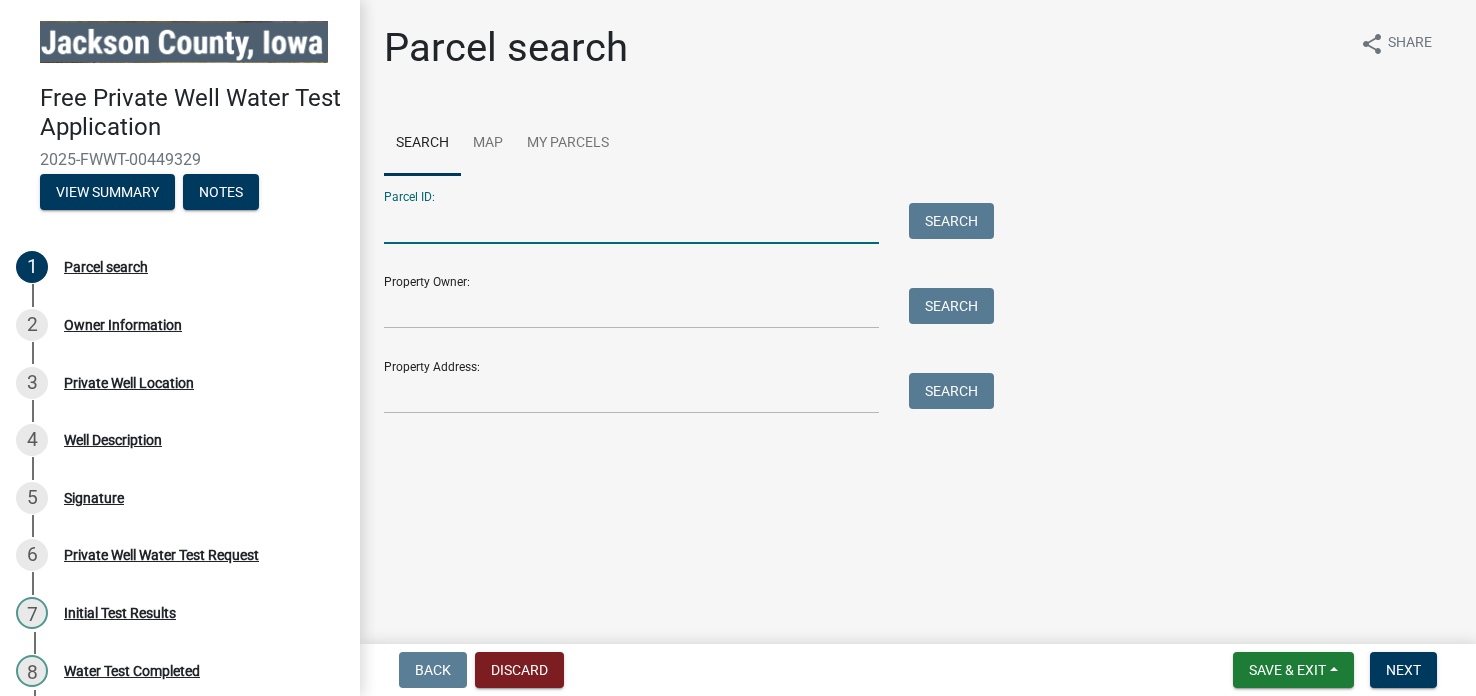 click on "Parcel ID:" at bounding box center [631, 223] 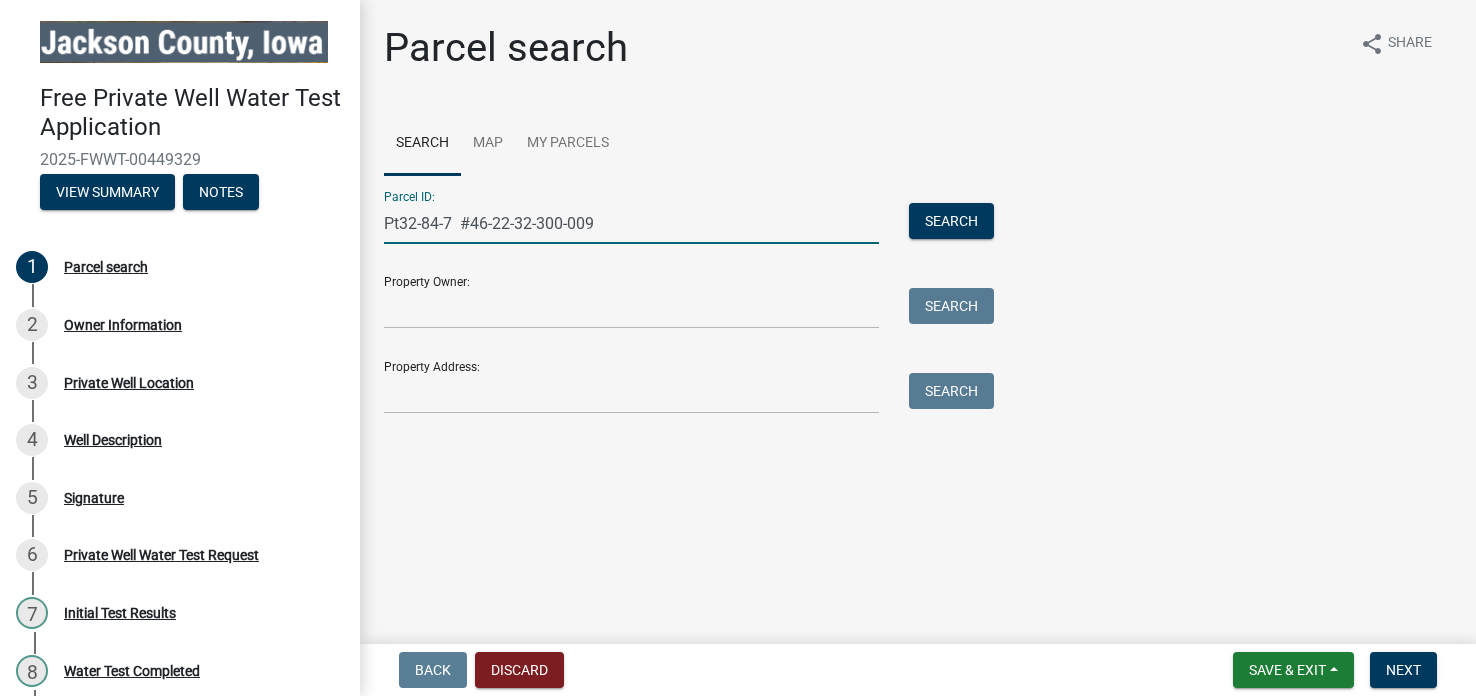 type on "Pt32-84-7  #46-22-32-300-009" 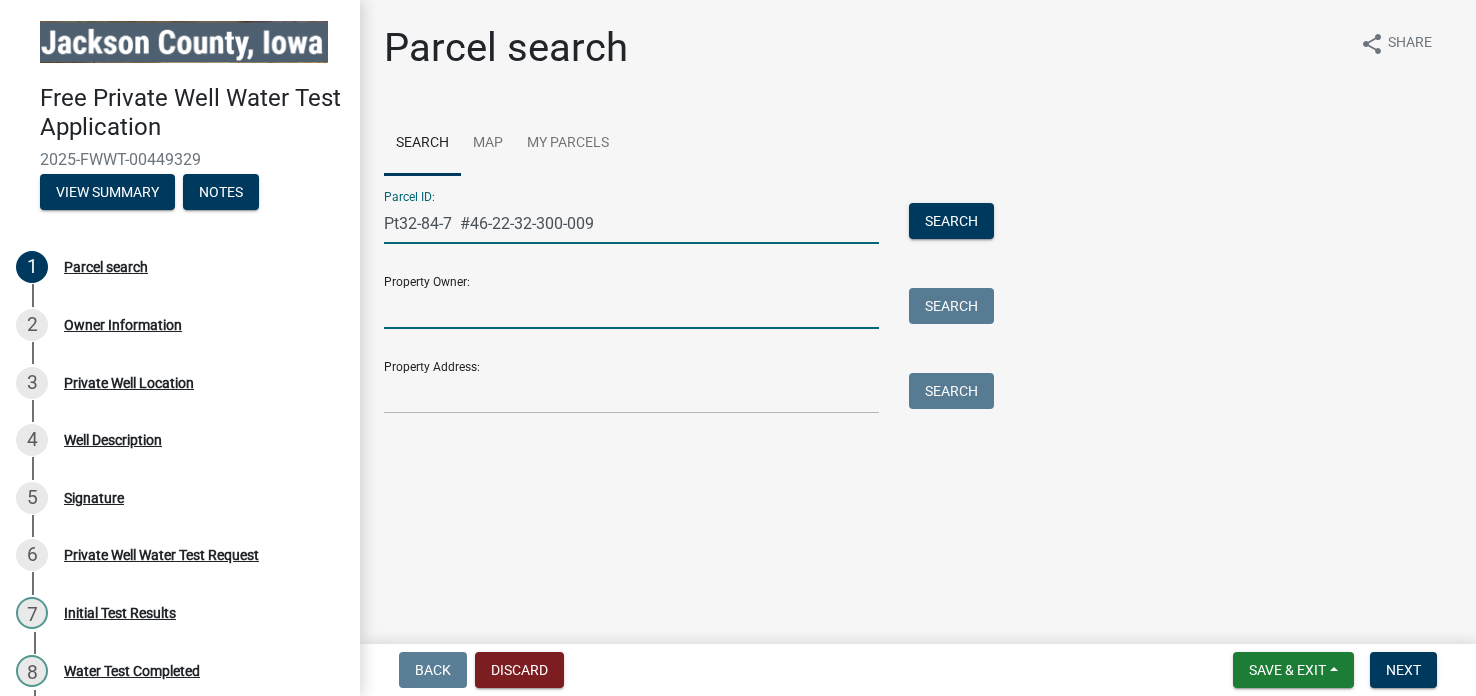 click on "Property Owner:" at bounding box center [631, 308] 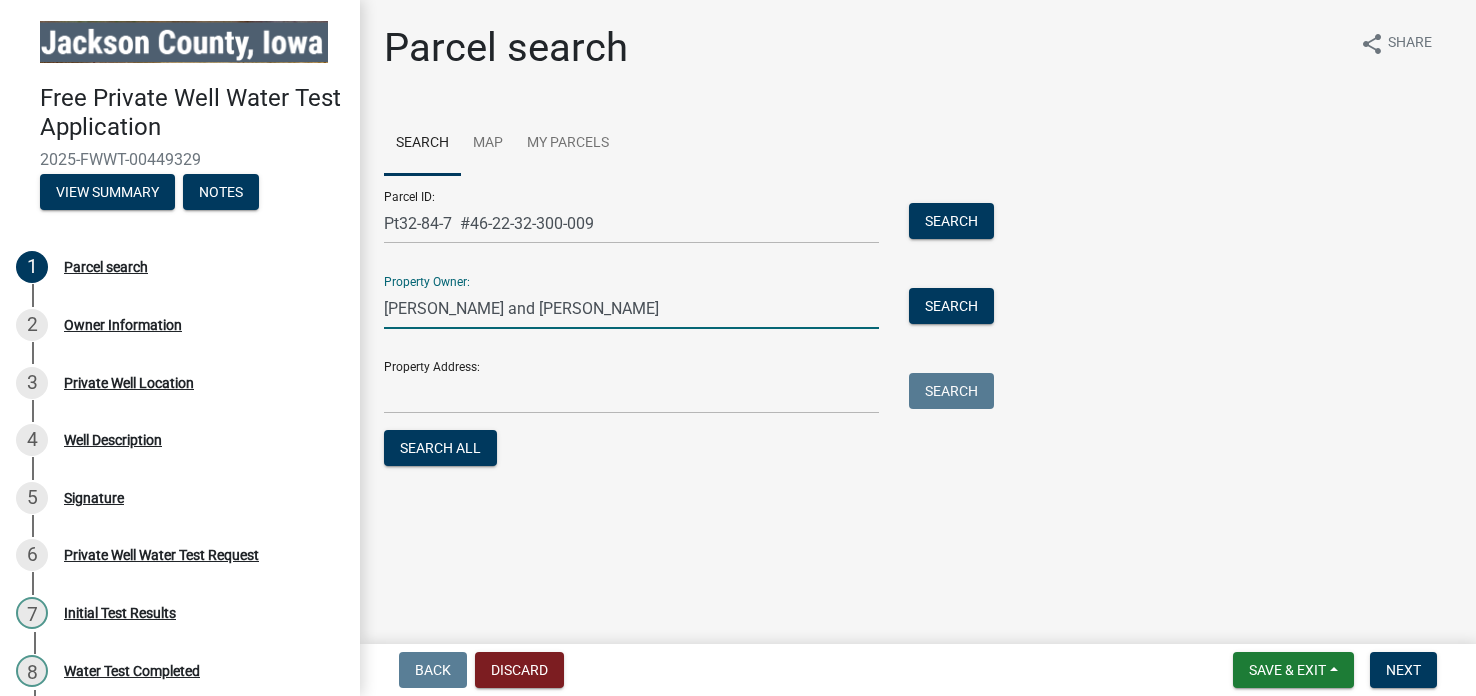 type on "John Melvold and Mary McAllister" 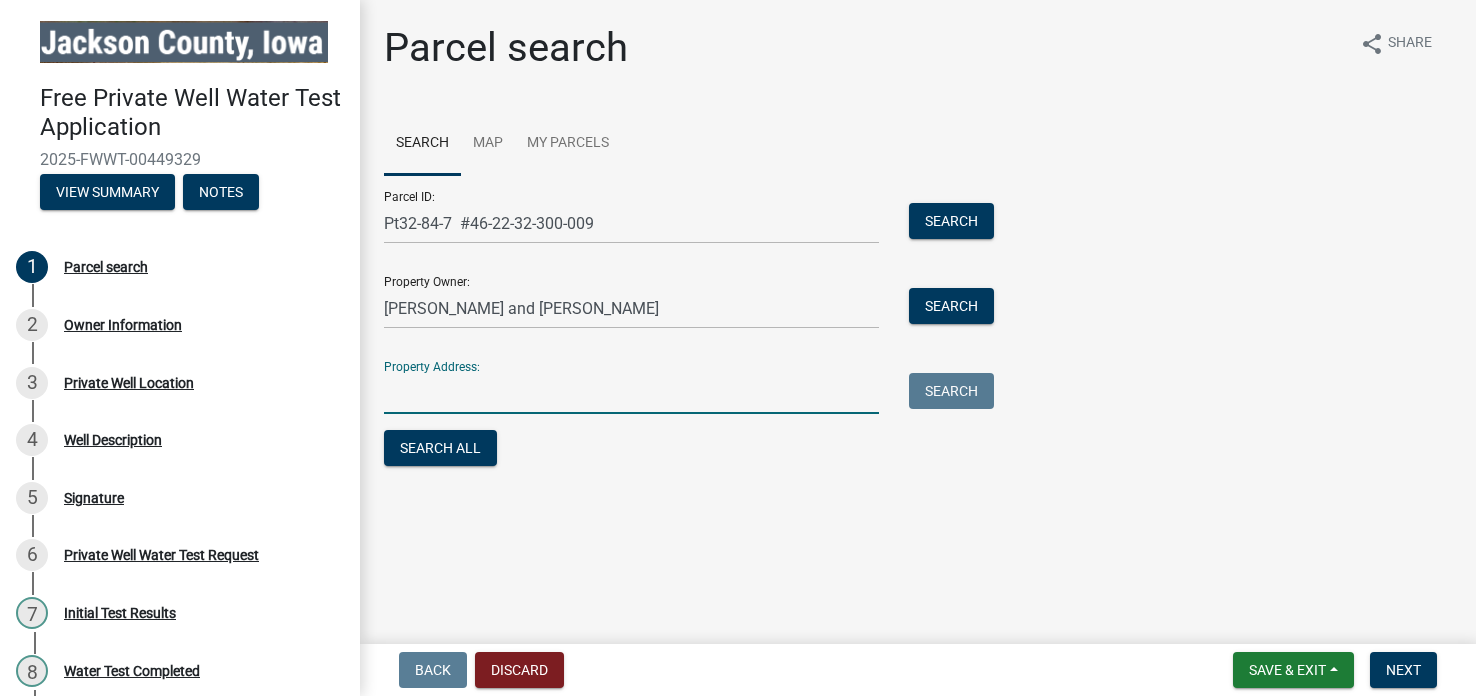 click on "Property Address:" at bounding box center (631, 393) 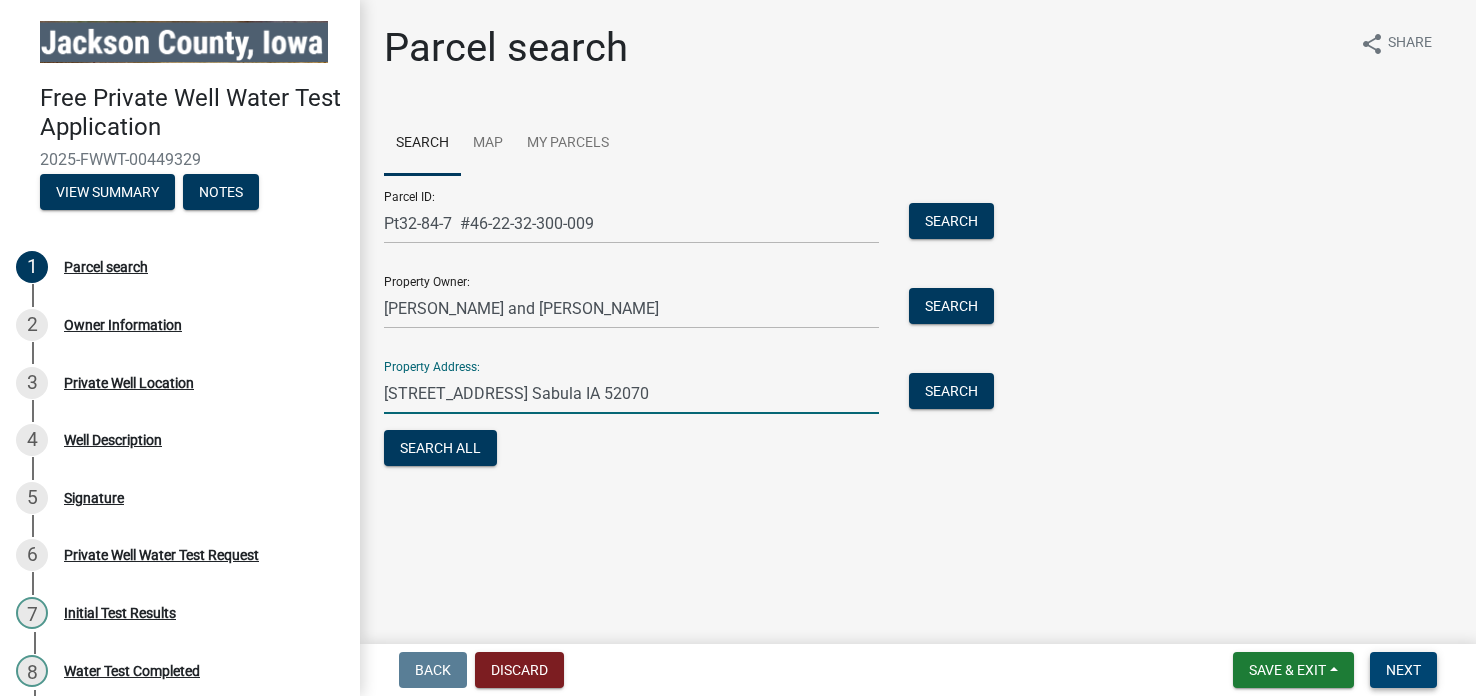 type on "323 613th Ave. Sabula IA 52070" 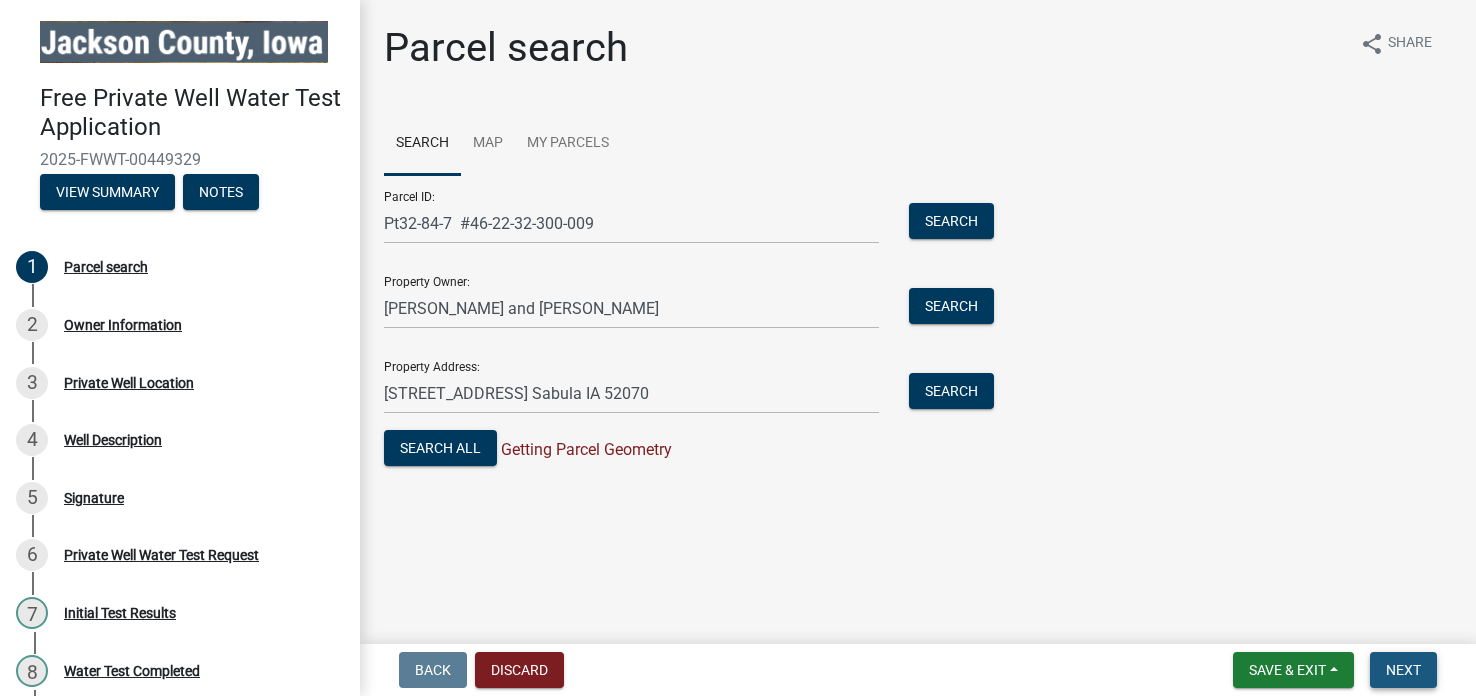 click on "Next" at bounding box center [1403, 670] 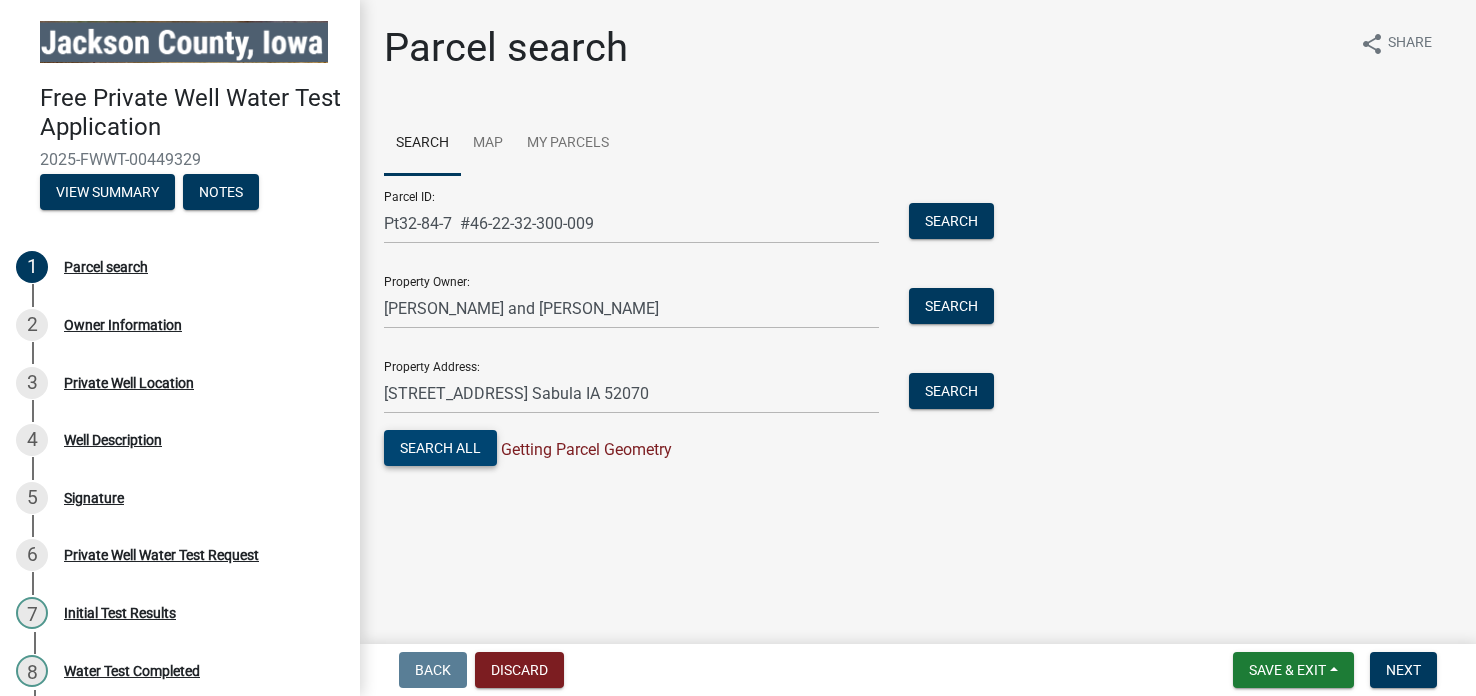 click on "Search All" at bounding box center (440, 448) 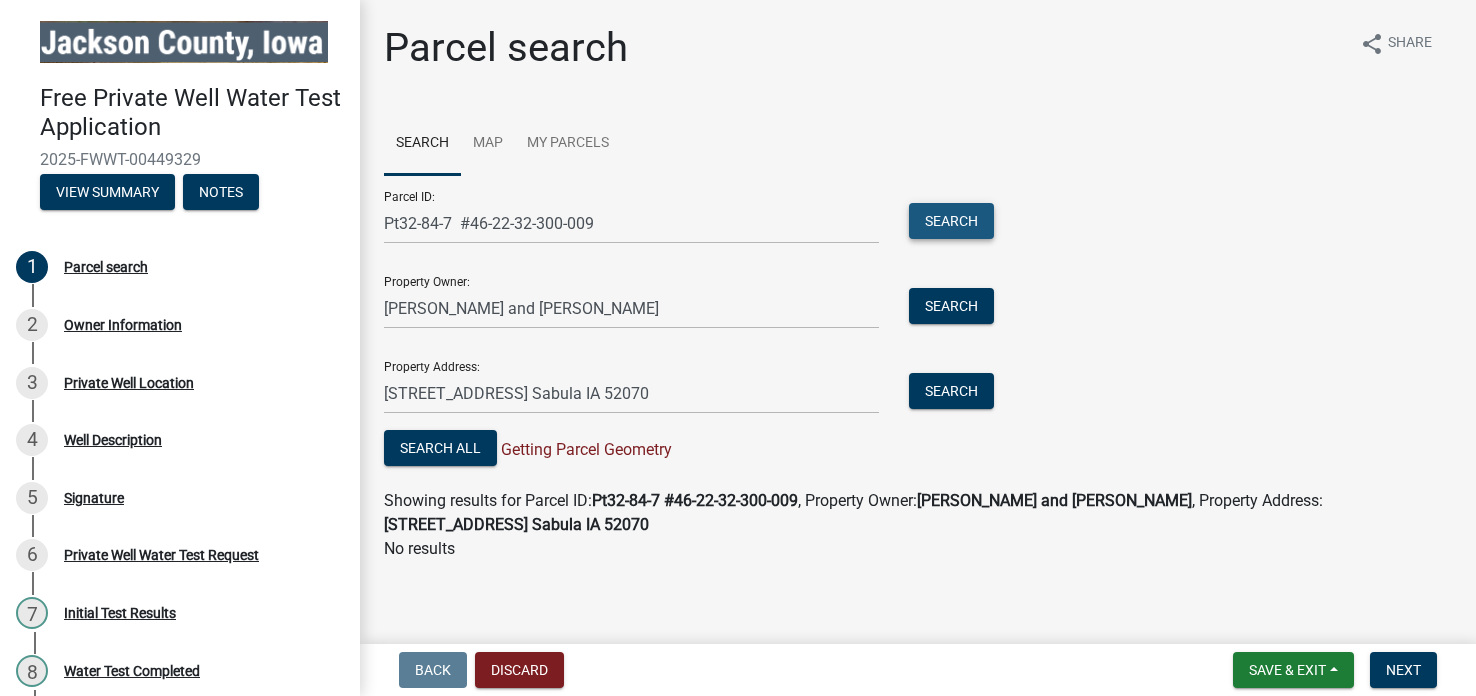 click on "Search" at bounding box center [951, 221] 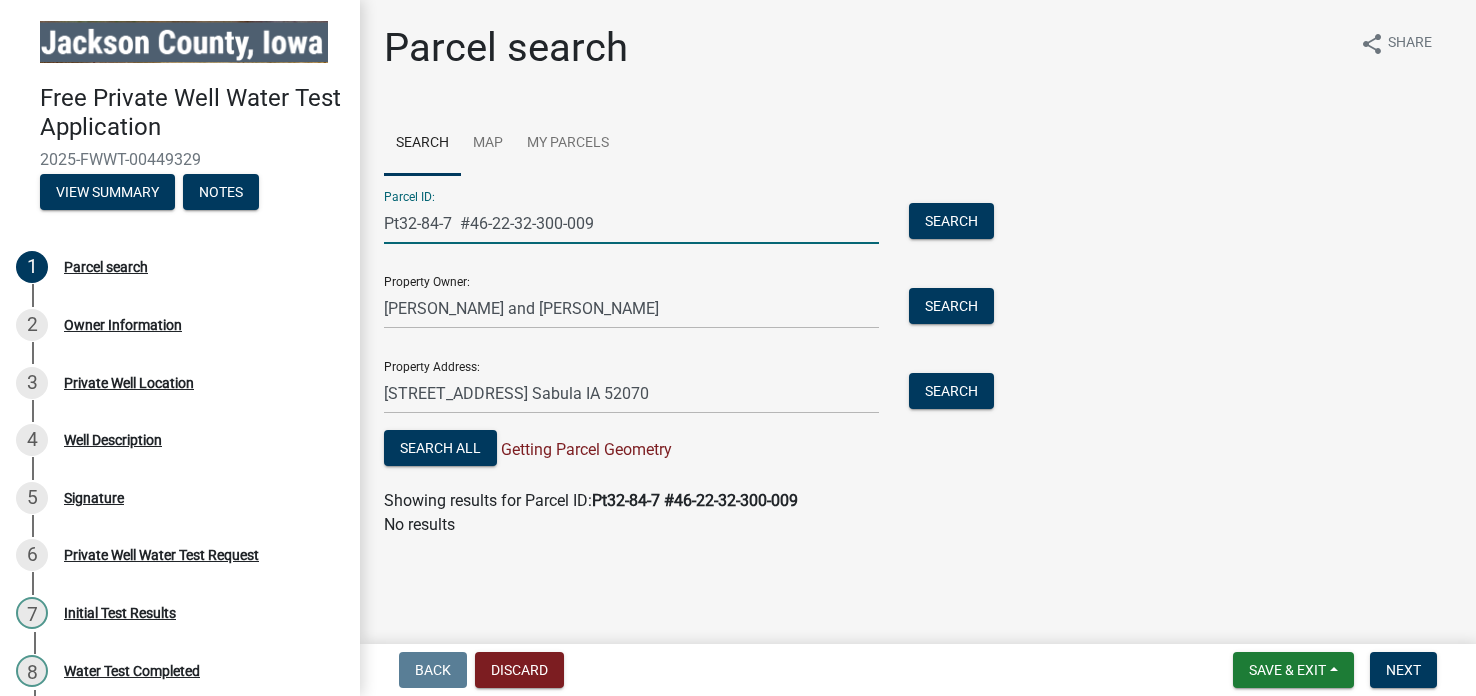 drag, startPoint x: 626, startPoint y: 220, endPoint x: 350, endPoint y: 216, distance: 276.029 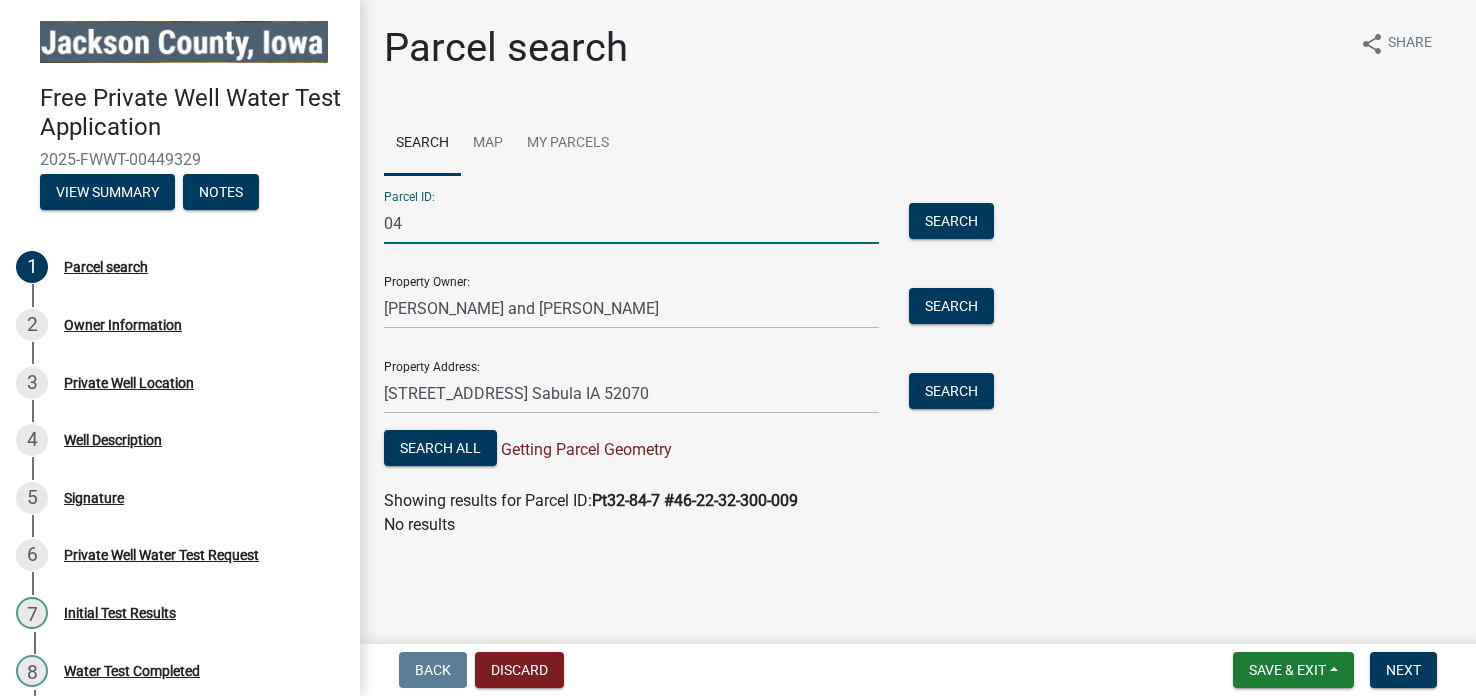 type on "0" 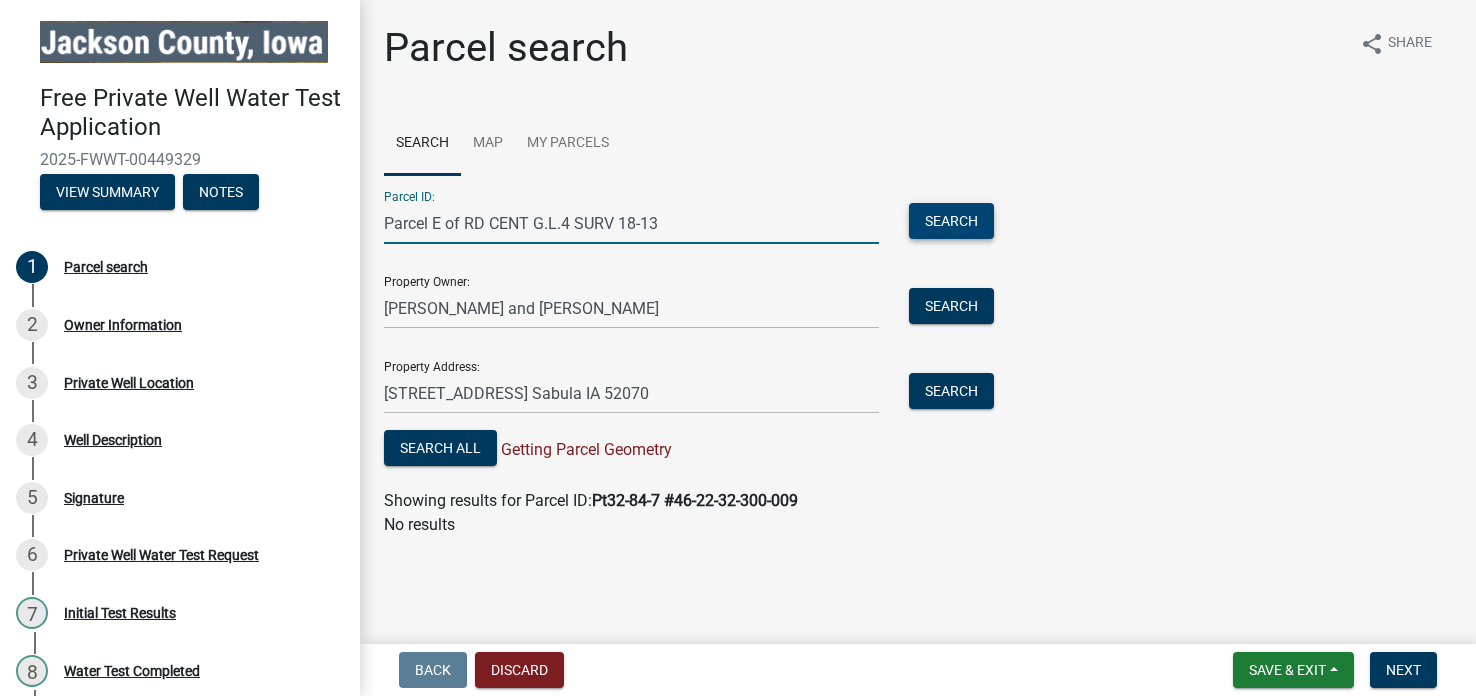type on "Parcel E of RD CENT G.L.4 SURV 18-13" 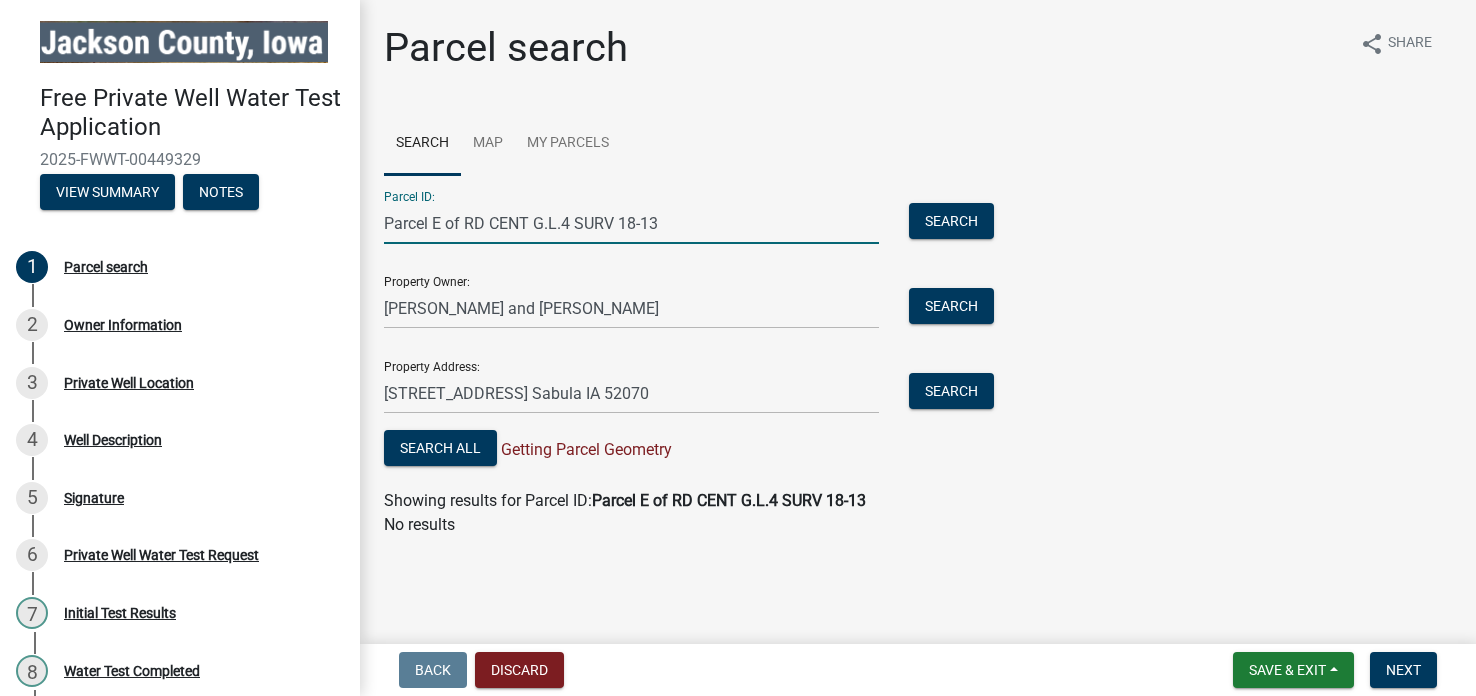drag, startPoint x: 685, startPoint y: 217, endPoint x: 368, endPoint y: 208, distance: 317.12775 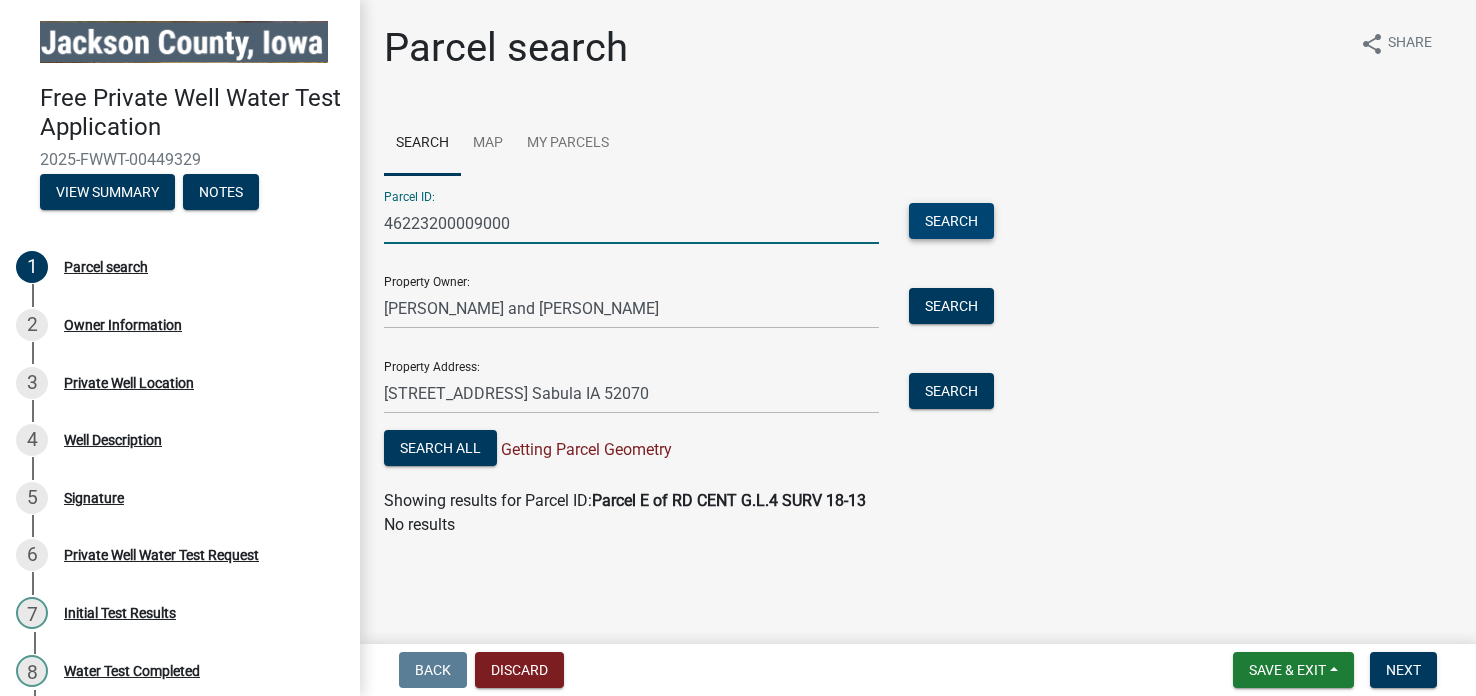 type on "46223200009000" 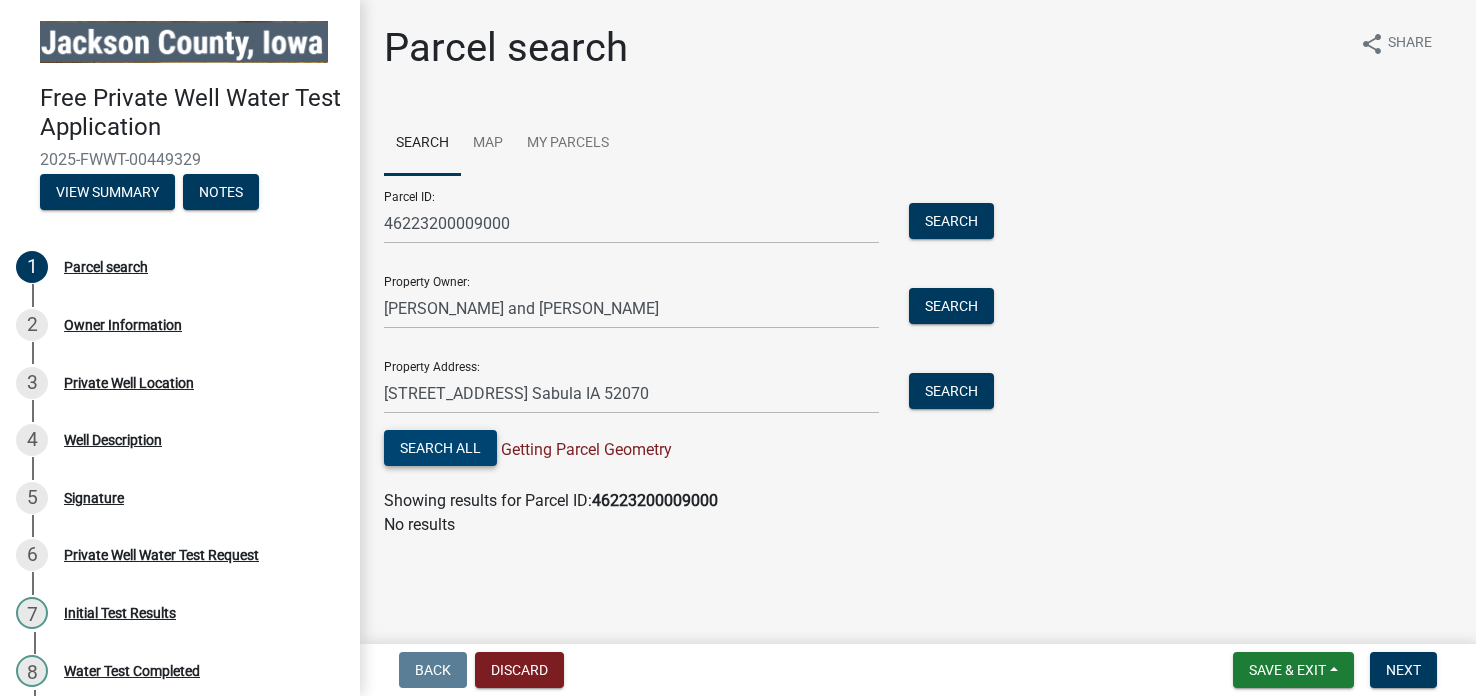 click on "Search All" at bounding box center [440, 448] 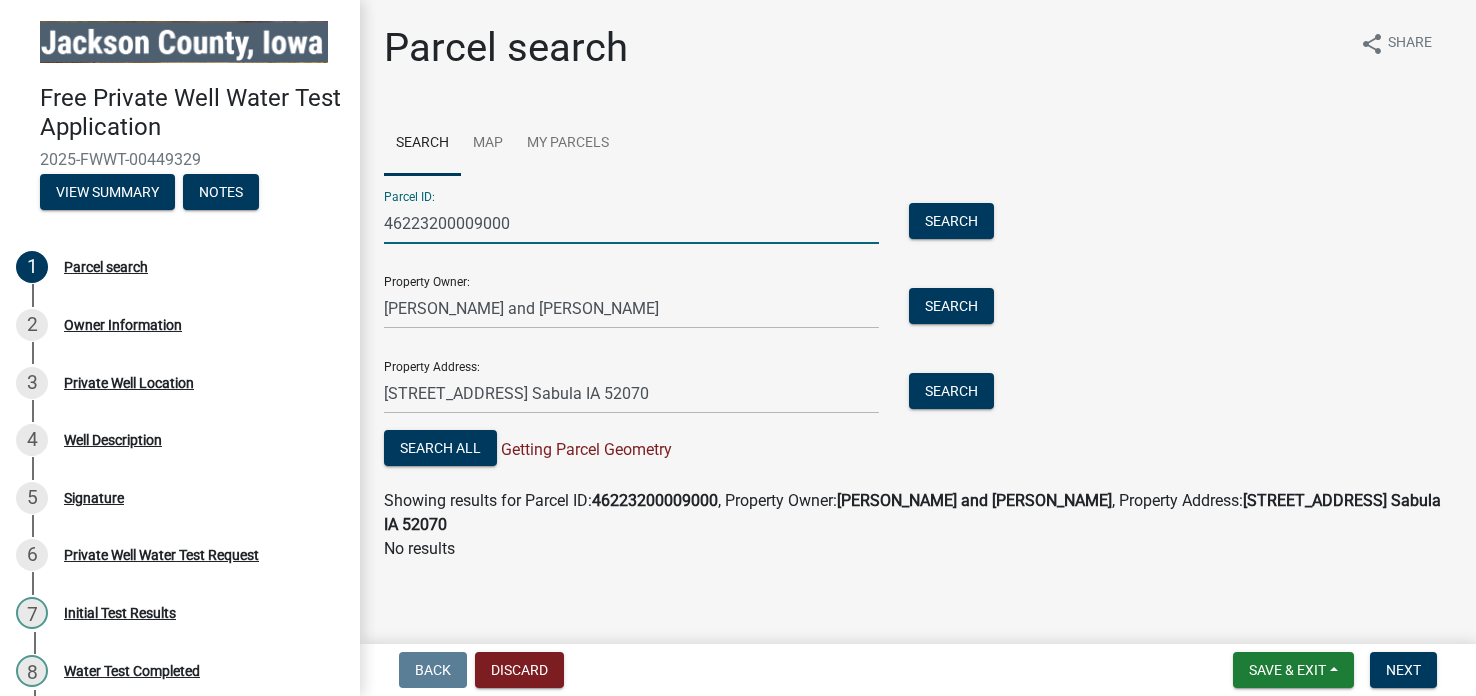drag, startPoint x: 528, startPoint y: 220, endPoint x: 368, endPoint y: 224, distance: 160.04999 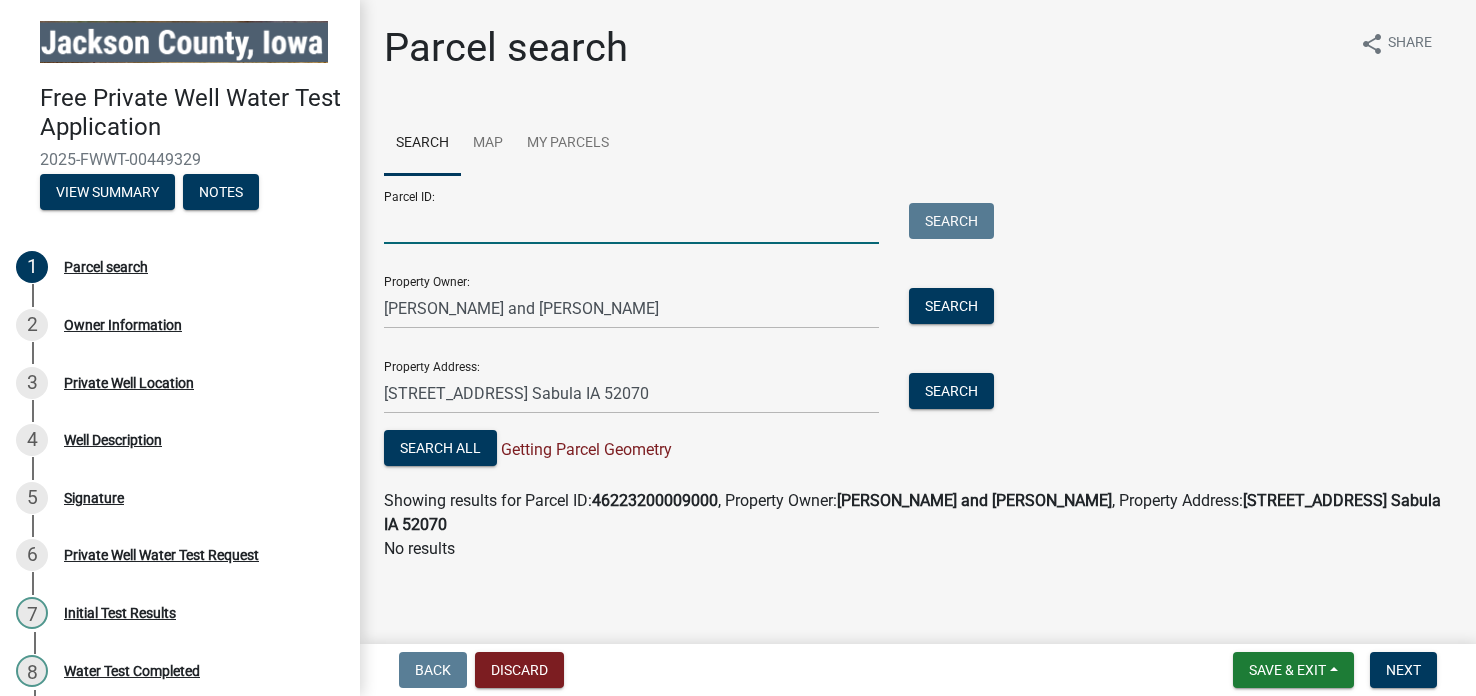 click on "Parcel ID:" at bounding box center (631, 223) 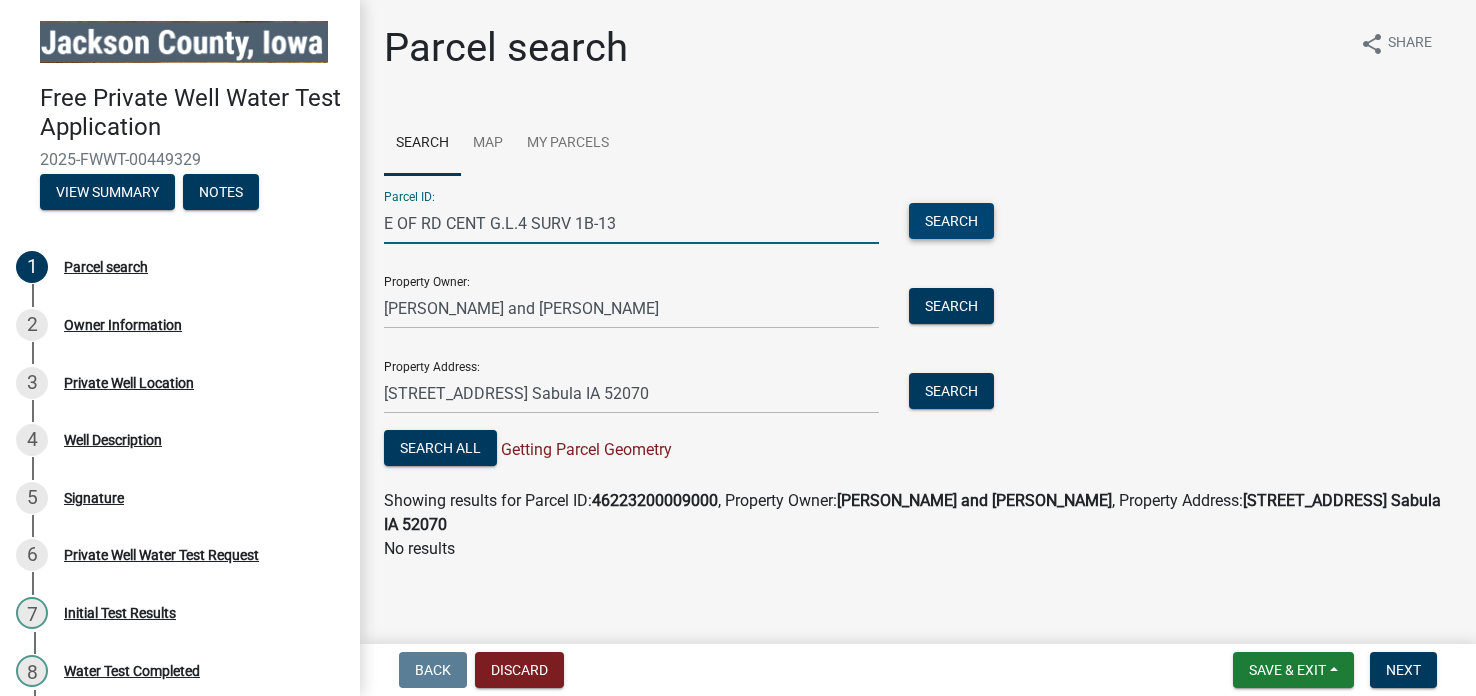 type on "E OF RD CENT G.L.4 SURV 1B-13" 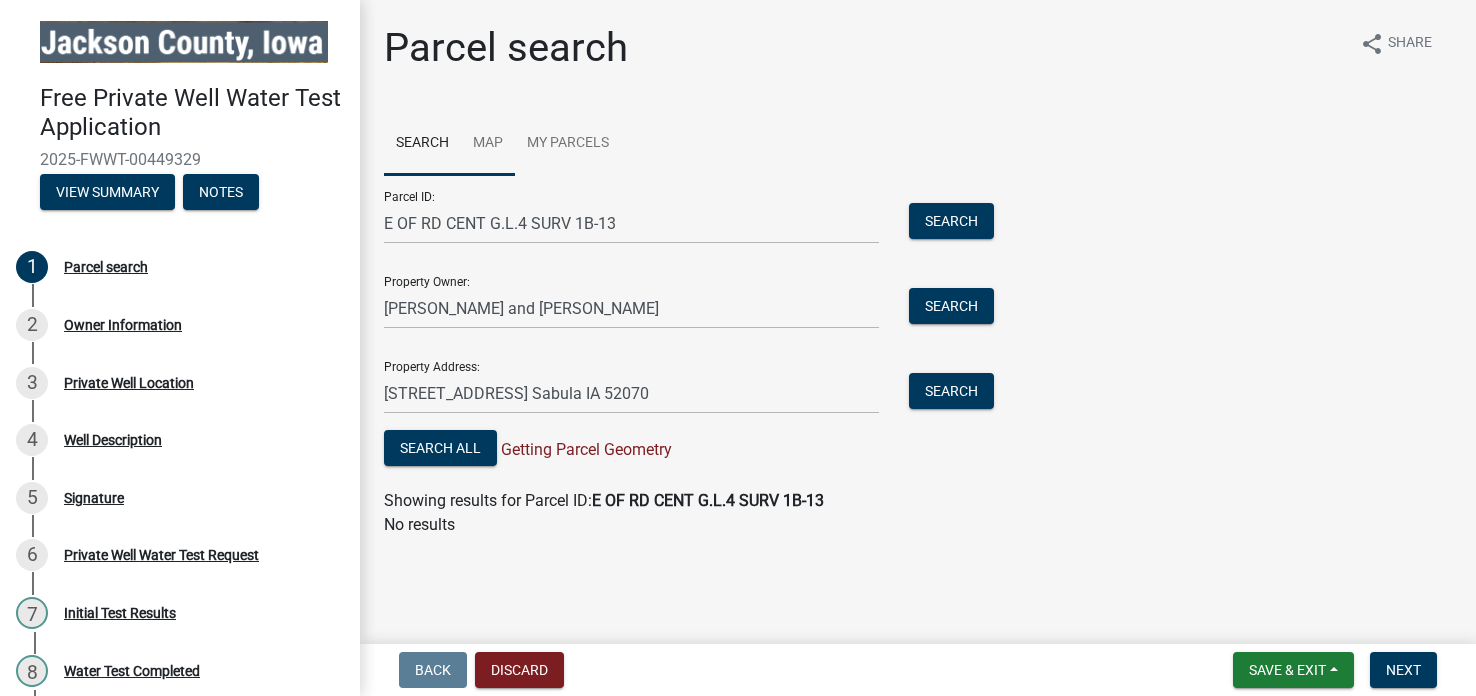 click on "Map" at bounding box center (488, 144) 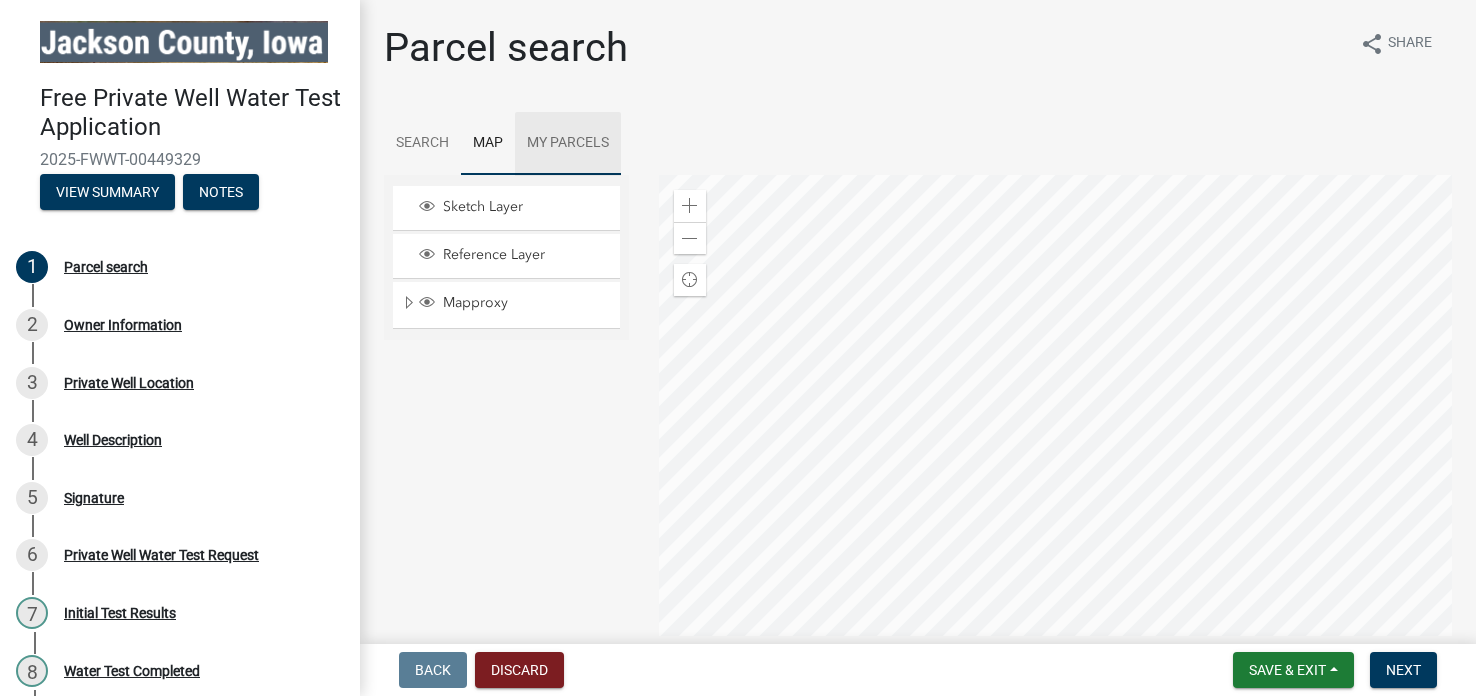 click on "My Parcels" at bounding box center [568, 144] 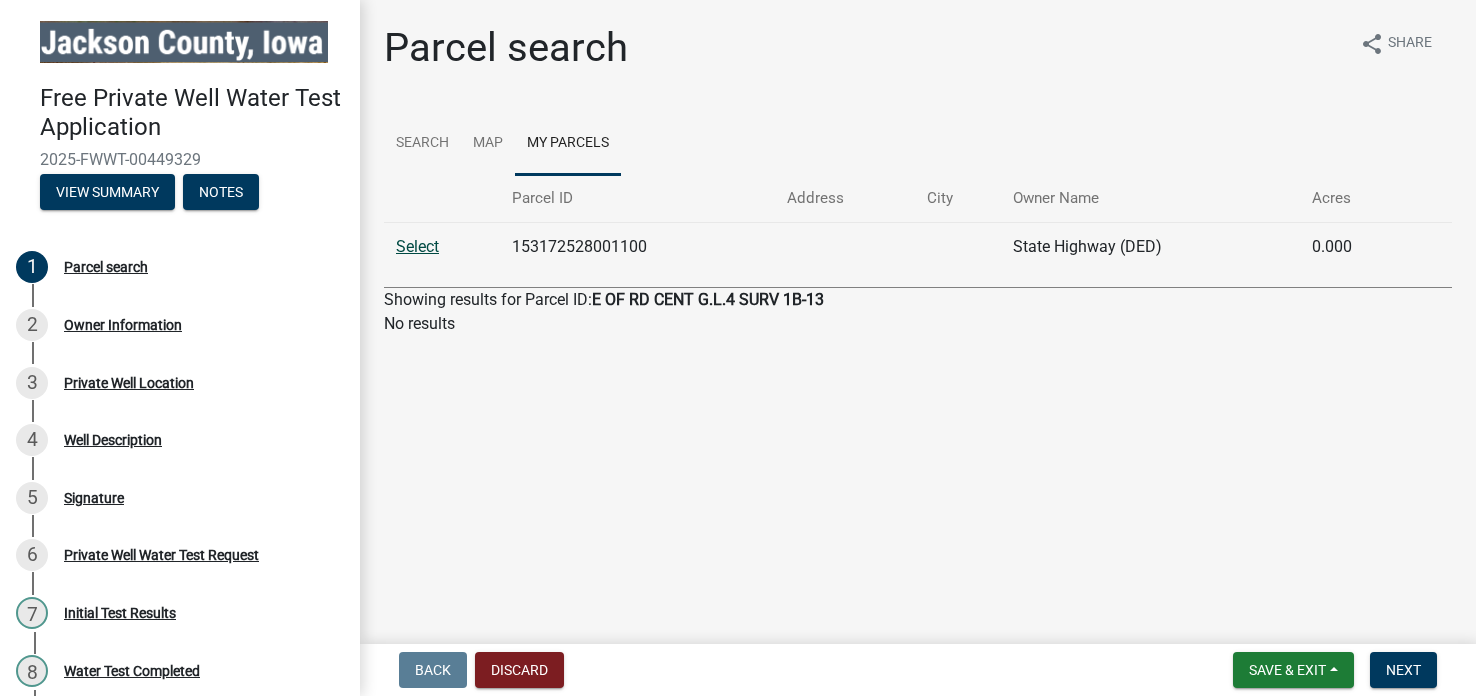 click on "Select" at bounding box center [417, 246] 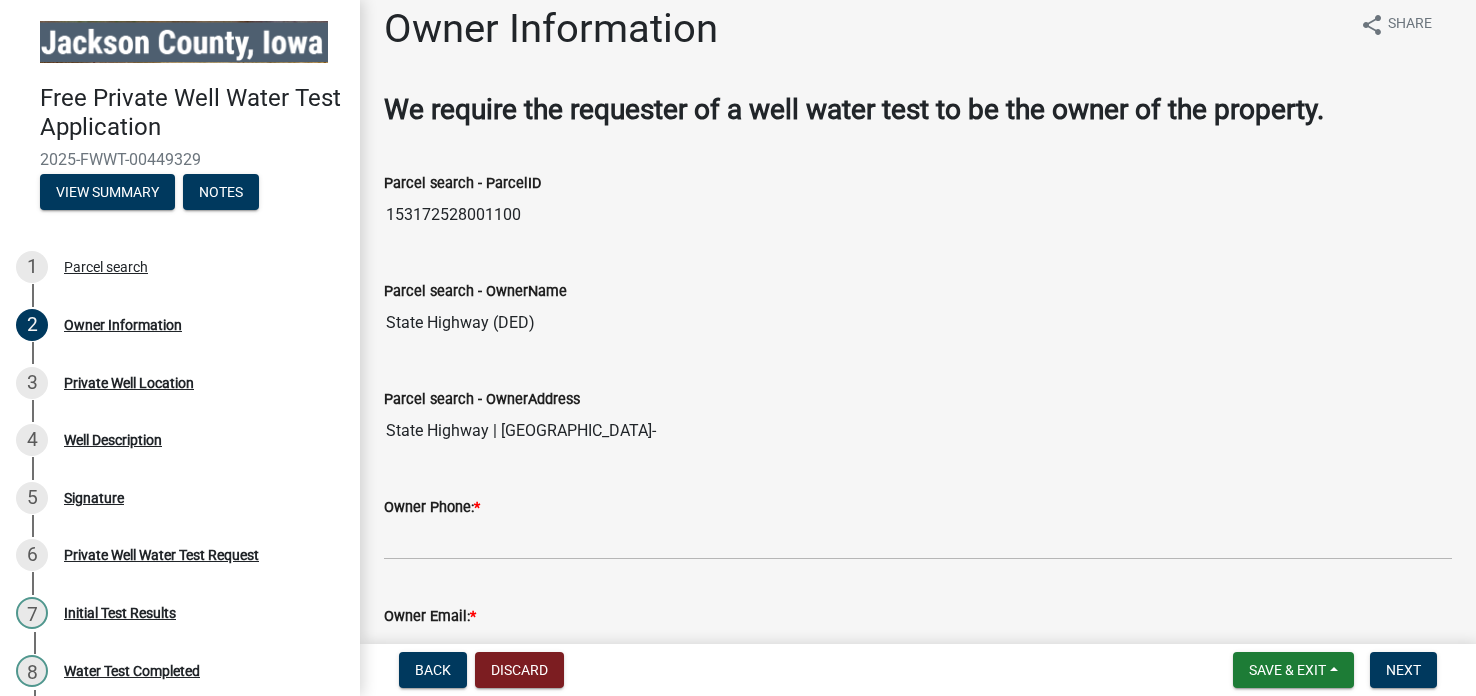 scroll, scrollTop: 0, scrollLeft: 0, axis: both 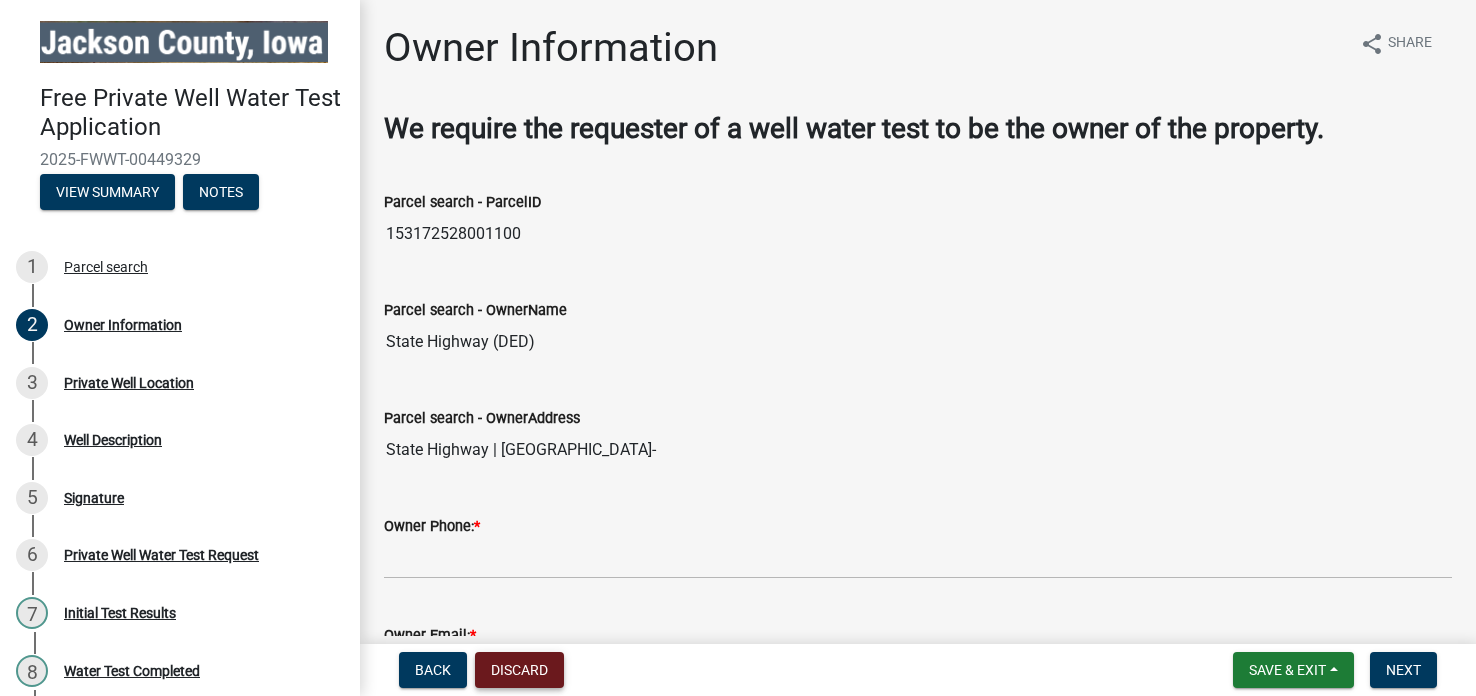 click on "Discard" at bounding box center [519, 670] 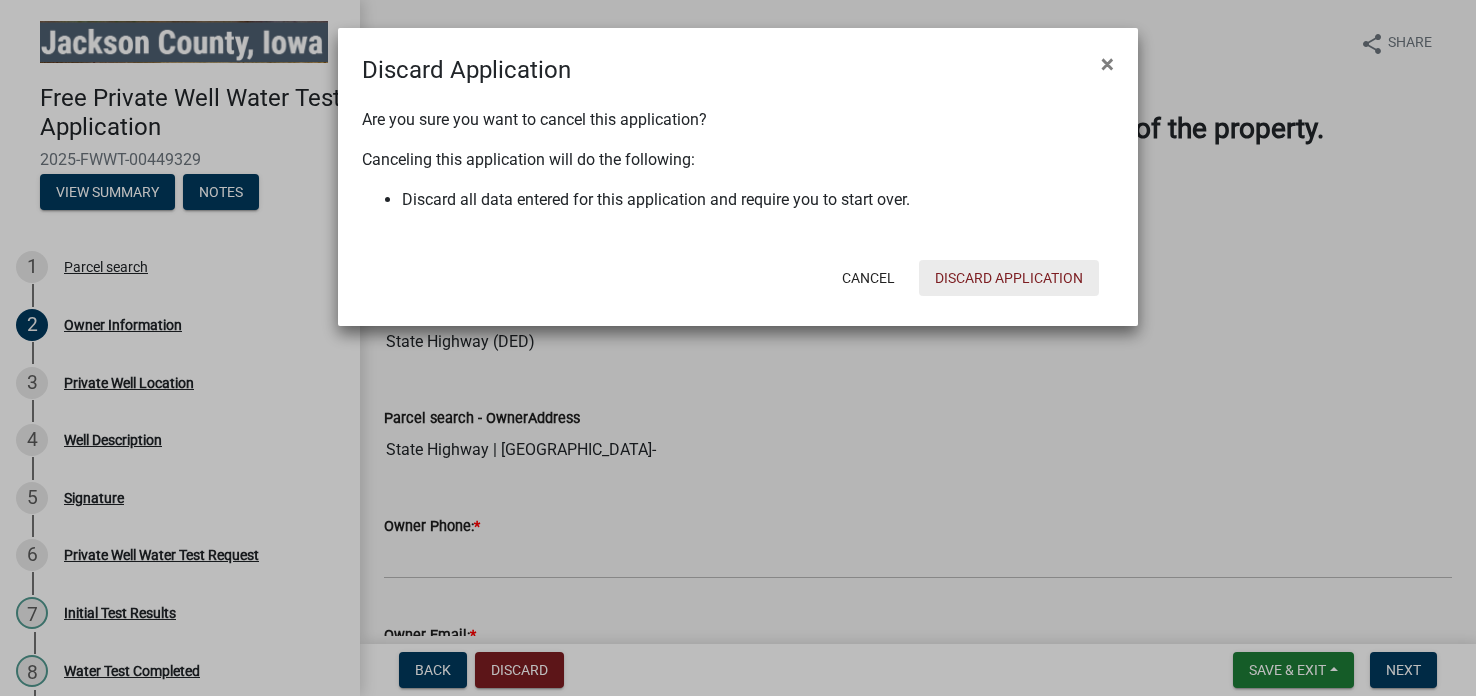 click on "Discard Application" 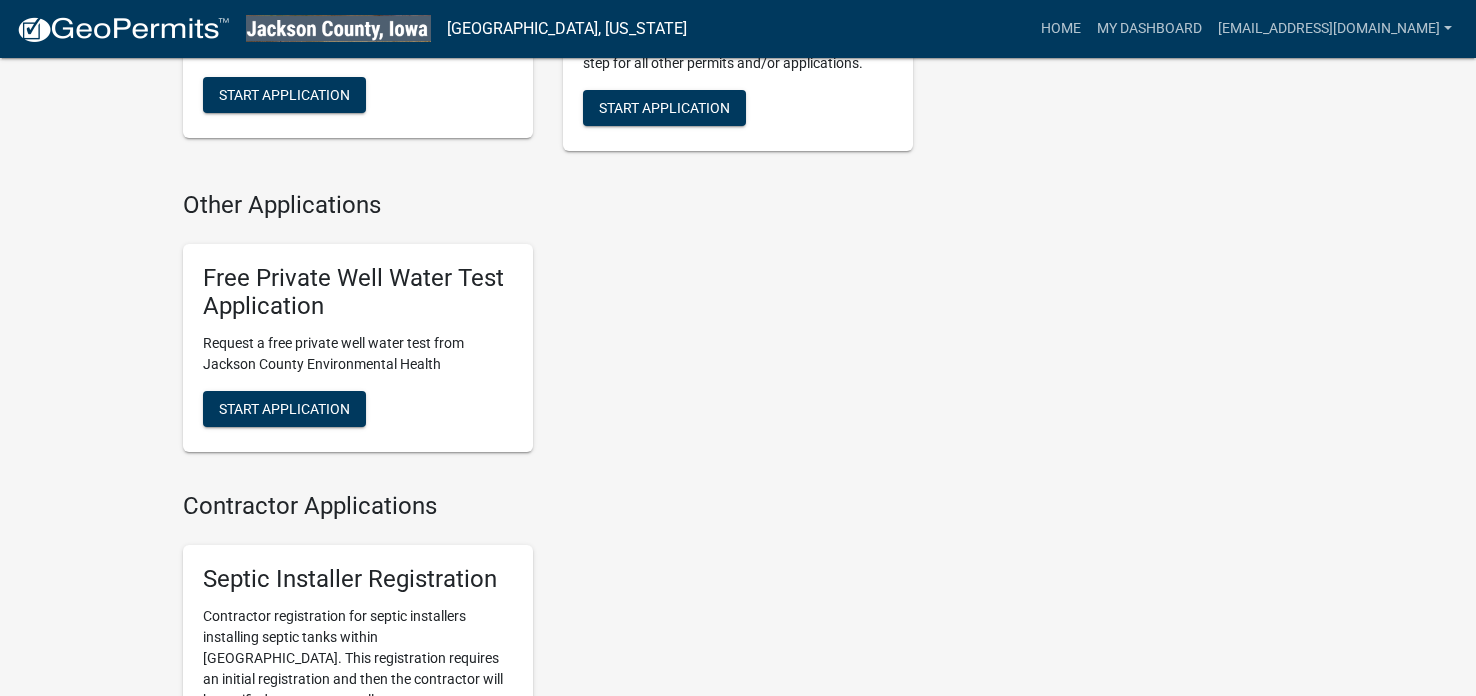 scroll, scrollTop: 1090, scrollLeft: 0, axis: vertical 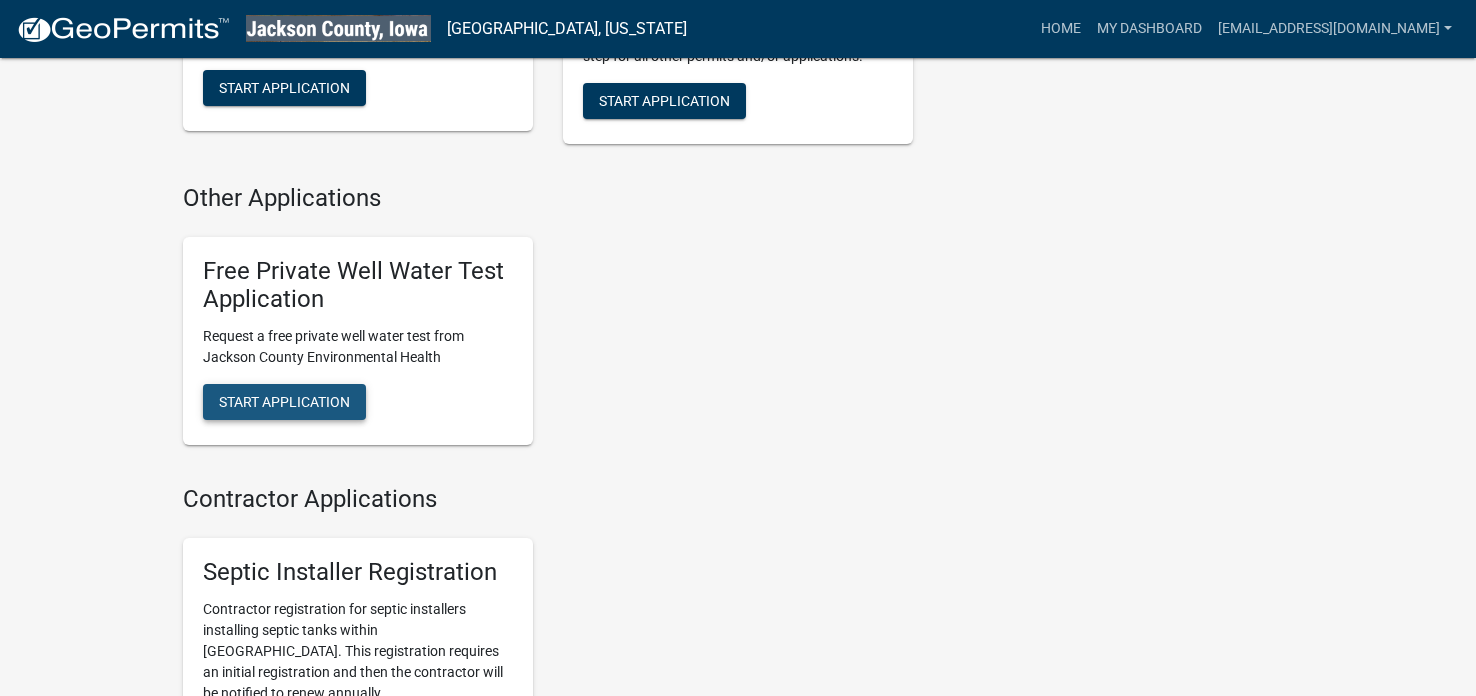 click on "Start Application" 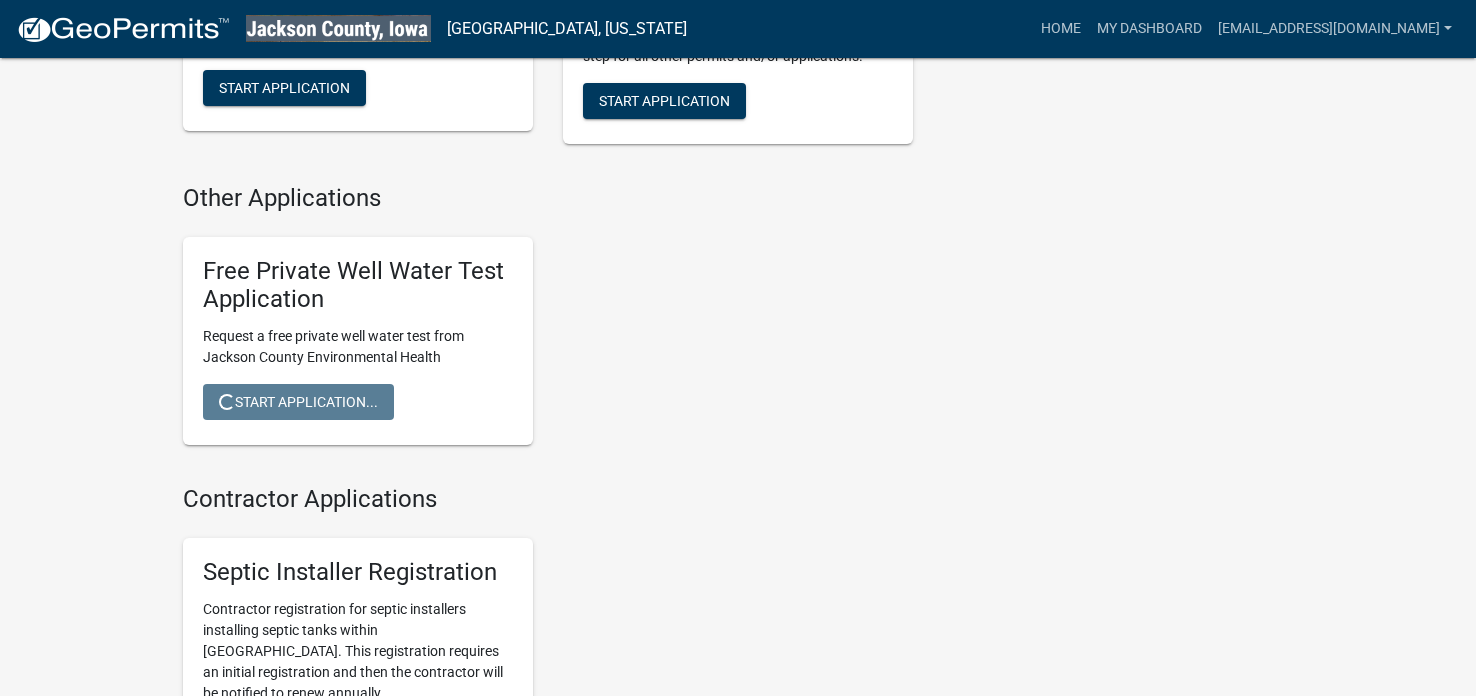 scroll, scrollTop: 0, scrollLeft: 0, axis: both 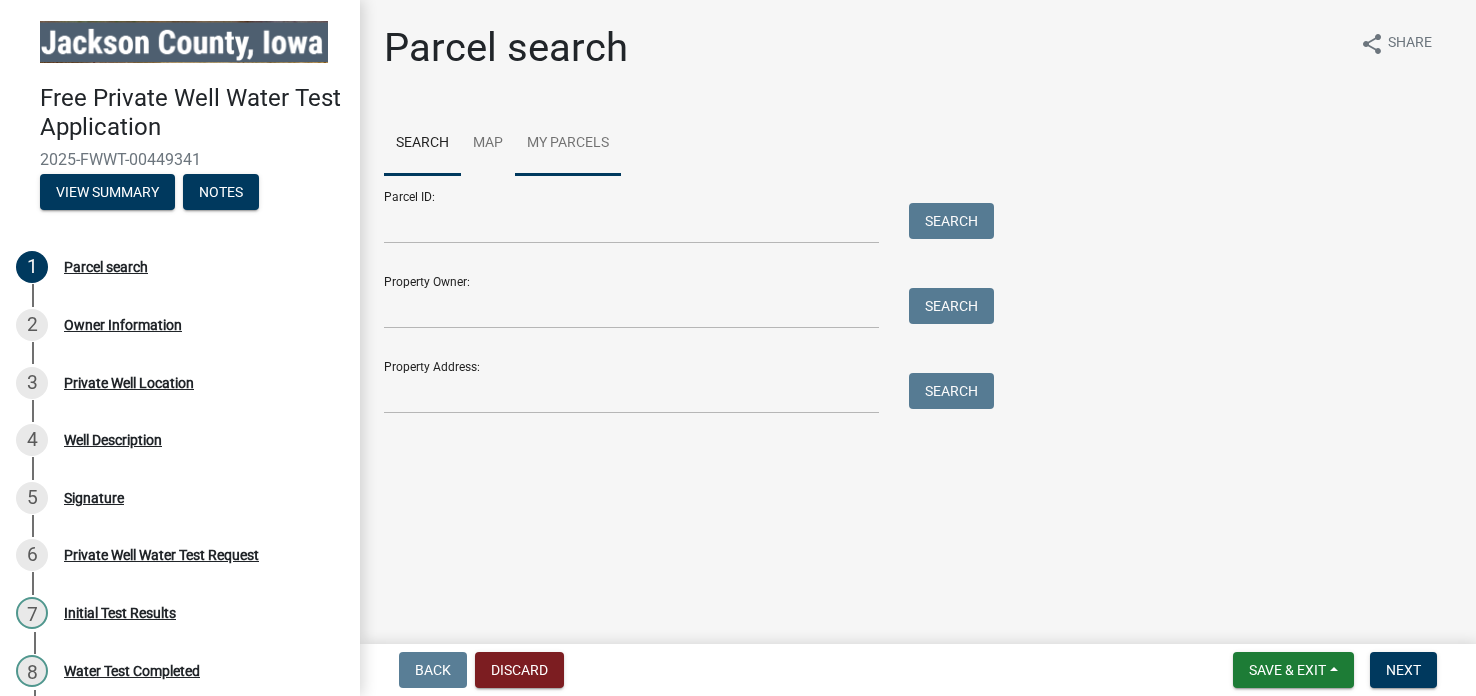 click on "My Parcels" at bounding box center (568, 144) 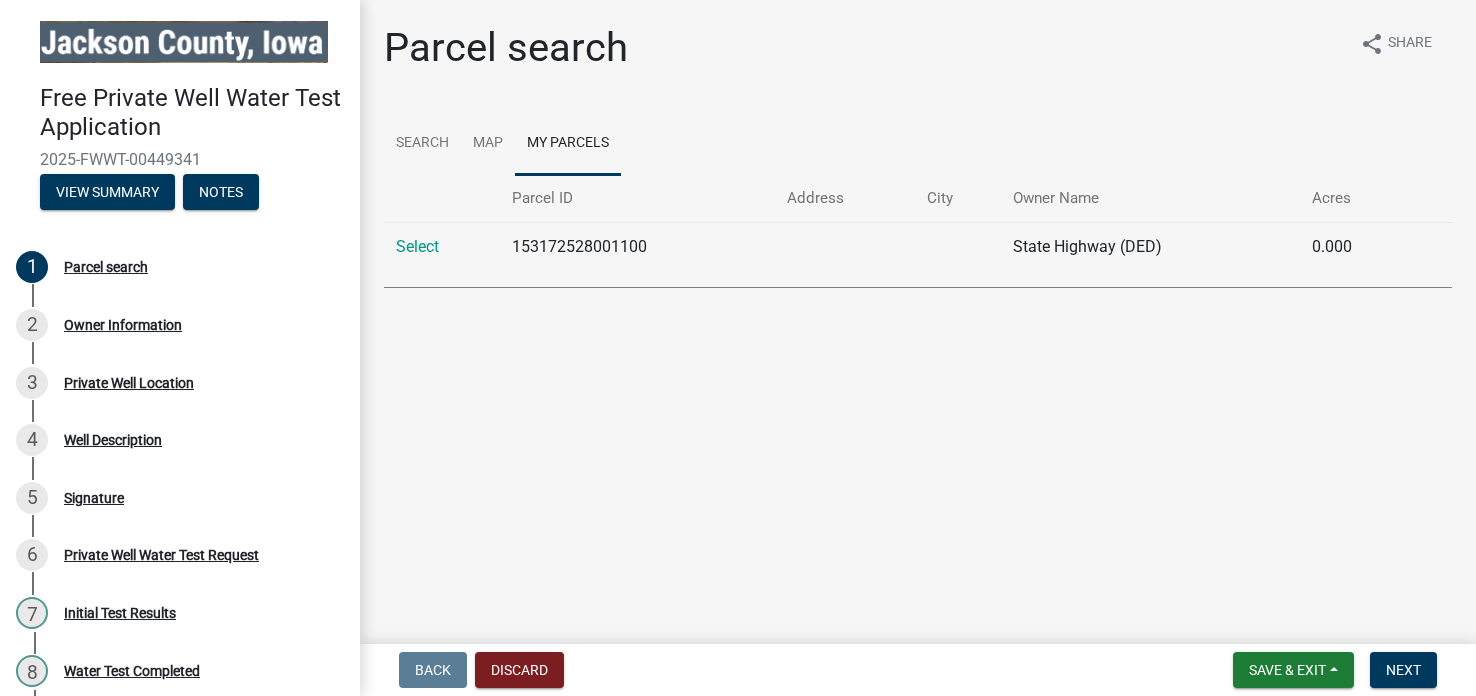 click on "Address" at bounding box center (845, 198) 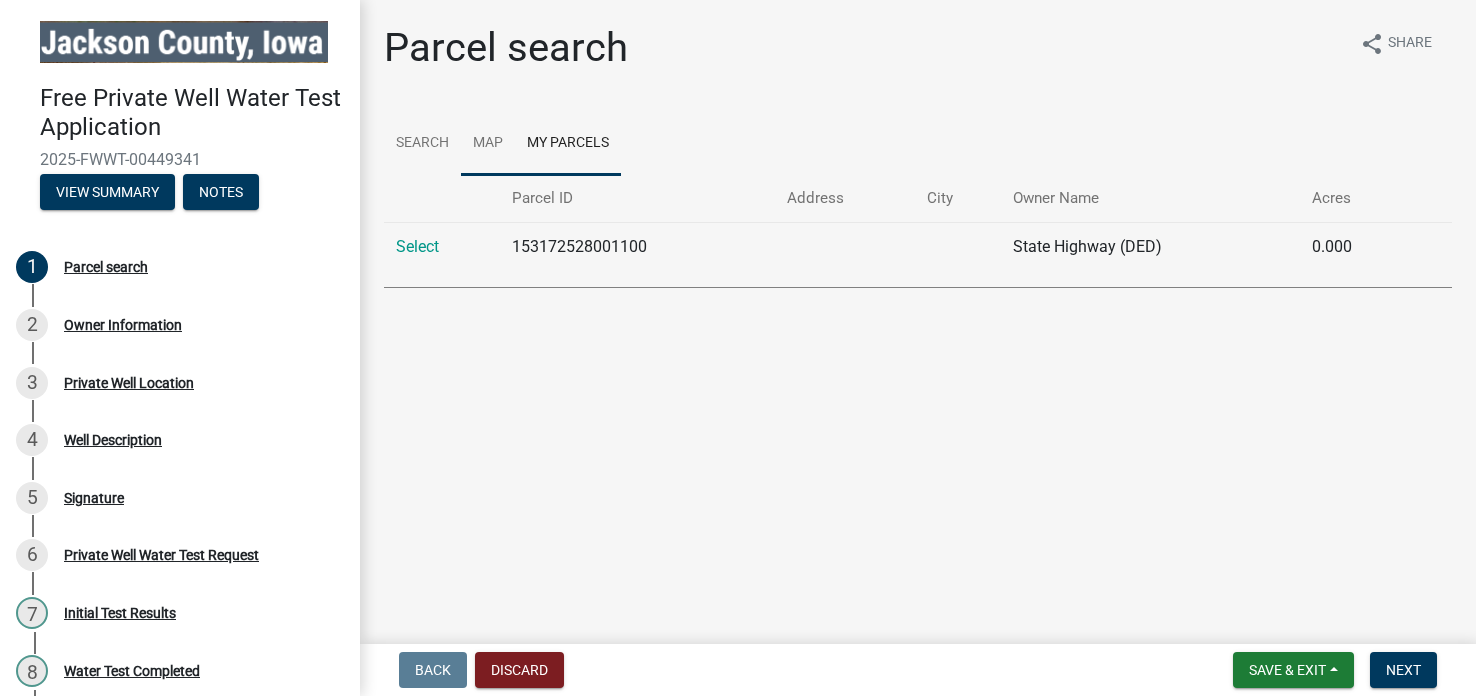 click on "Map" at bounding box center [488, 144] 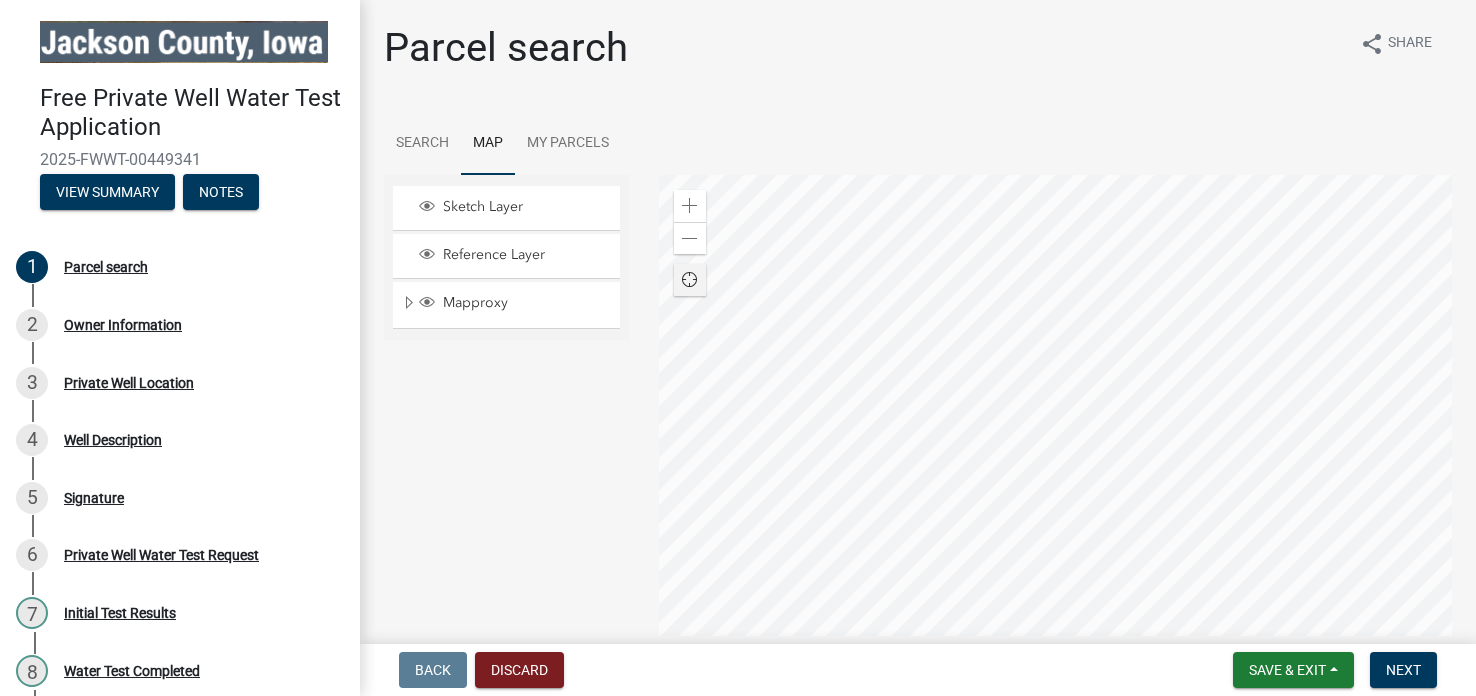 click at bounding box center [1056, 425] 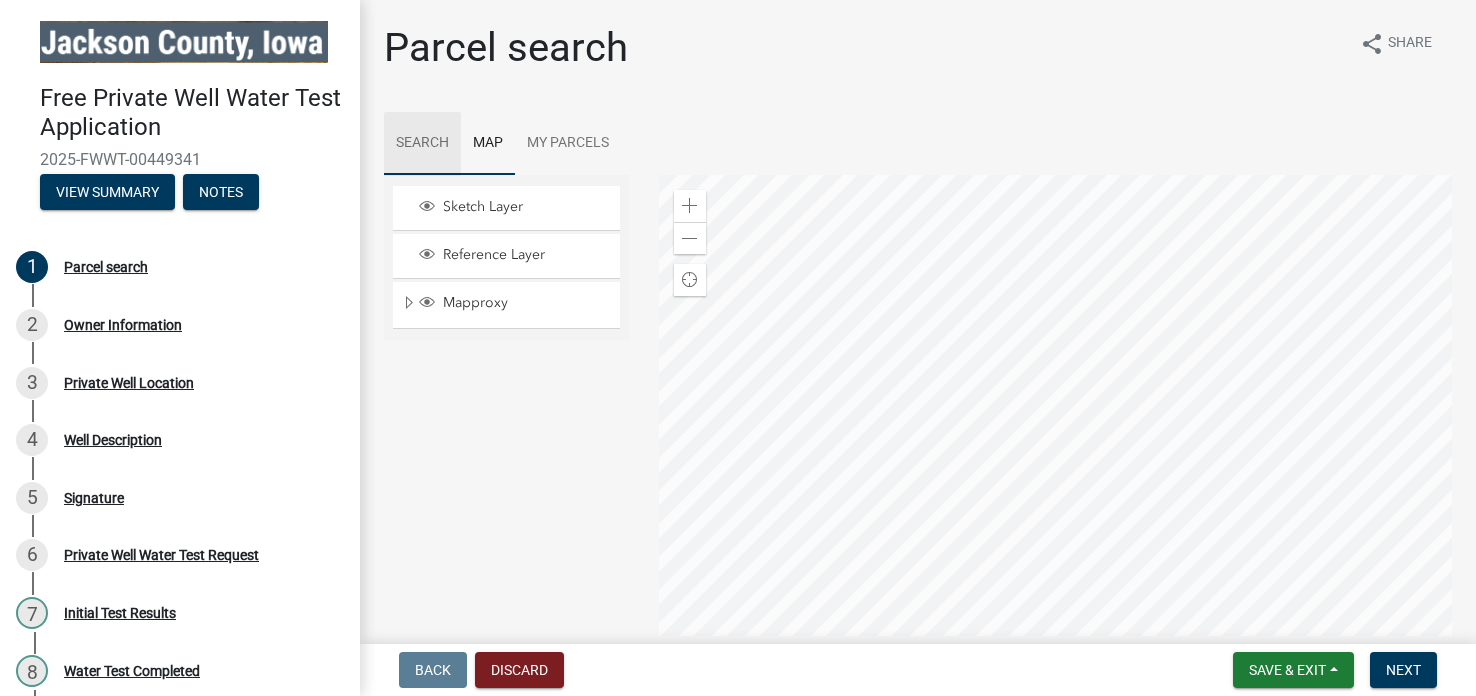 click on "Search" at bounding box center [422, 144] 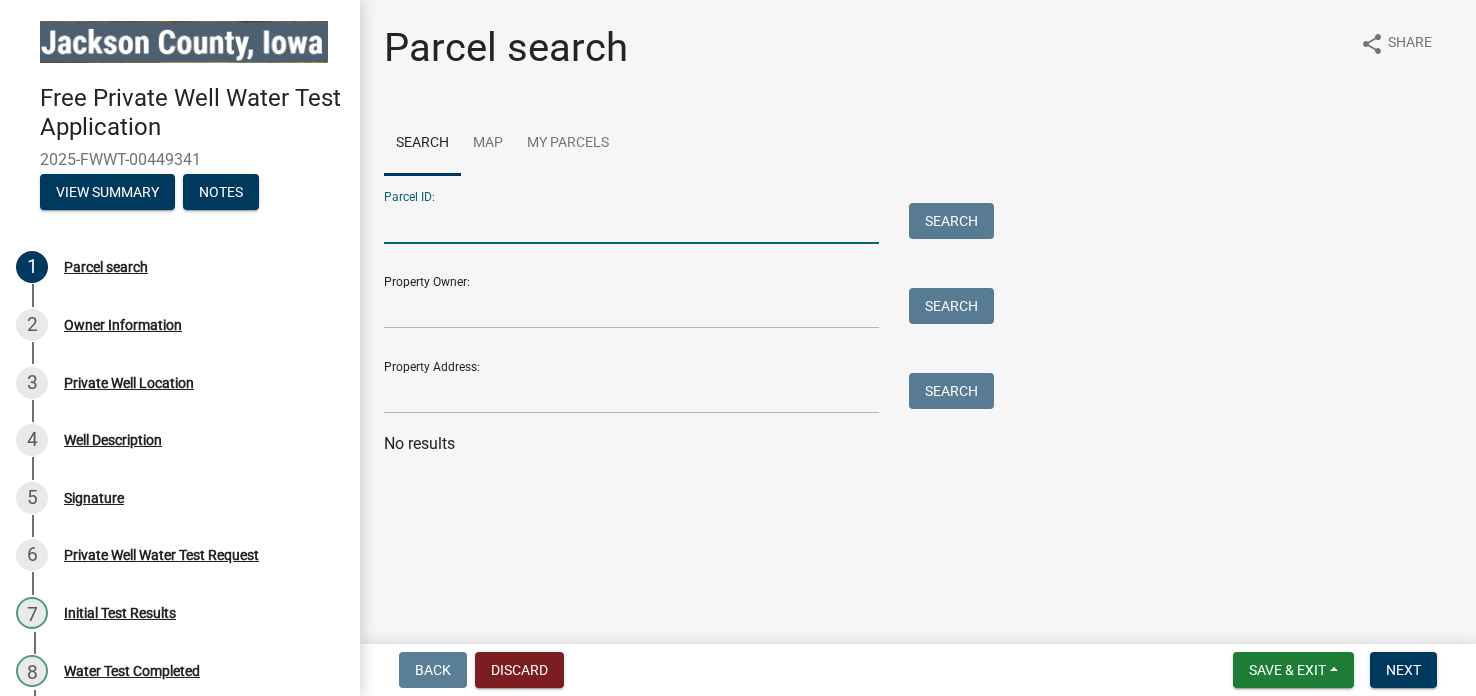 click on "Parcel ID:" at bounding box center (631, 223) 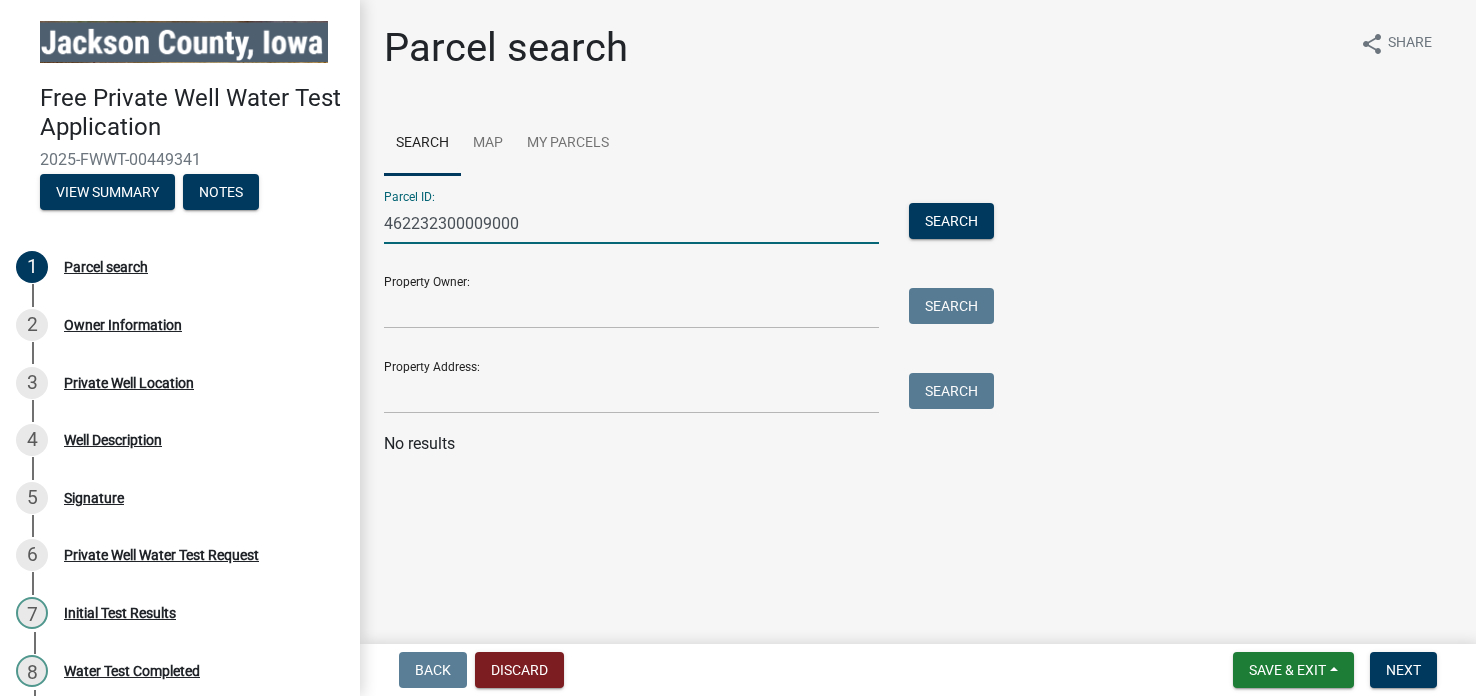 type on "462232300009000" 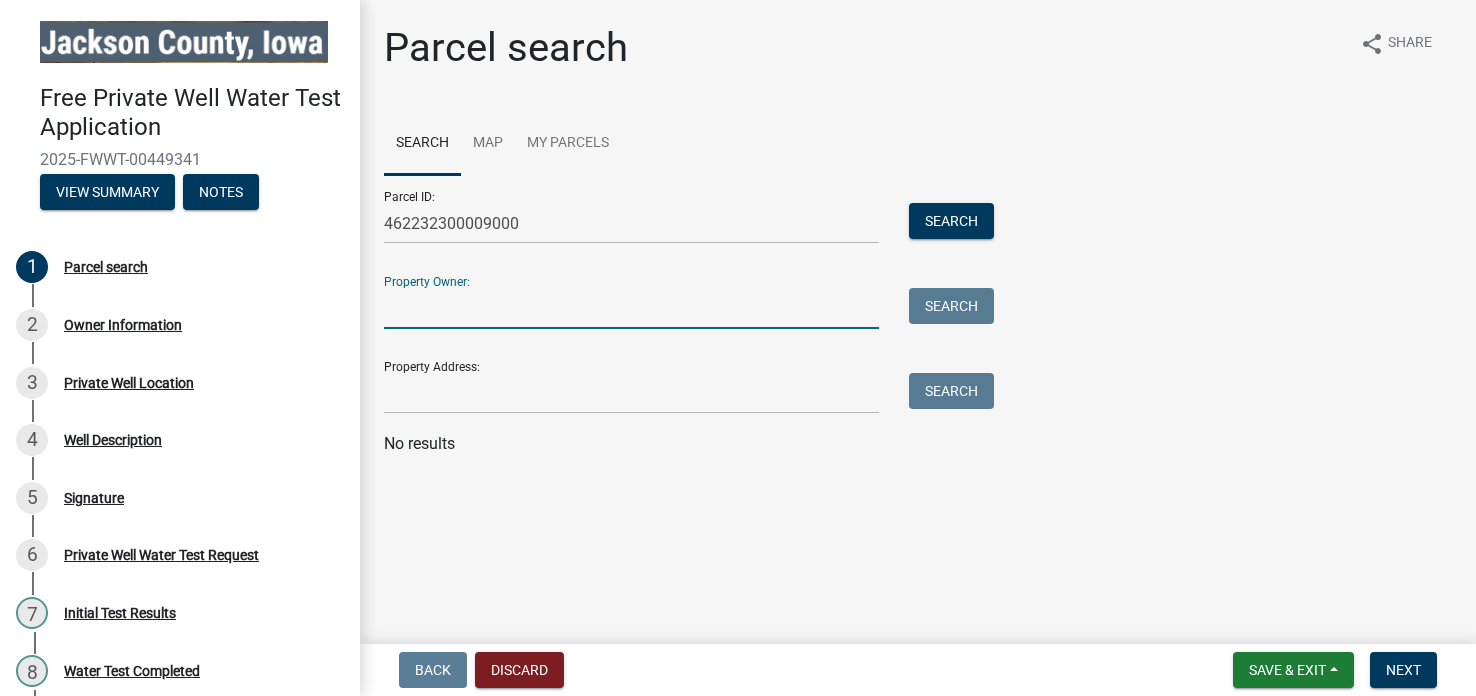 click on "Property Owner:" at bounding box center (631, 308) 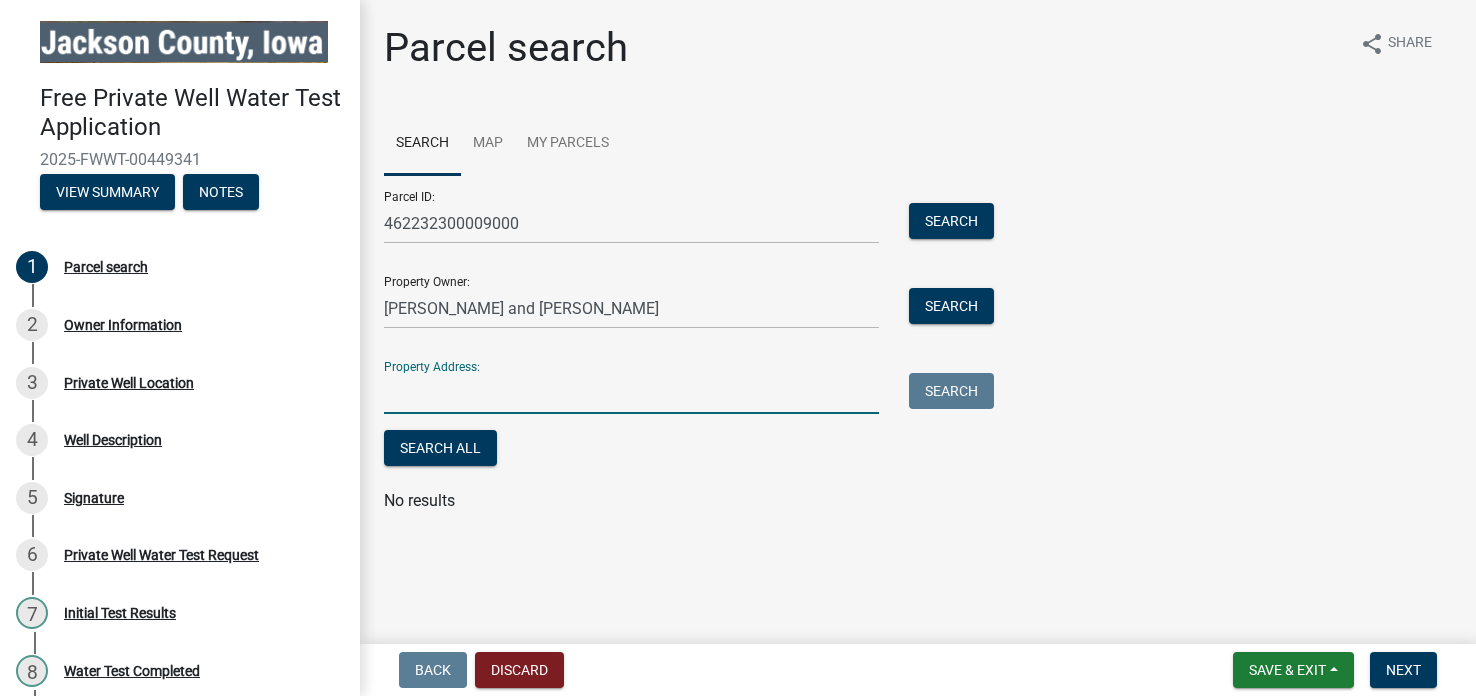 click on "Property Address:" at bounding box center (631, 393) 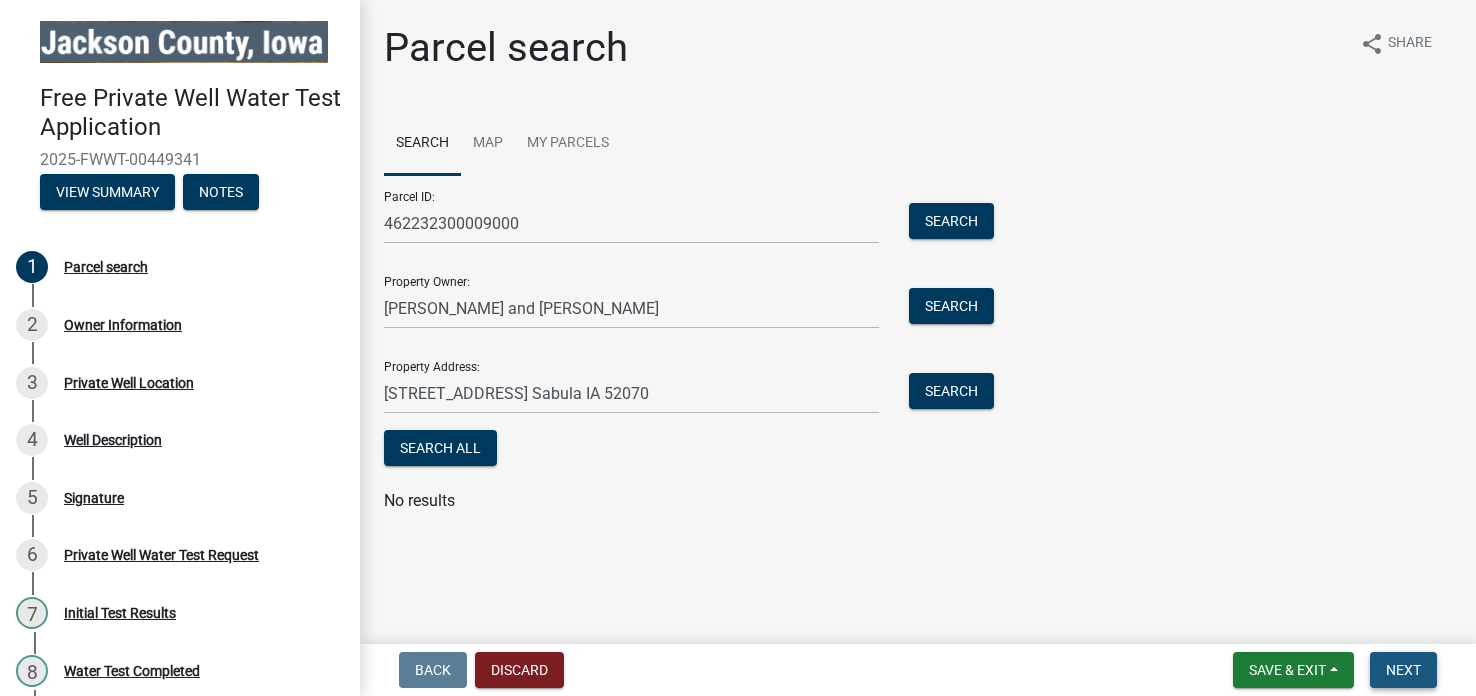 click on "Next" at bounding box center (1403, 670) 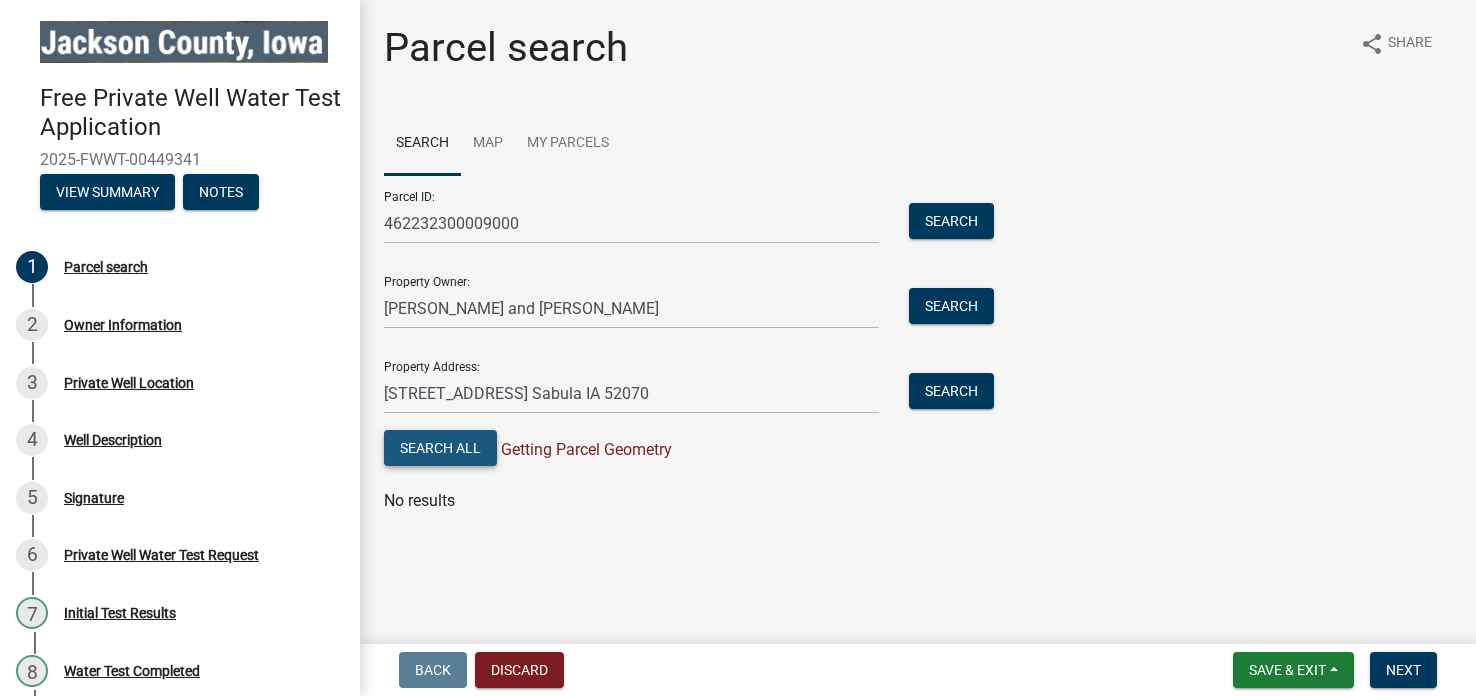 click on "Search All" at bounding box center [440, 448] 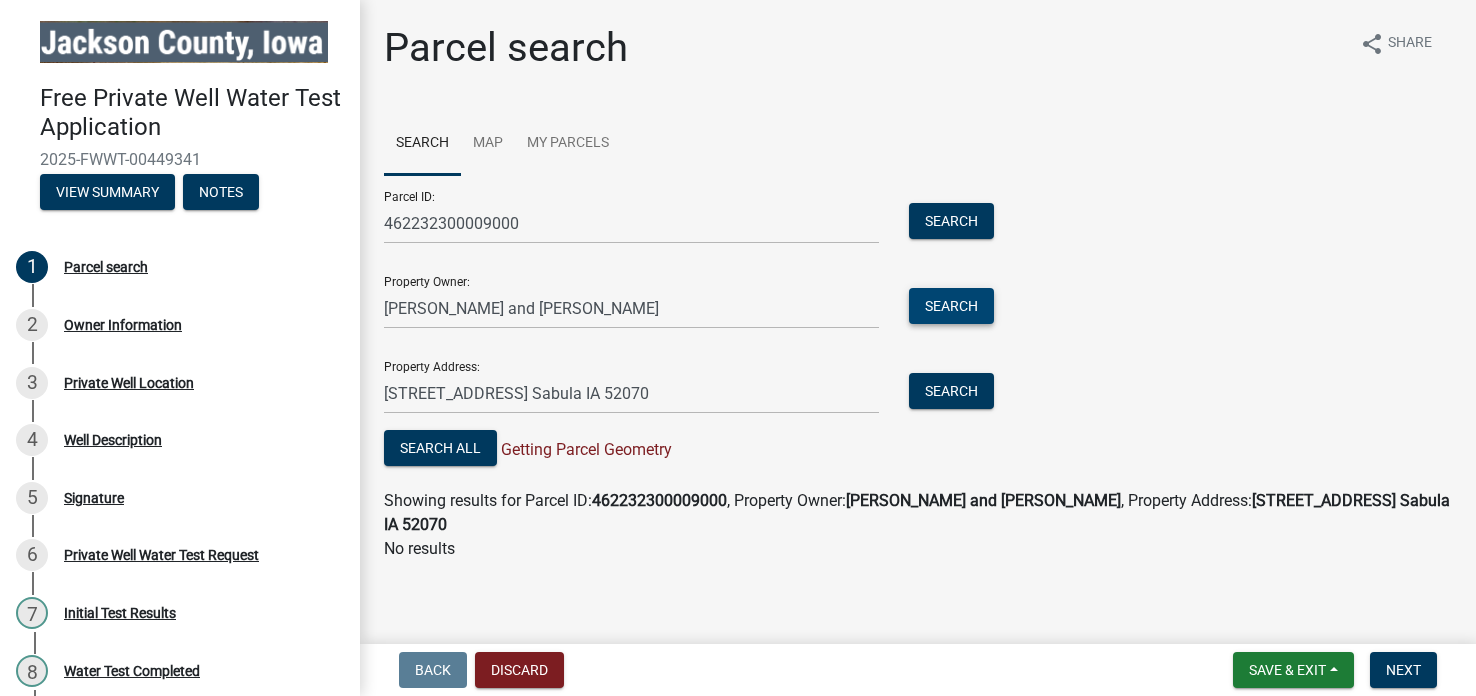 click on "Search" at bounding box center (951, 306) 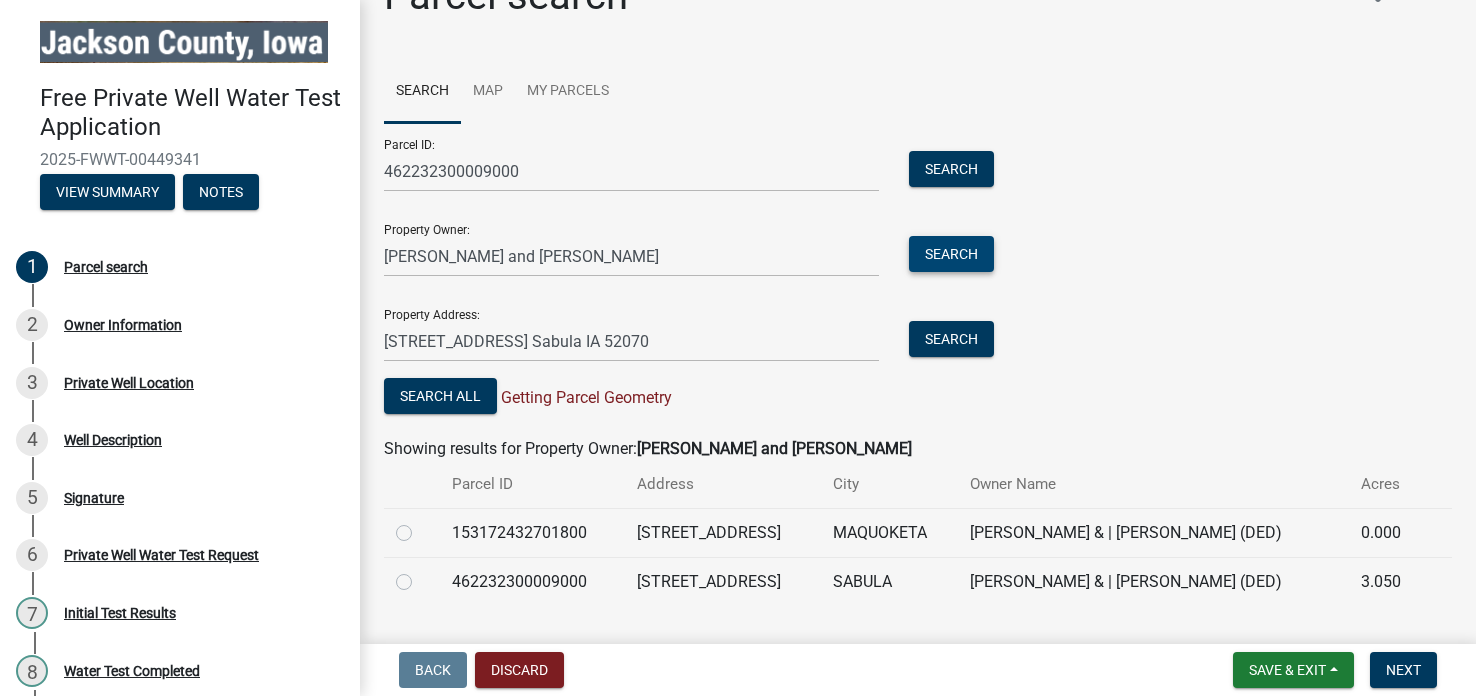 scroll, scrollTop: 90, scrollLeft: 0, axis: vertical 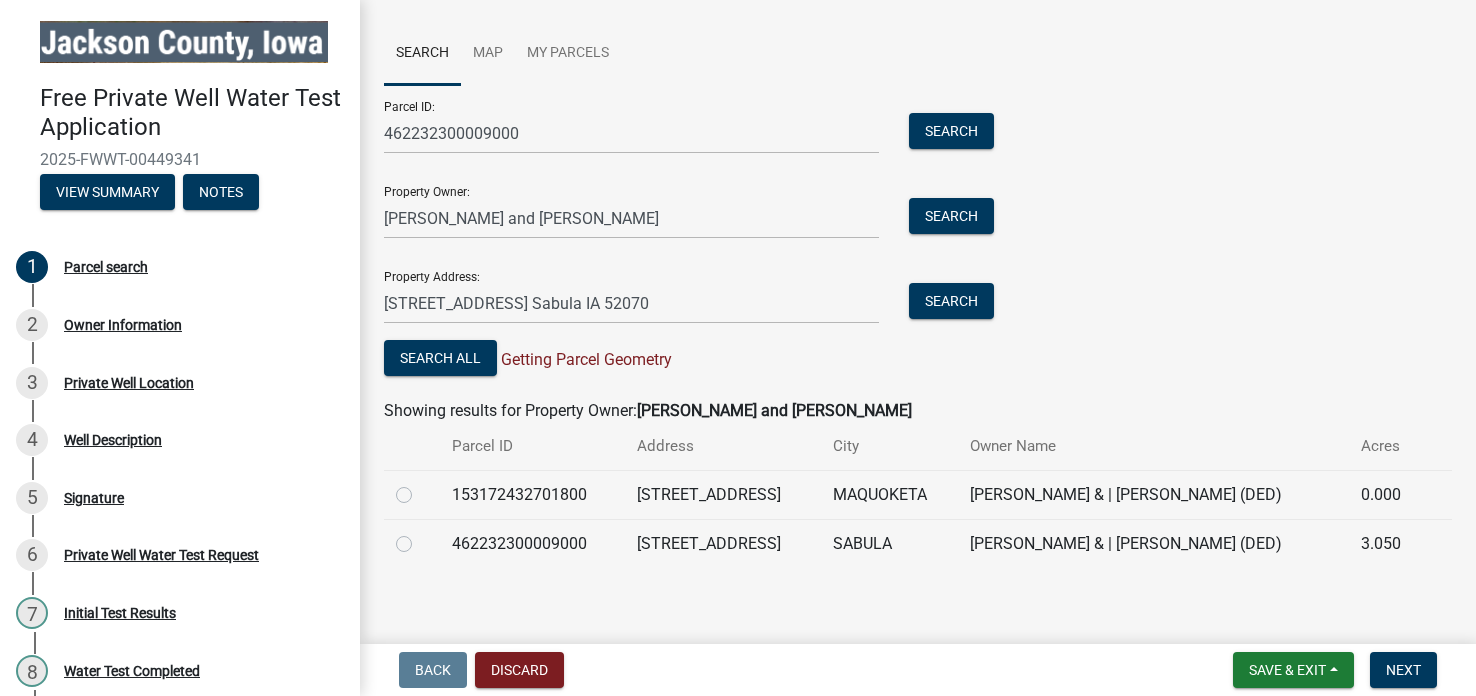 click 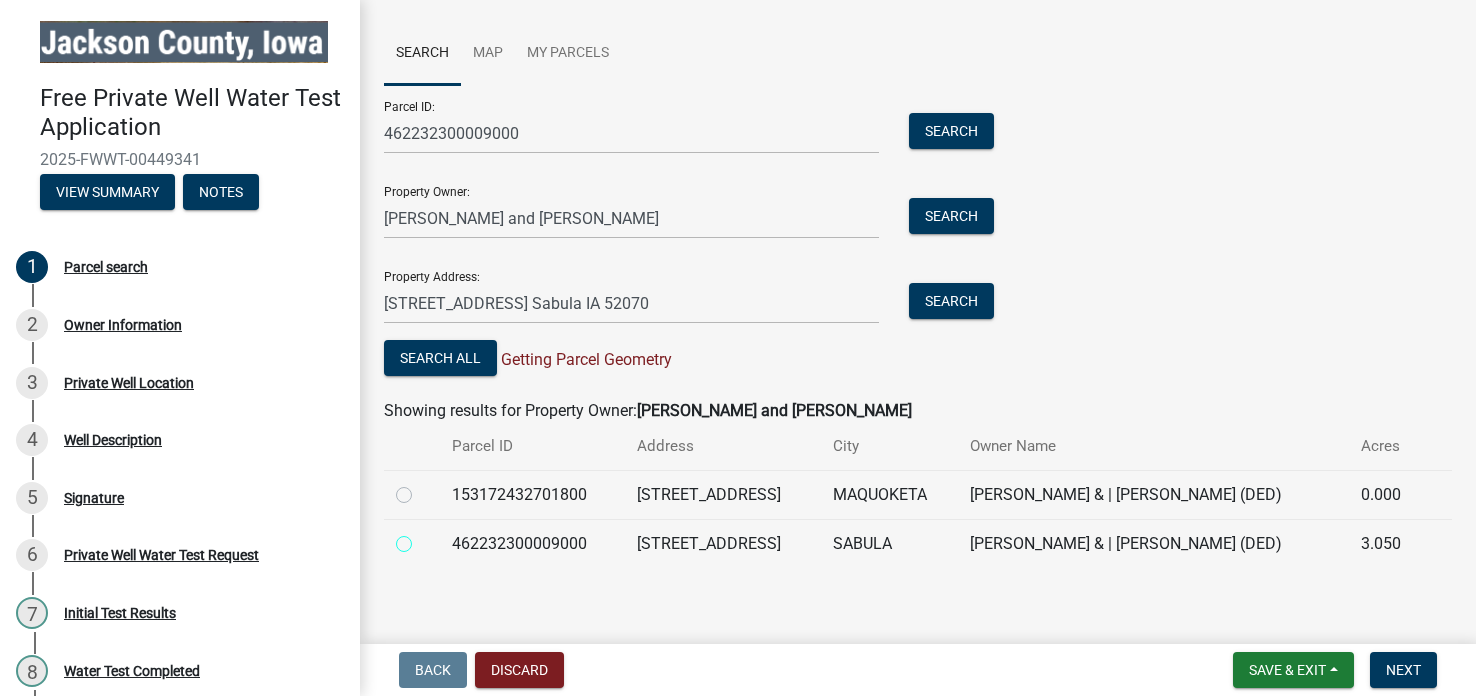click at bounding box center [426, 538] 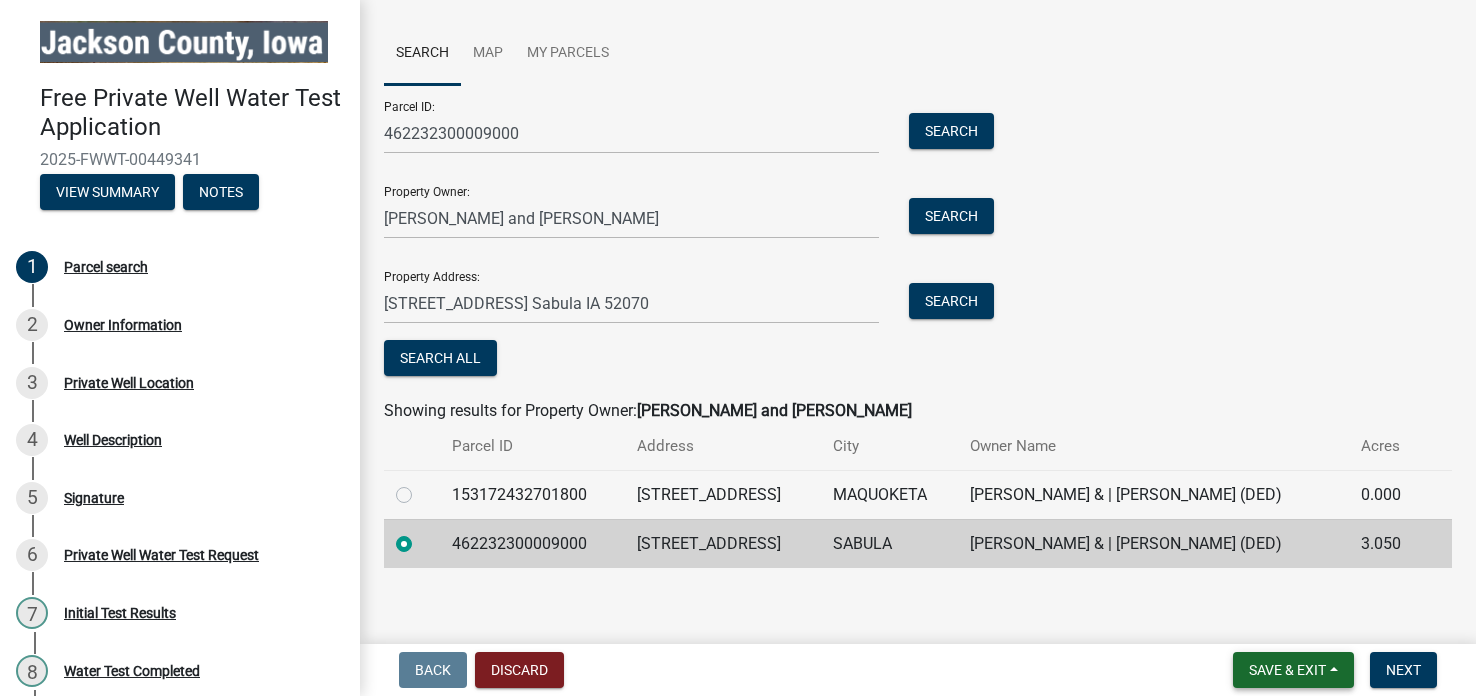 click on "Save & Exit" at bounding box center (1287, 670) 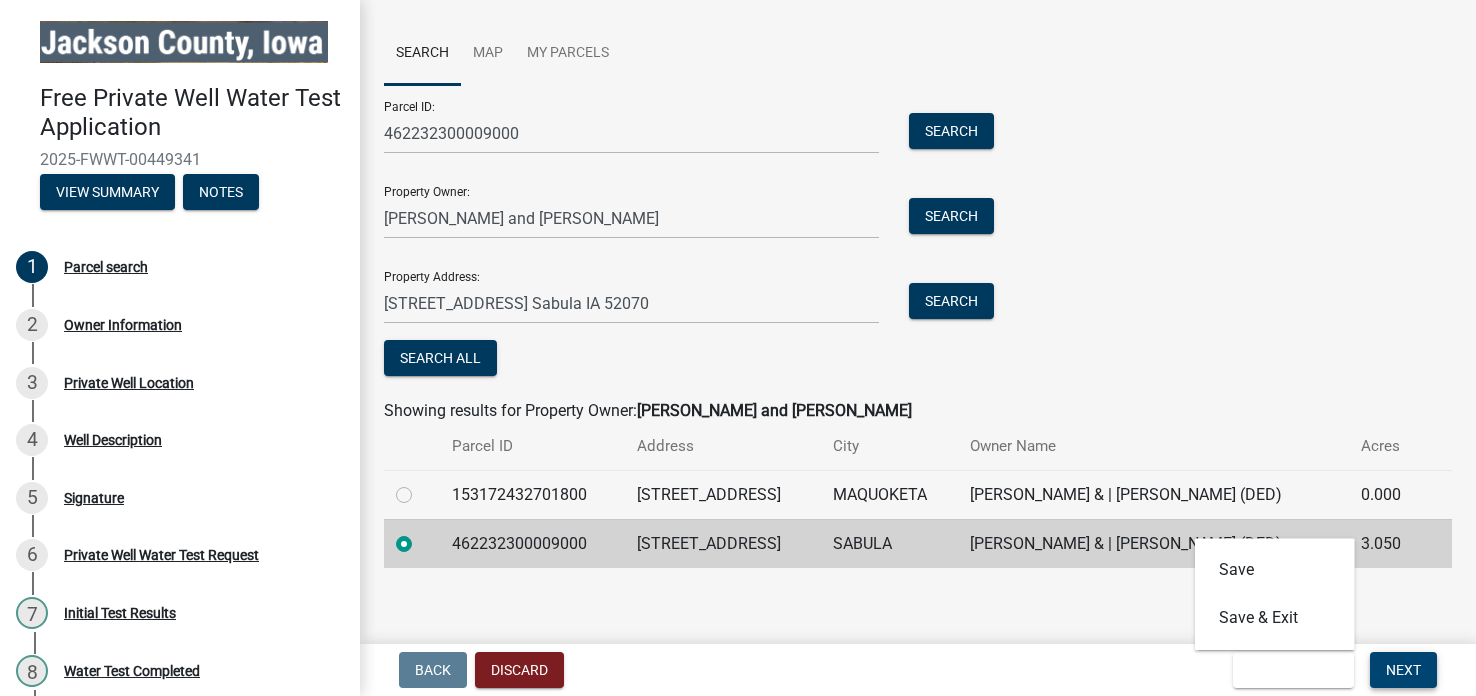 click on "Next" at bounding box center (1403, 670) 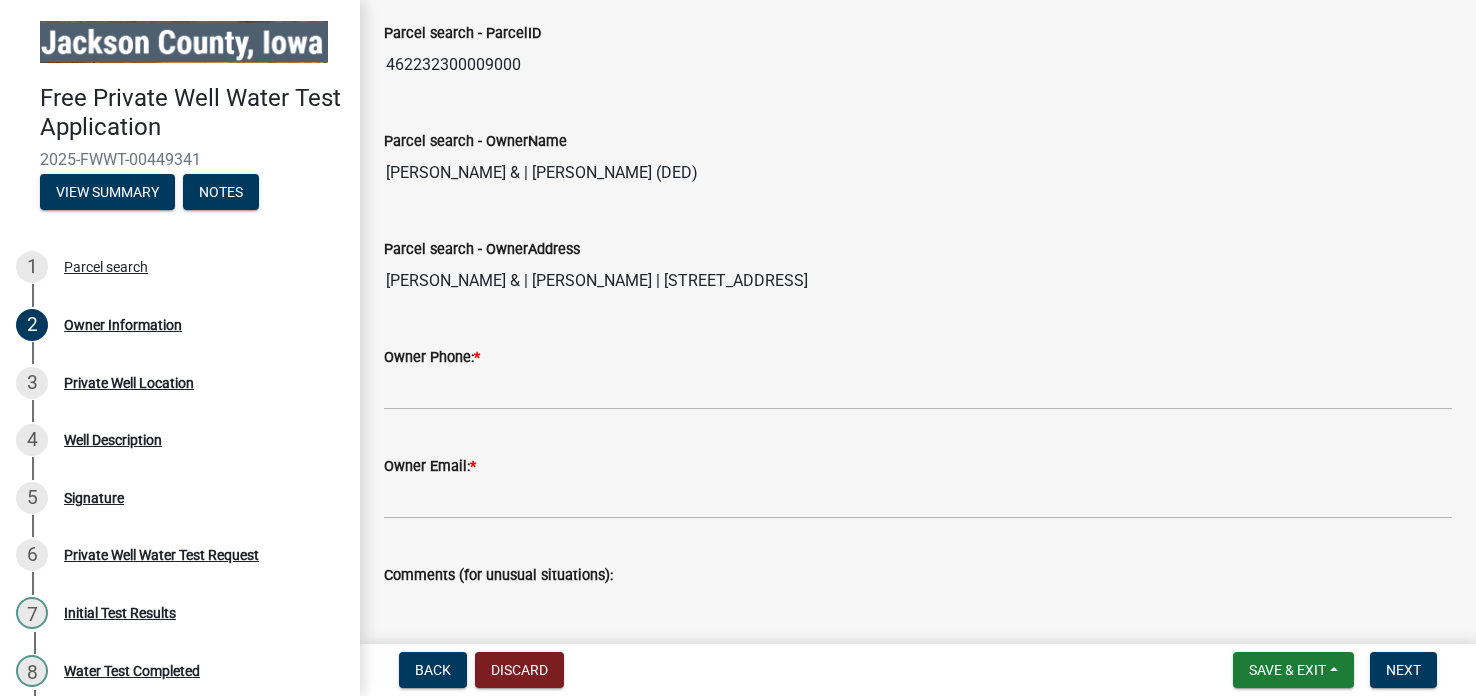 scroll, scrollTop: 209, scrollLeft: 0, axis: vertical 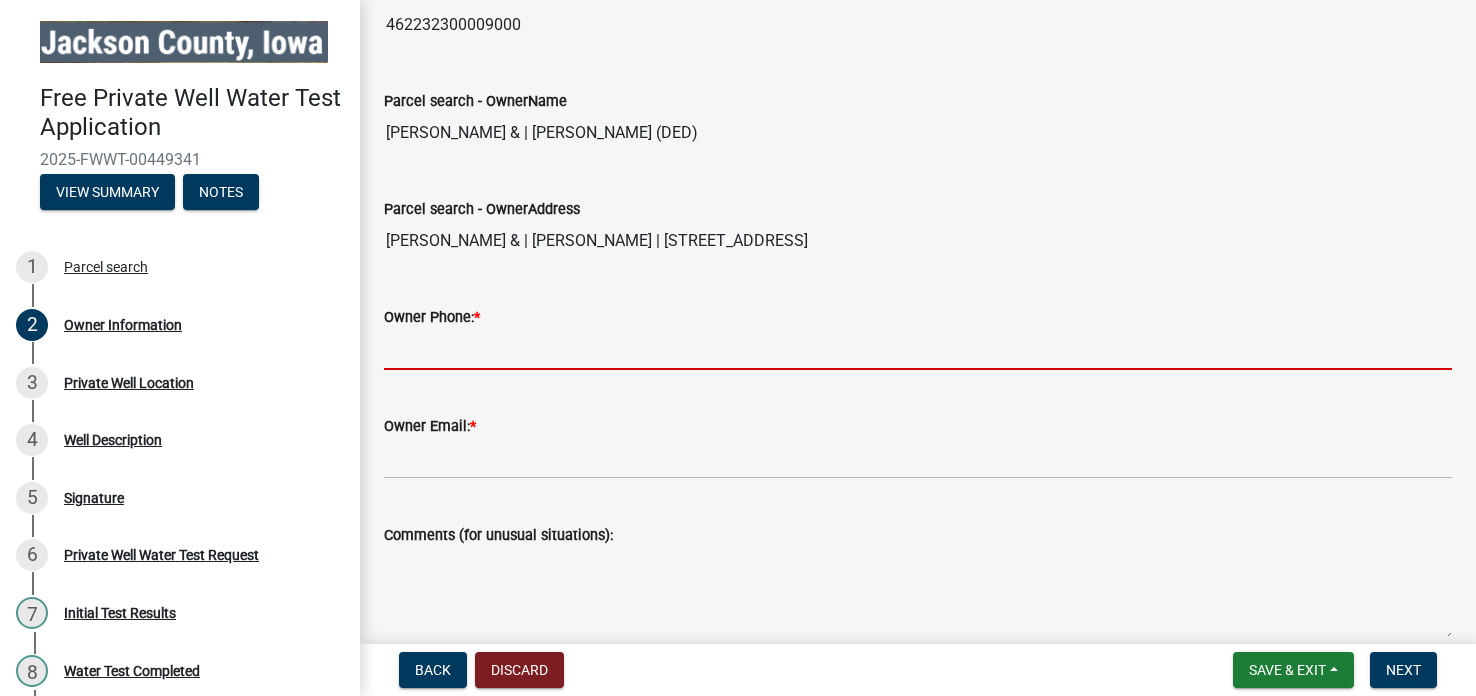 click on "Owner Phone:  *" at bounding box center (918, 349) 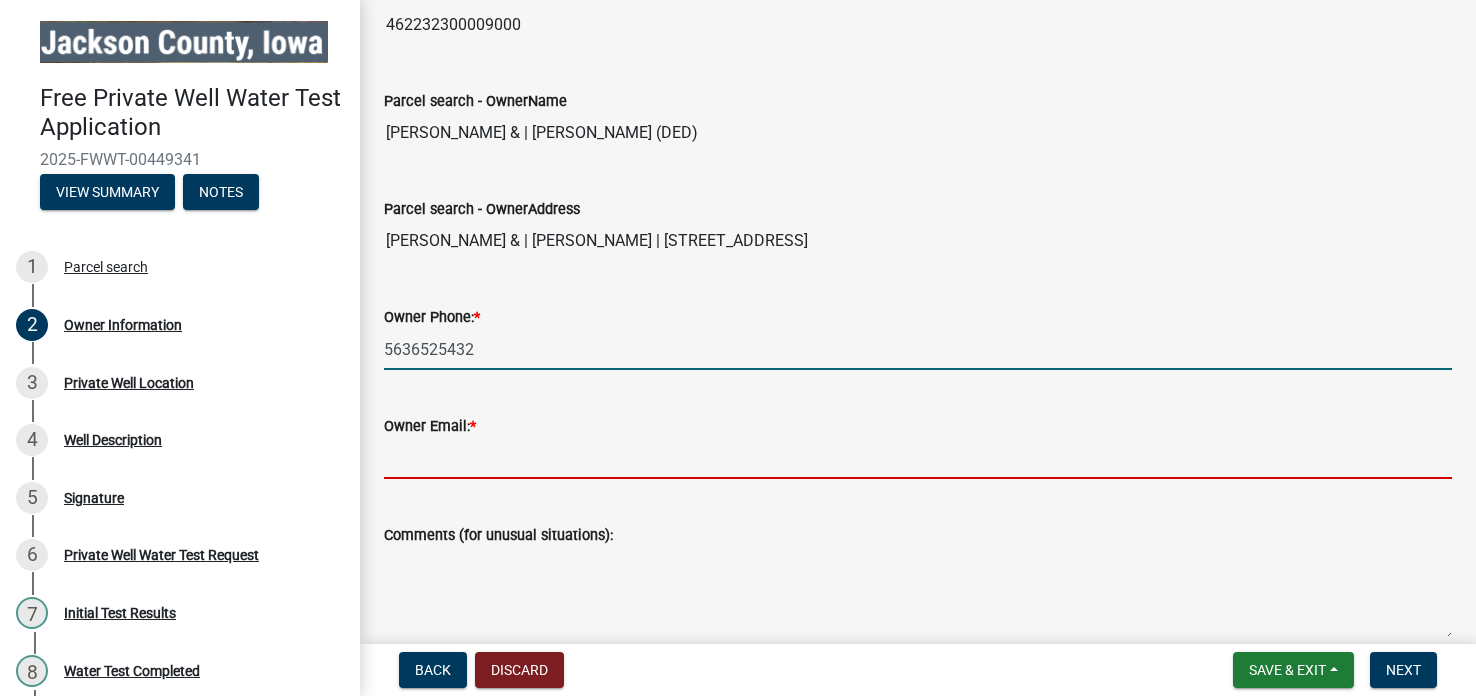 type on "[EMAIL_ADDRESS][DOMAIN_NAME]" 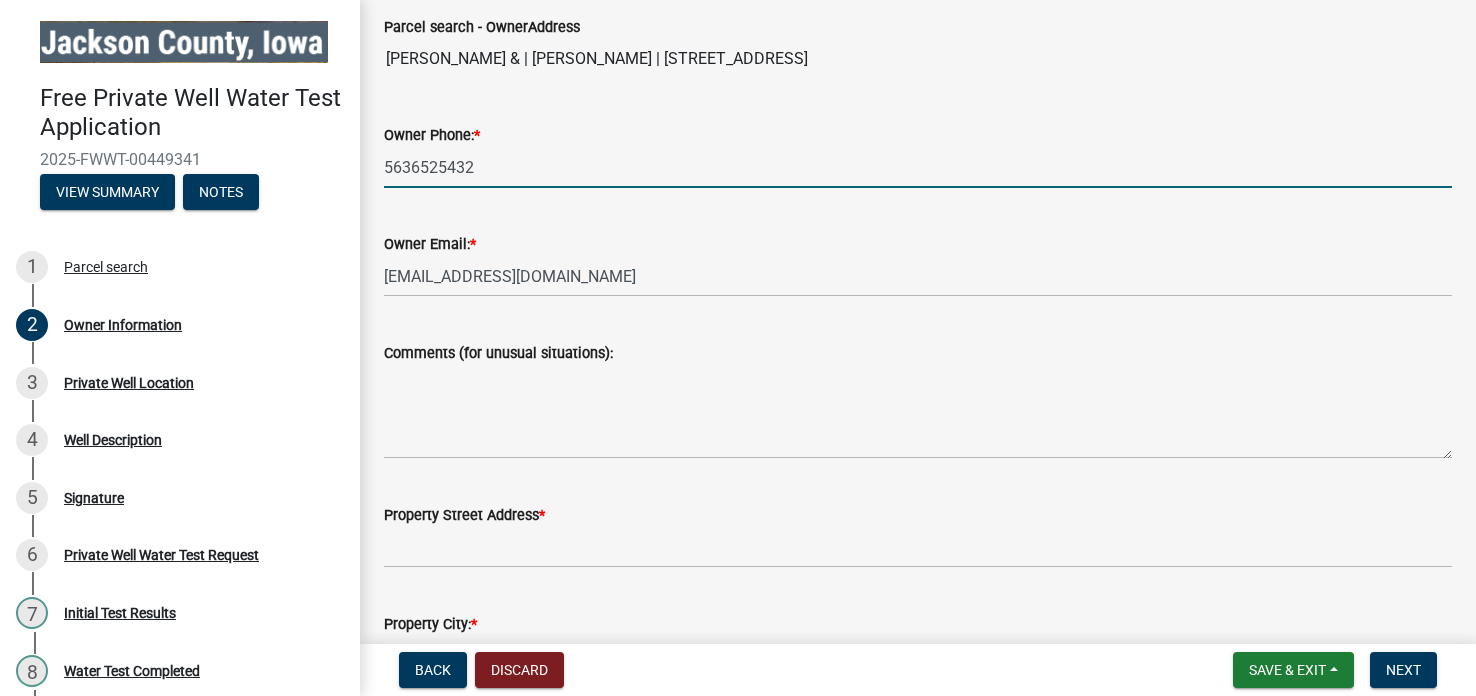 scroll, scrollTop: 398, scrollLeft: 0, axis: vertical 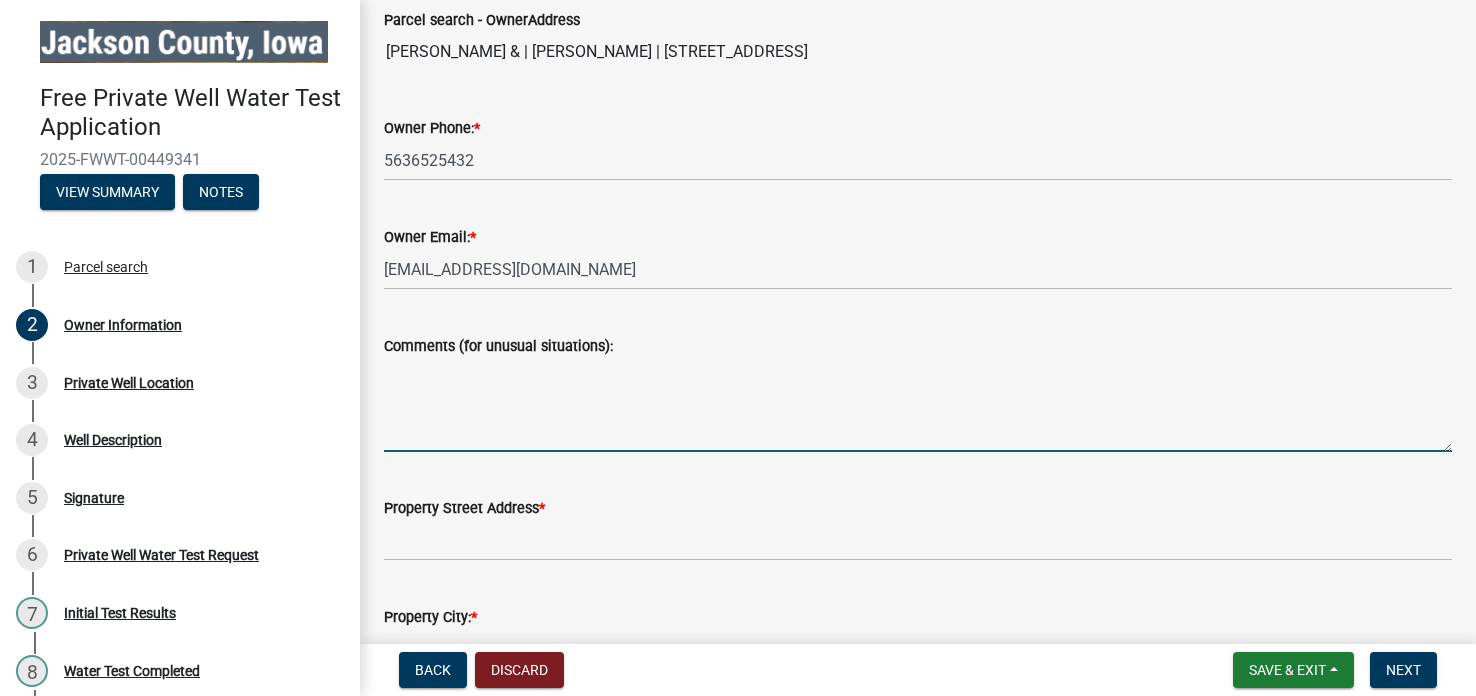 click on "Comments (for unusual situations):" at bounding box center (918, 405) 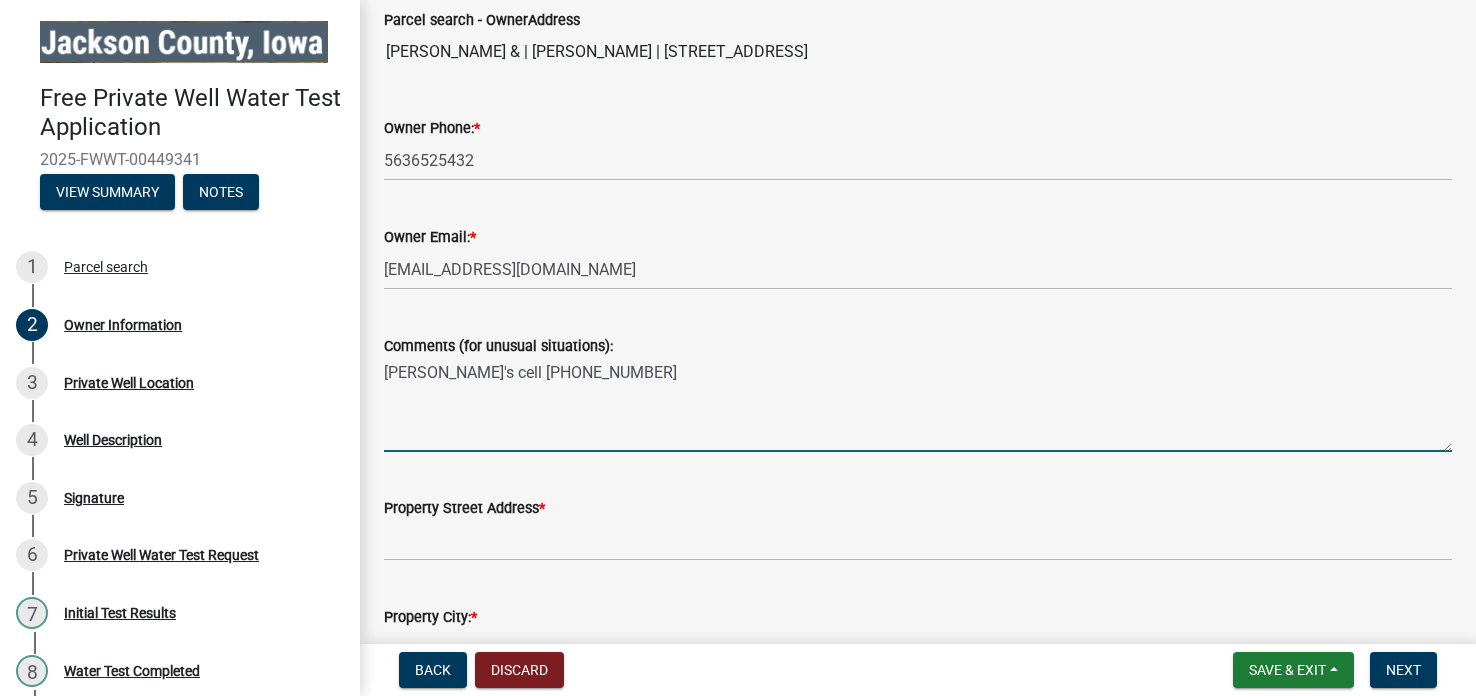 type on "John's cell 563-212-0660" 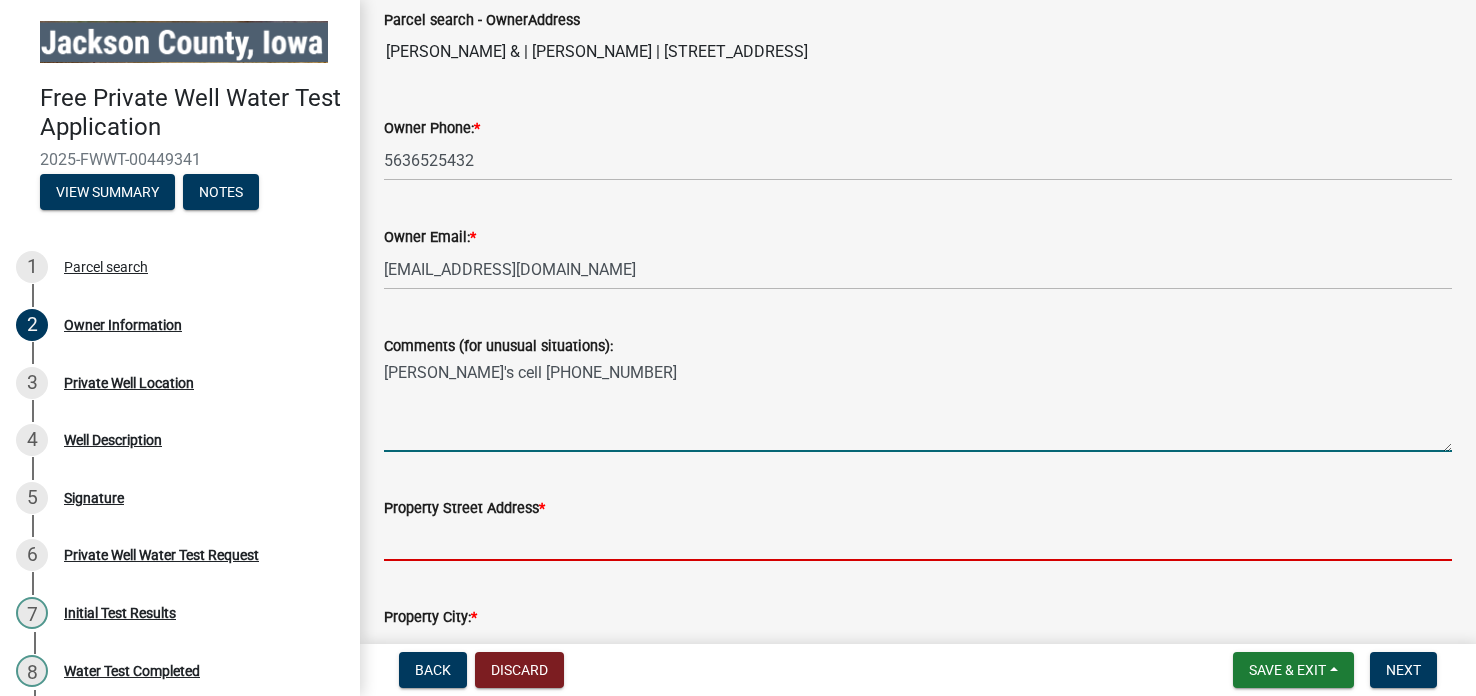 click on "Property Street Address  *" at bounding box center (918, 540) 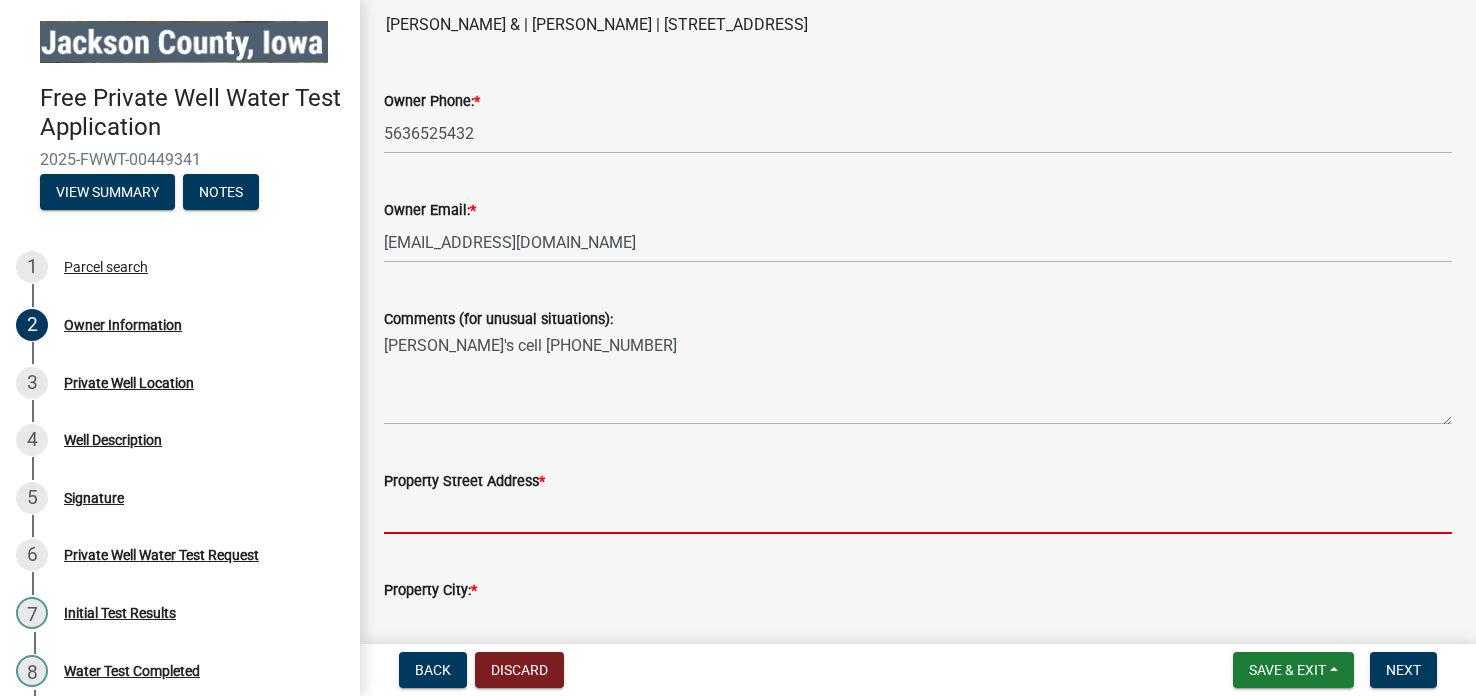 scroll, scrollTop: 429, scrollLeft: 0, axis: vertical 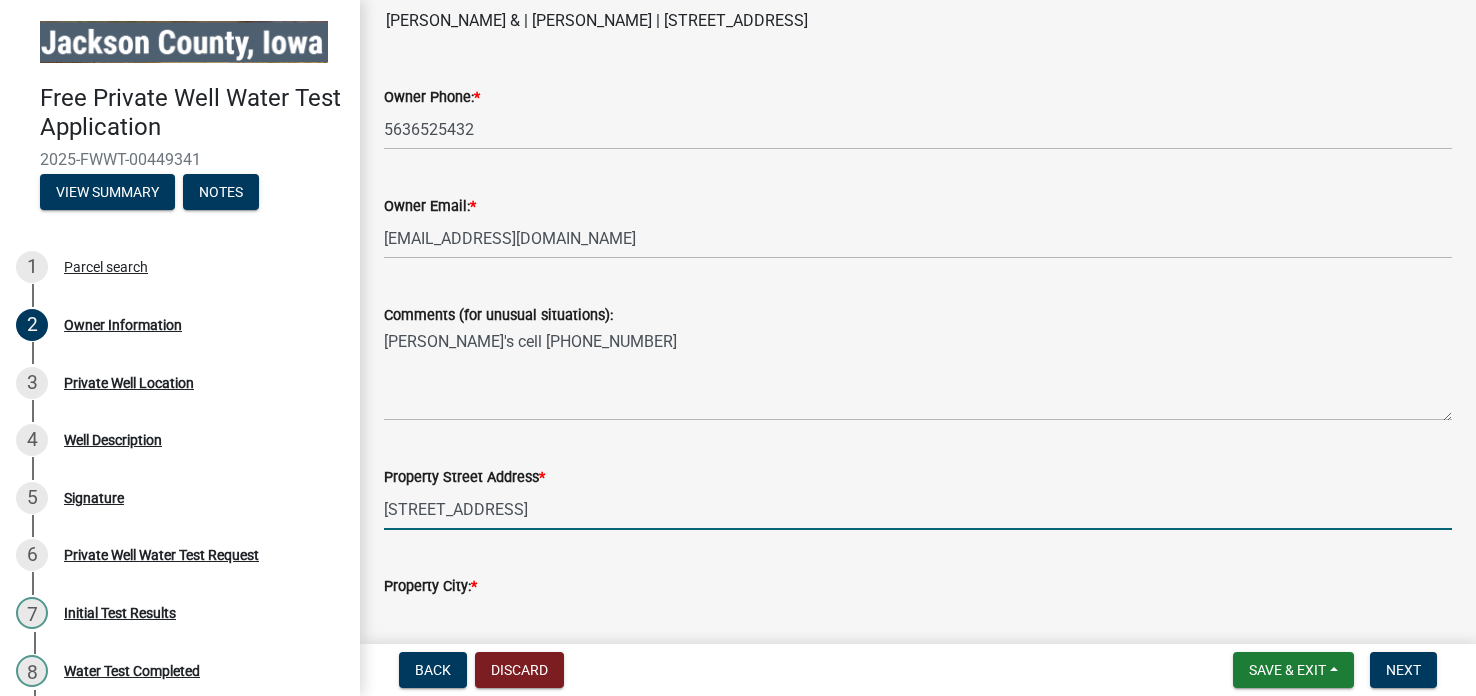type on "[STREET_ADDRESS]" 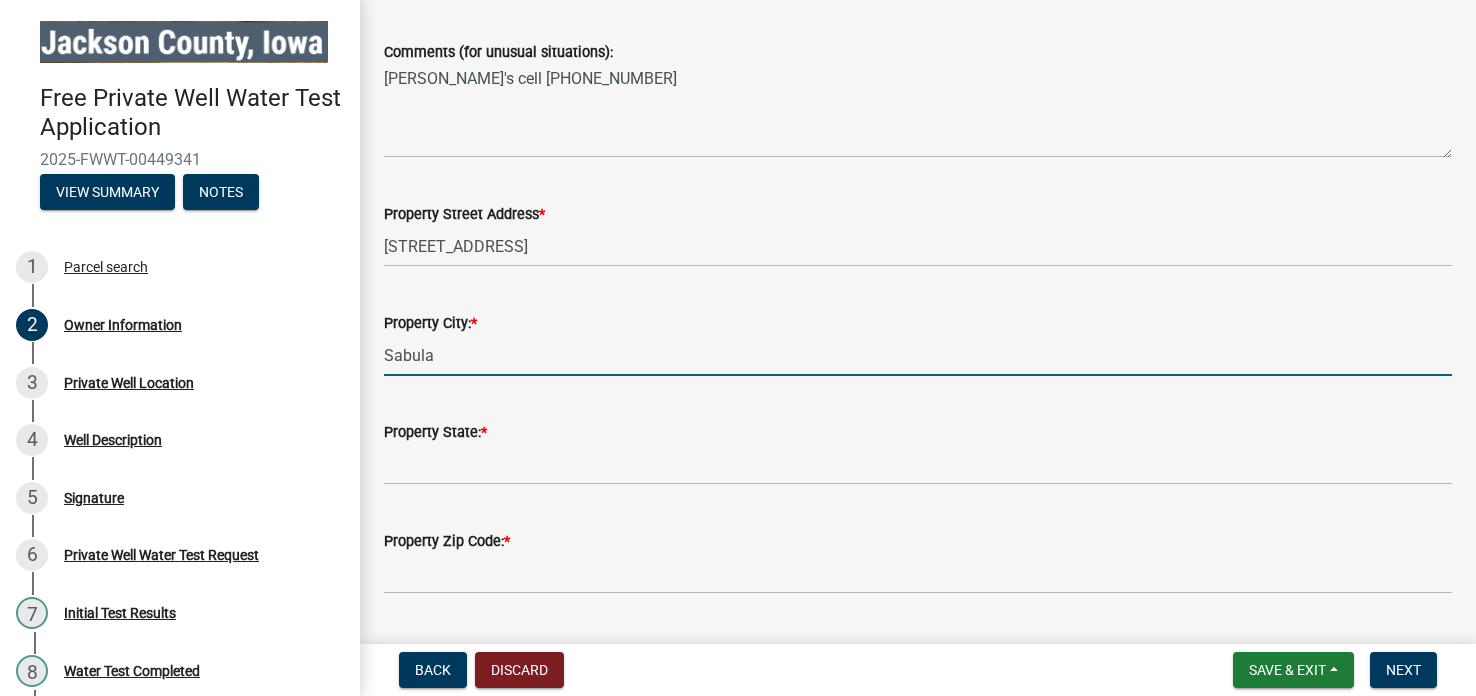 scroll, scrollTop: 700, scrollLeft: 0, axis: vertical 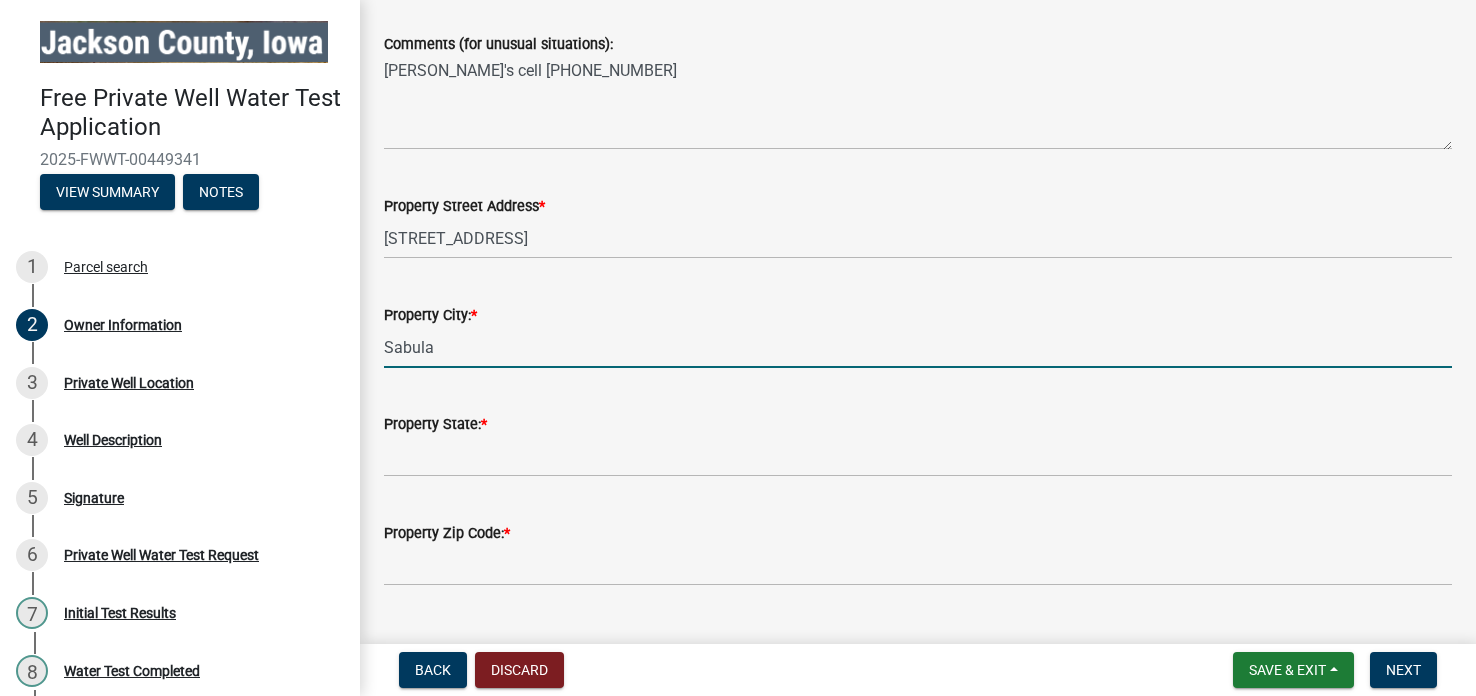 type on "Sabula" 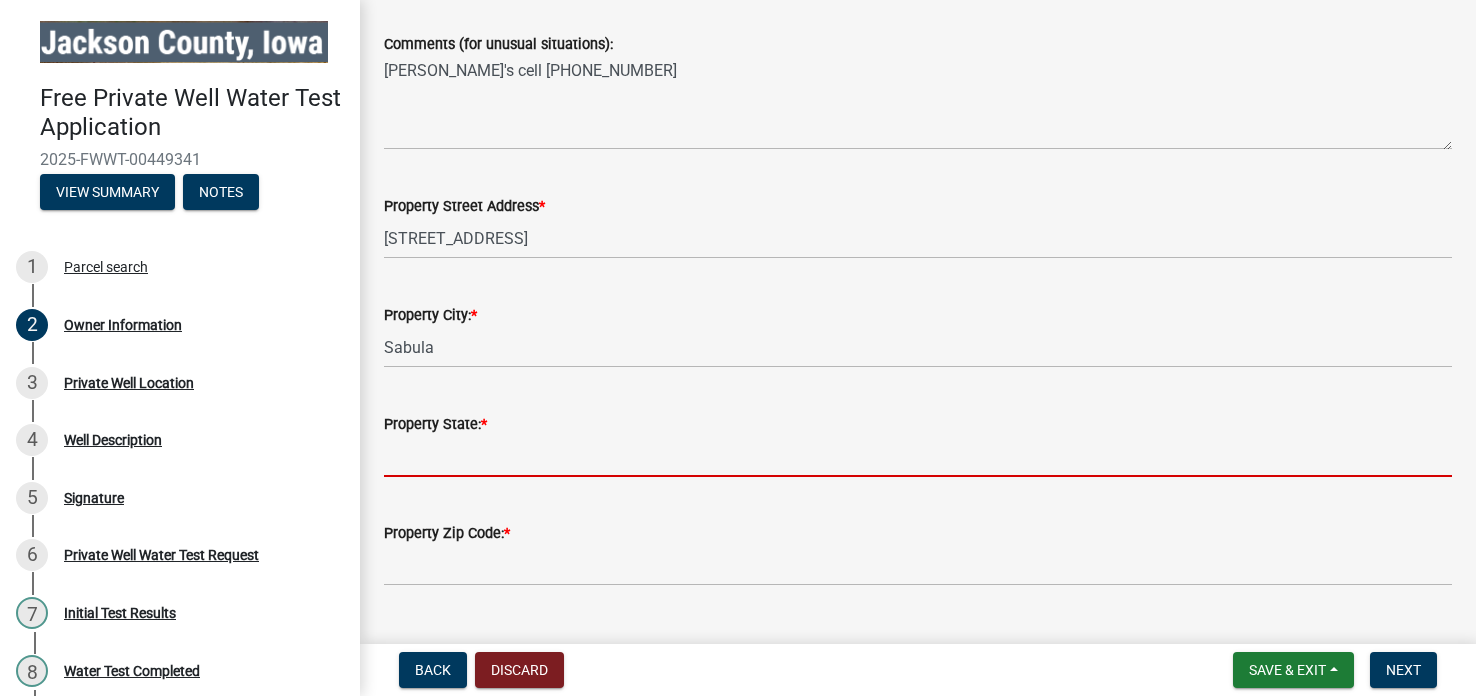 click on "Property State:  *" at bounding box center (918, 456) 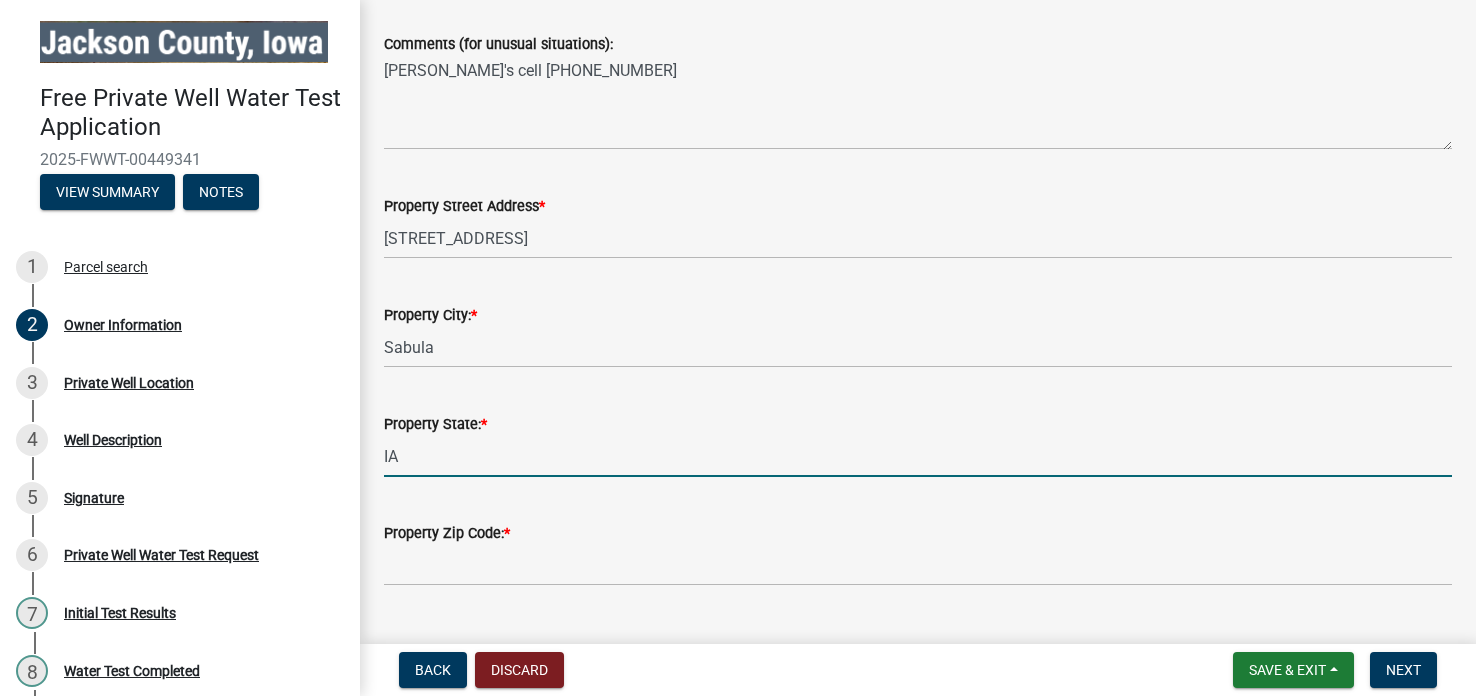 type on "IA" 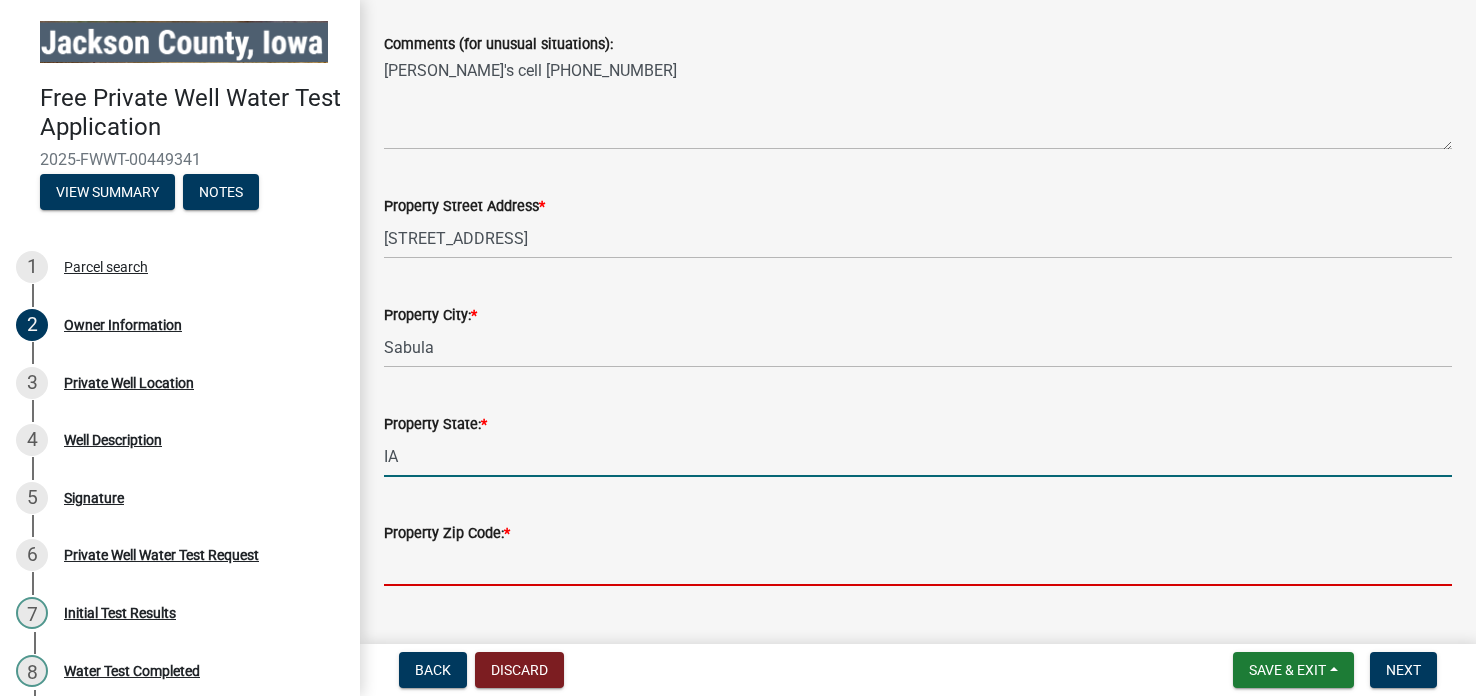 click on "Property Zip Code:  *" at bounding box center (918, 565) 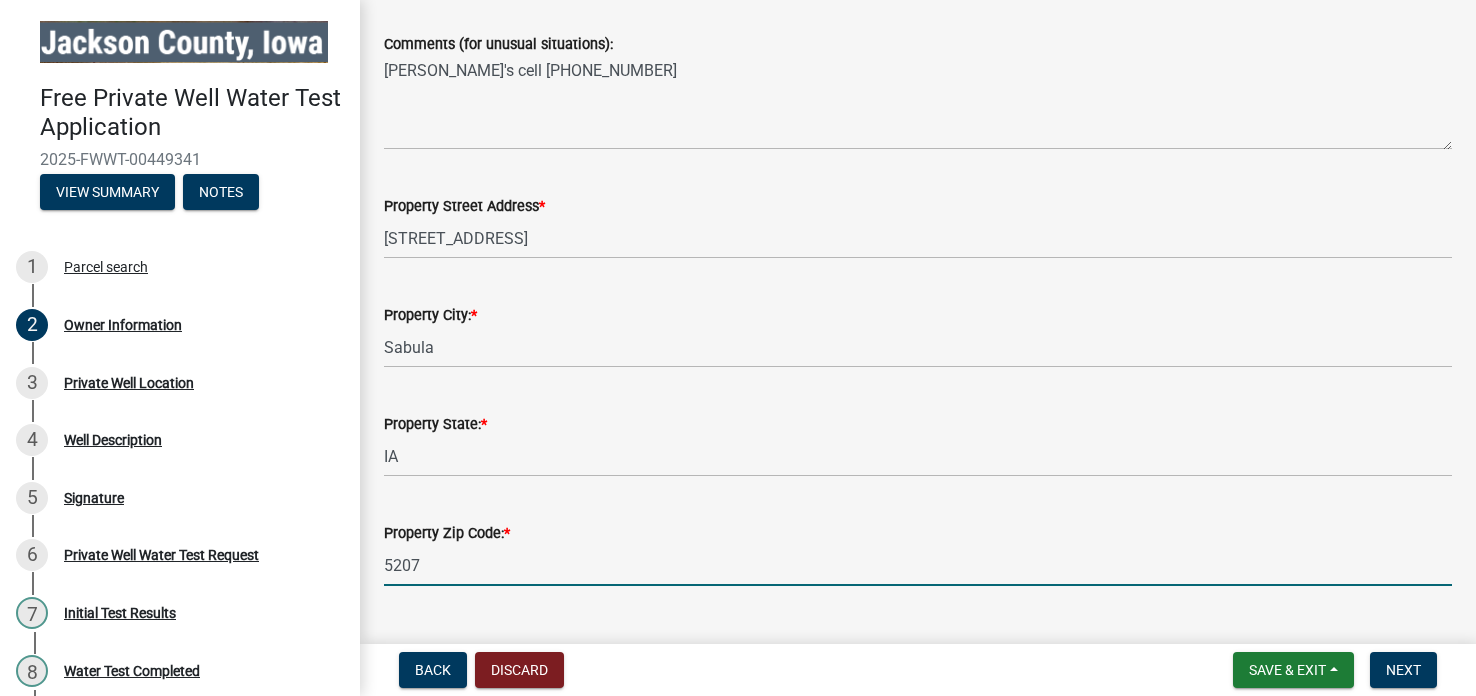 type on "52070" 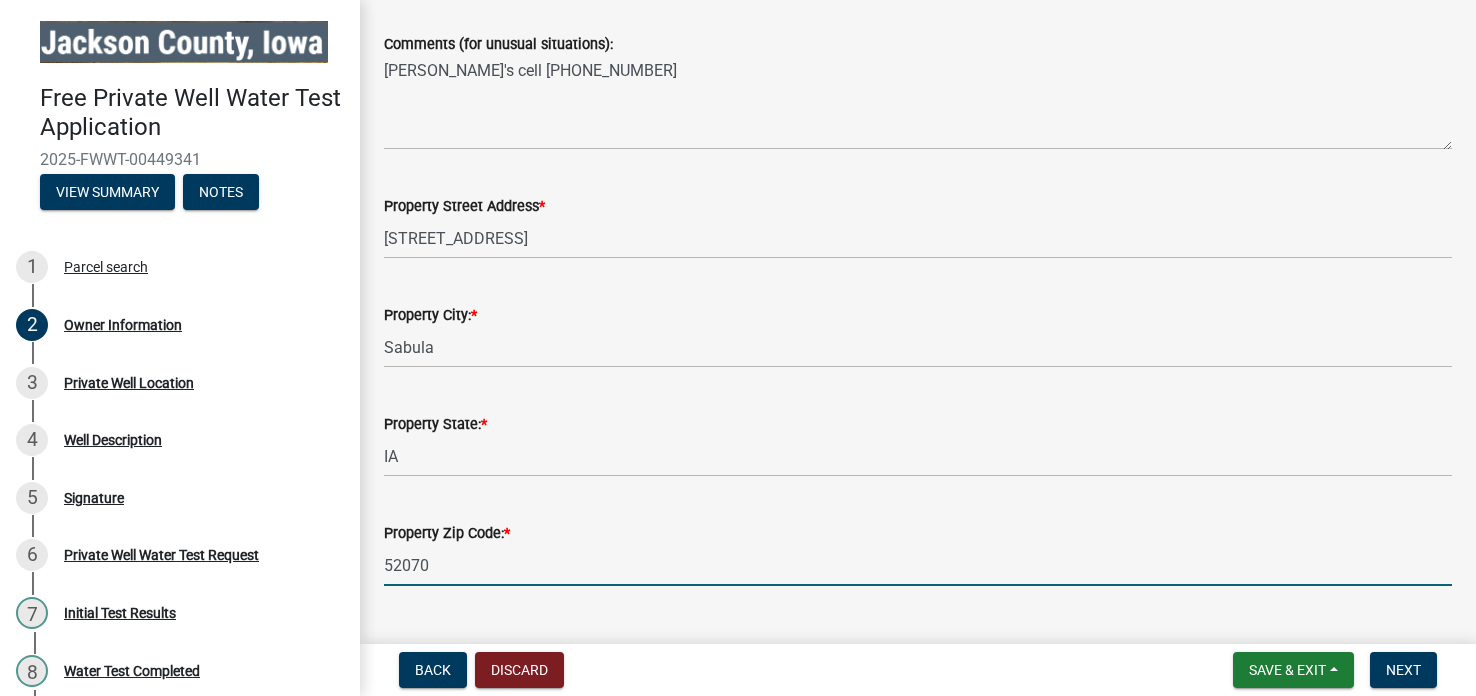 scroll, scrollTop: 742, scrollLeft: 0, axis: vertical 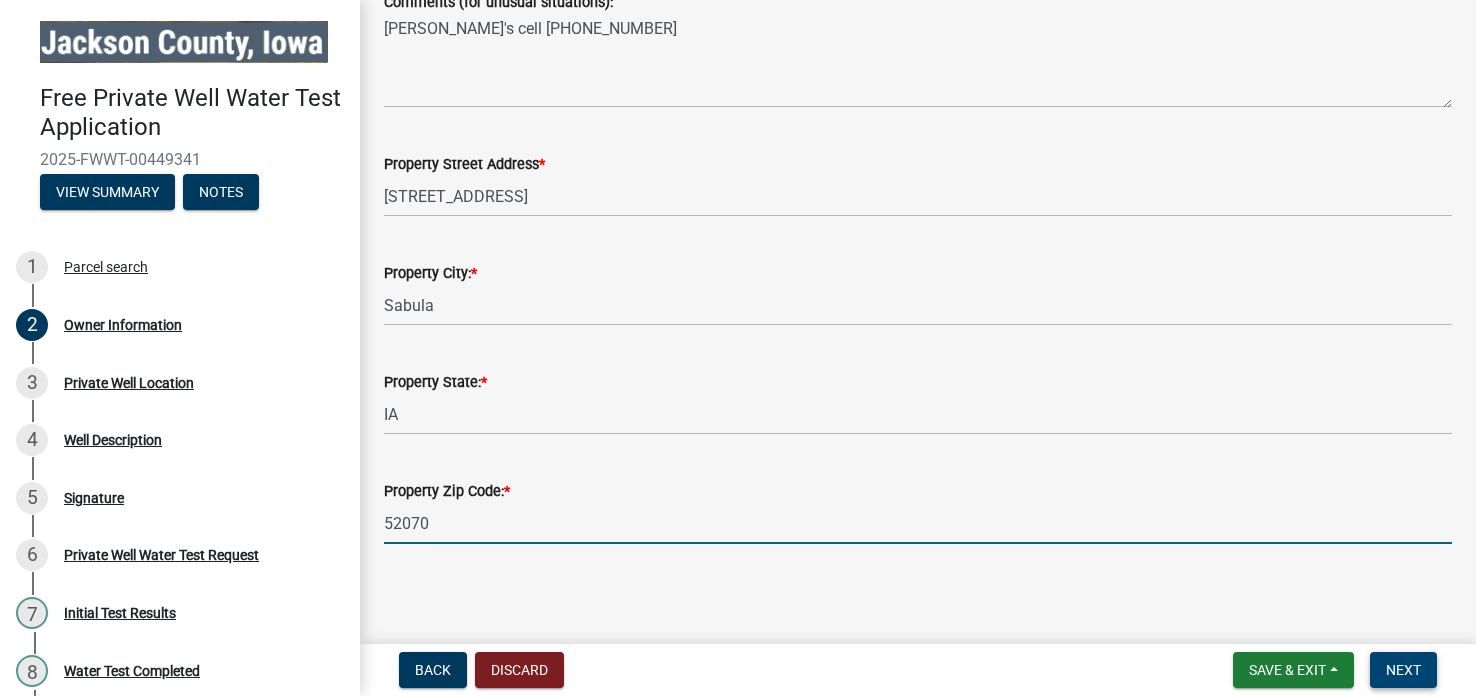 click on "Next" at bounding box center [1403, 670] 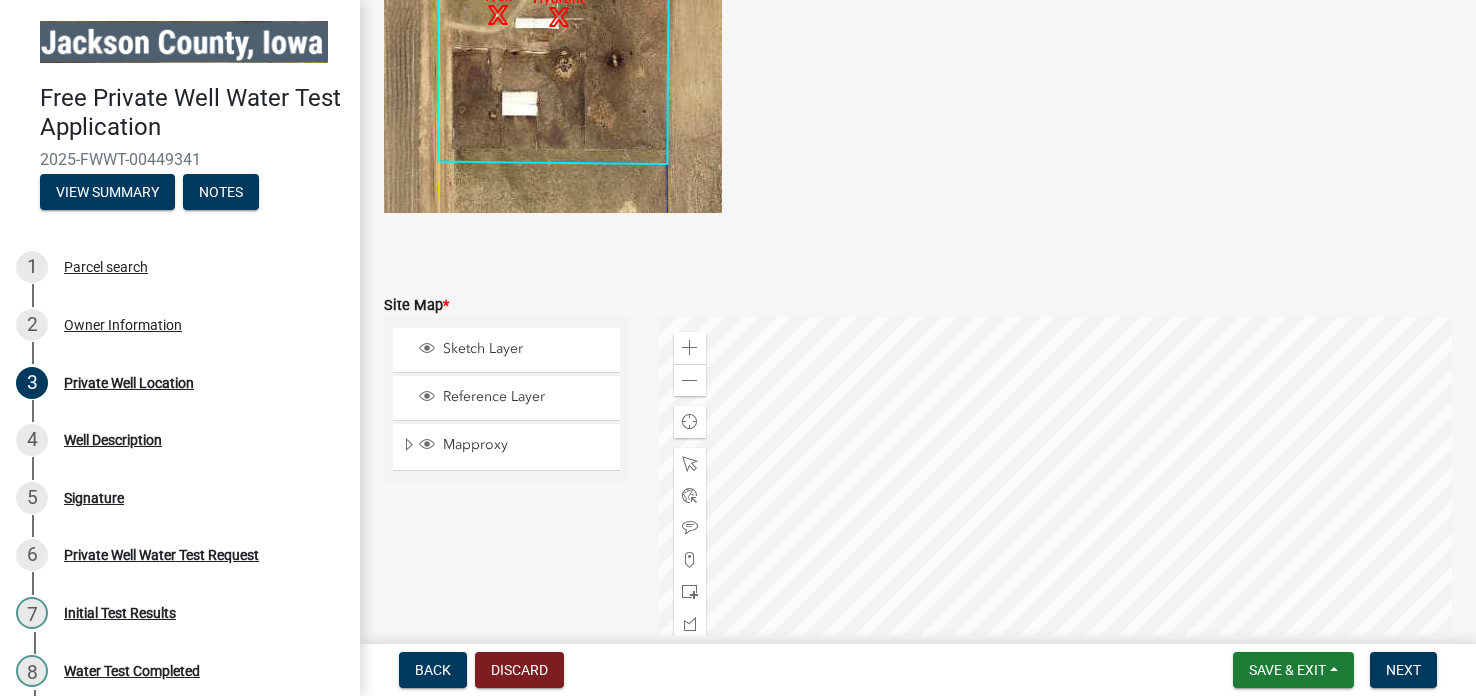 scroll, scrollTop: 1060, scrollLeft: 0, axis: vertical 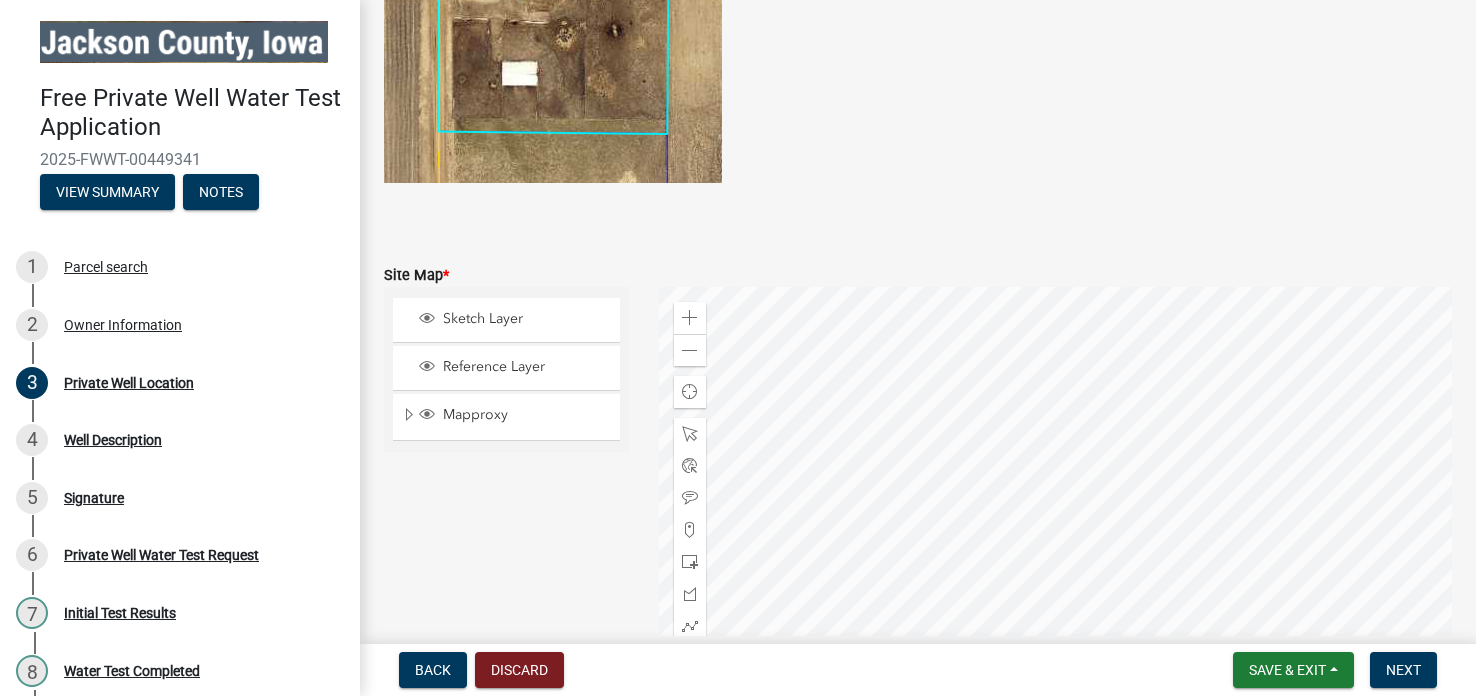 click 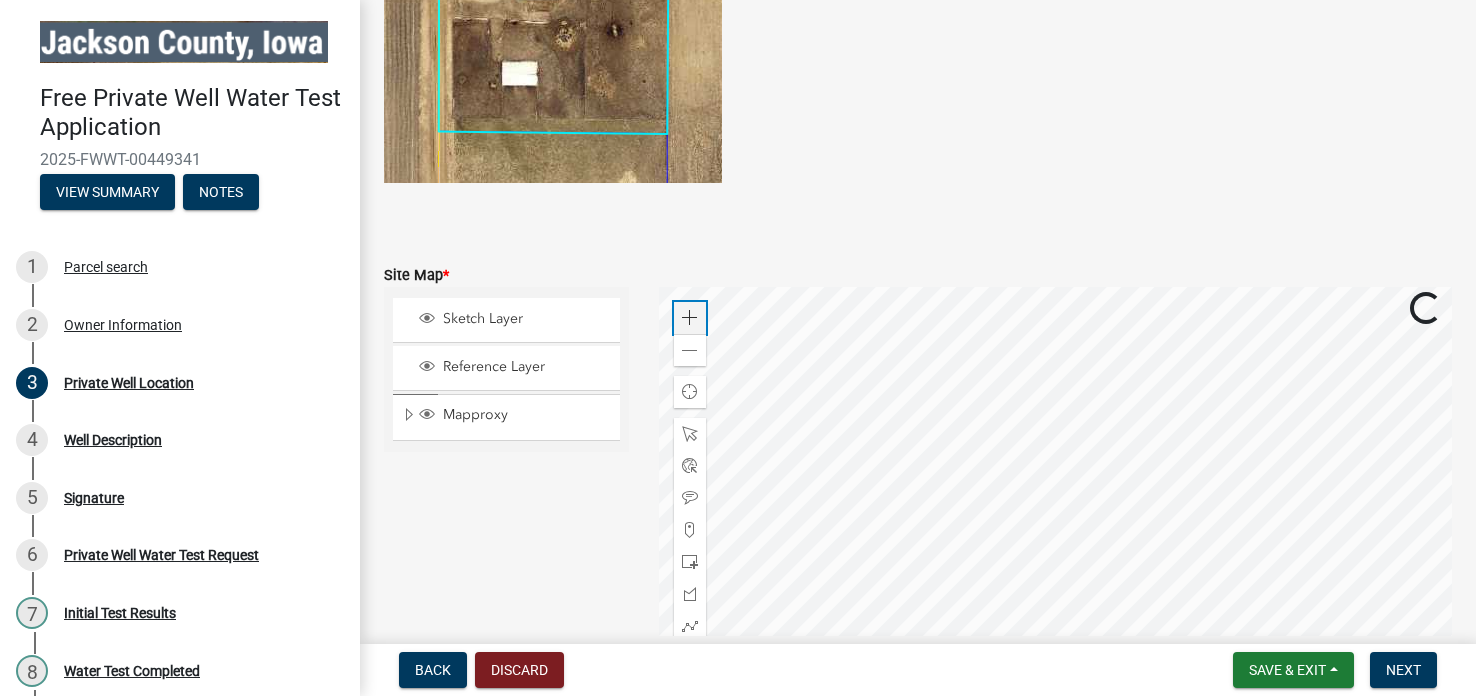 click 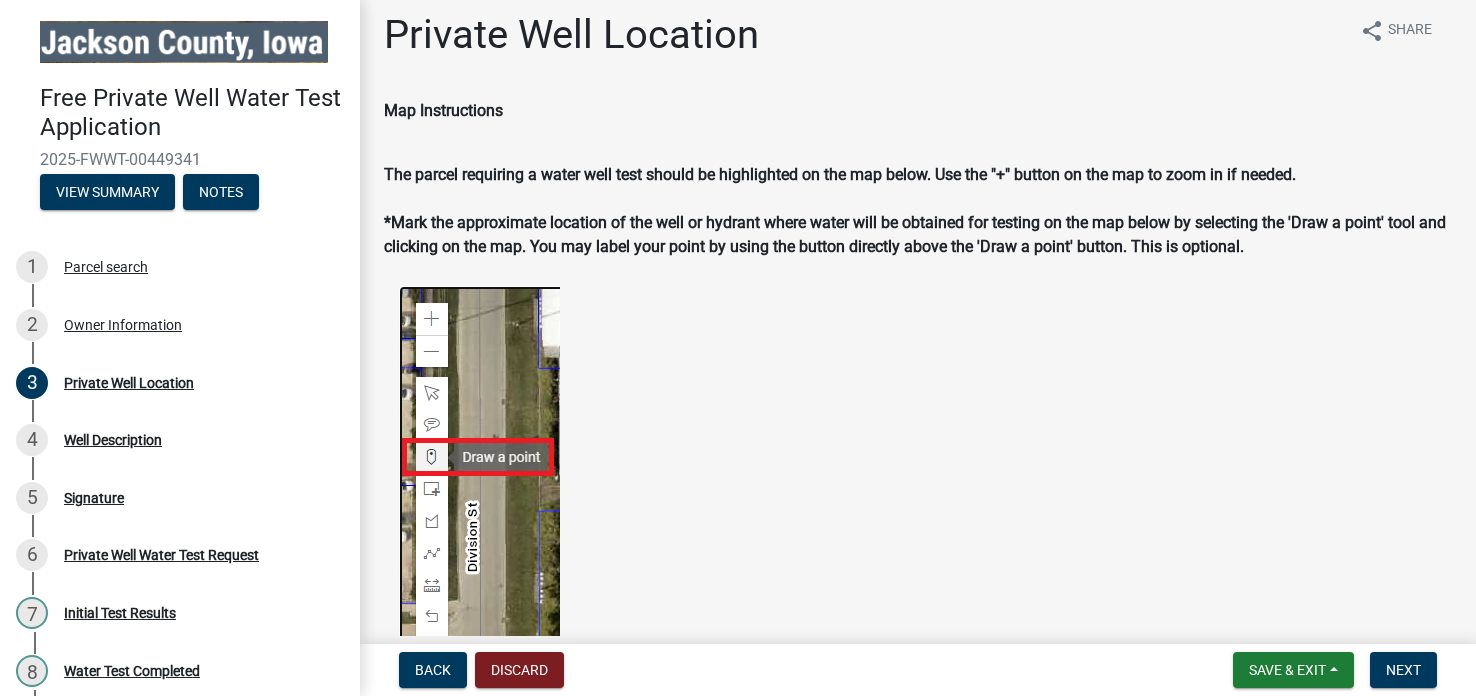 scroll, scrollTop: 13, scrollLeft: 0, axis: vertical 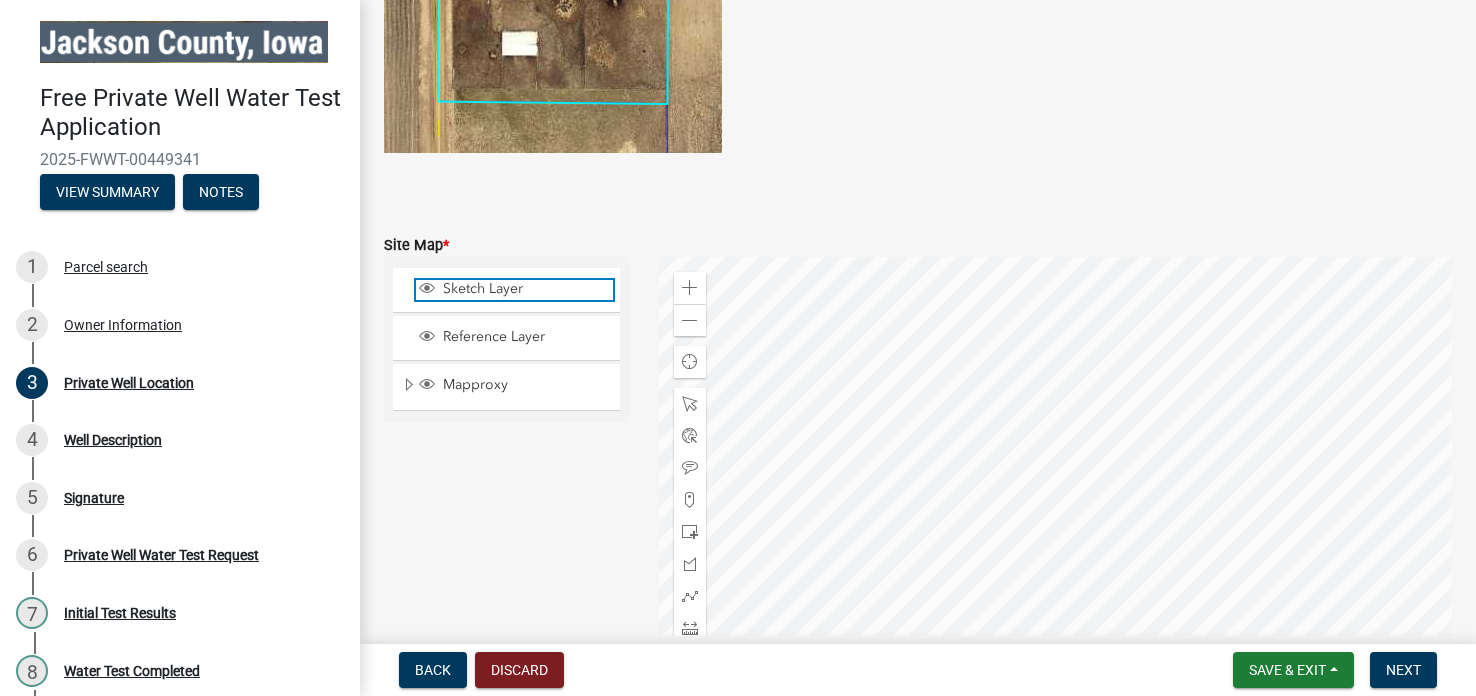 click on "Sketch Layer" at bounding box center [525, 289] 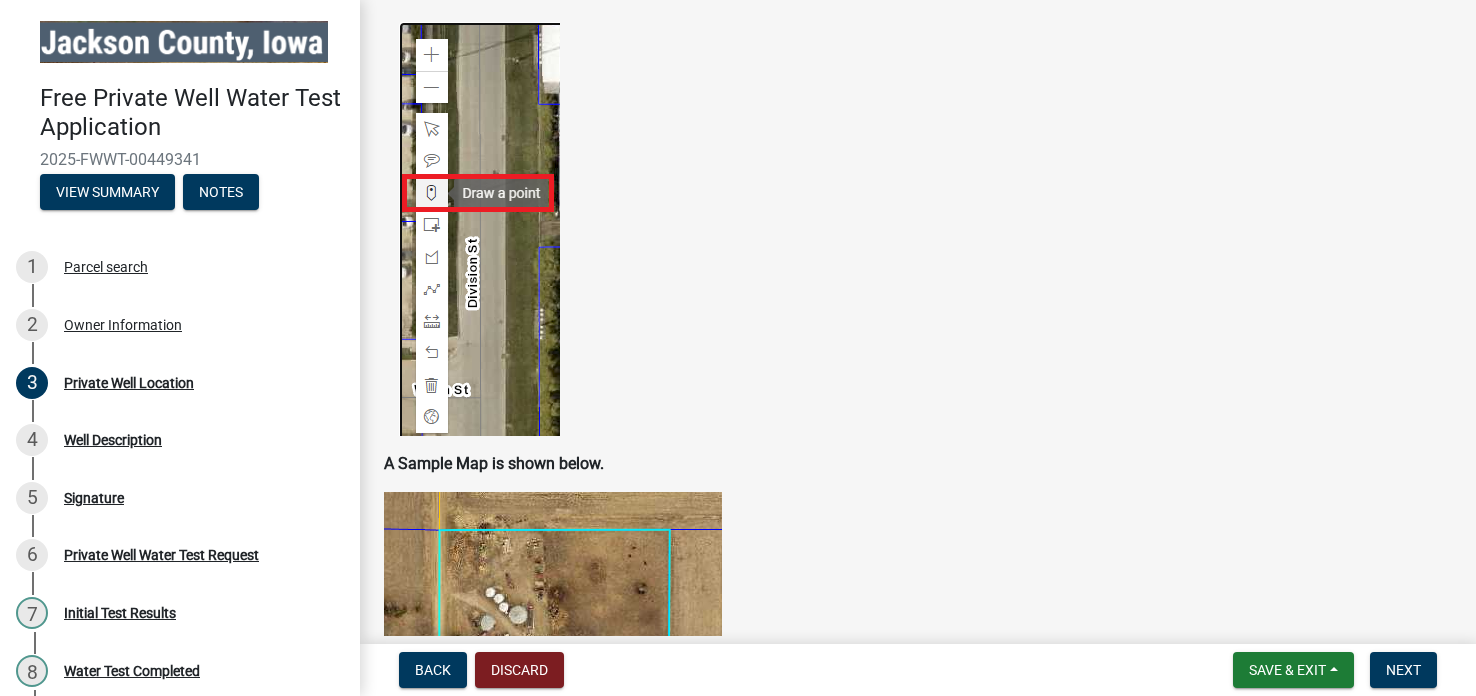 scroll, scrollTop: 269, scrollLeft: 0, axis: vertical 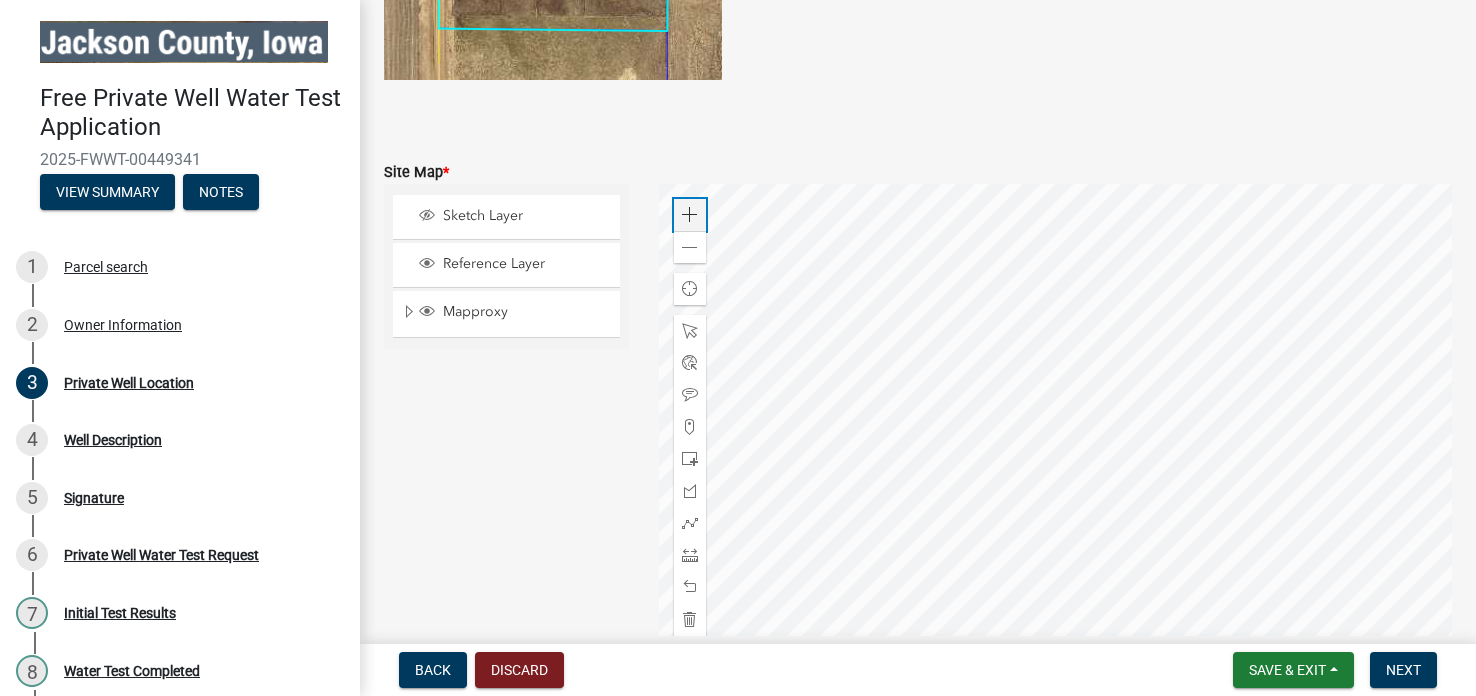 click 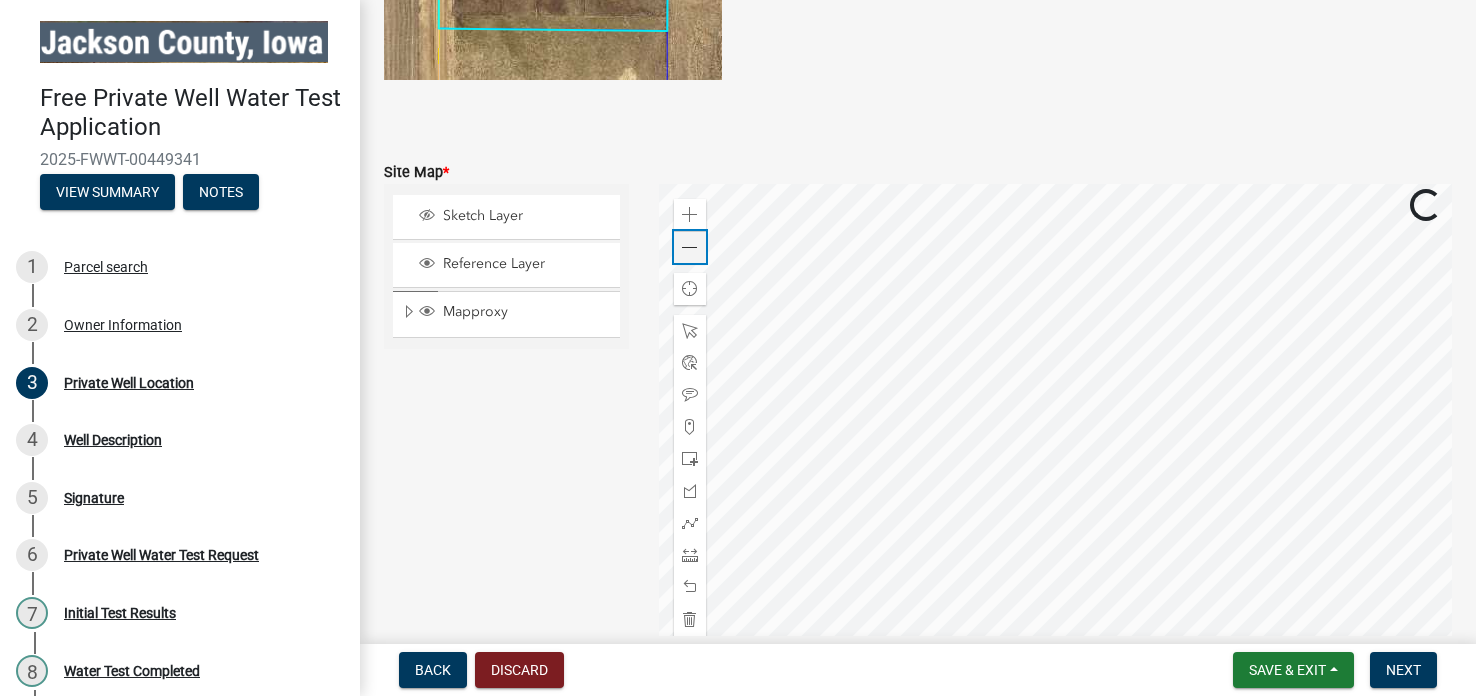 click 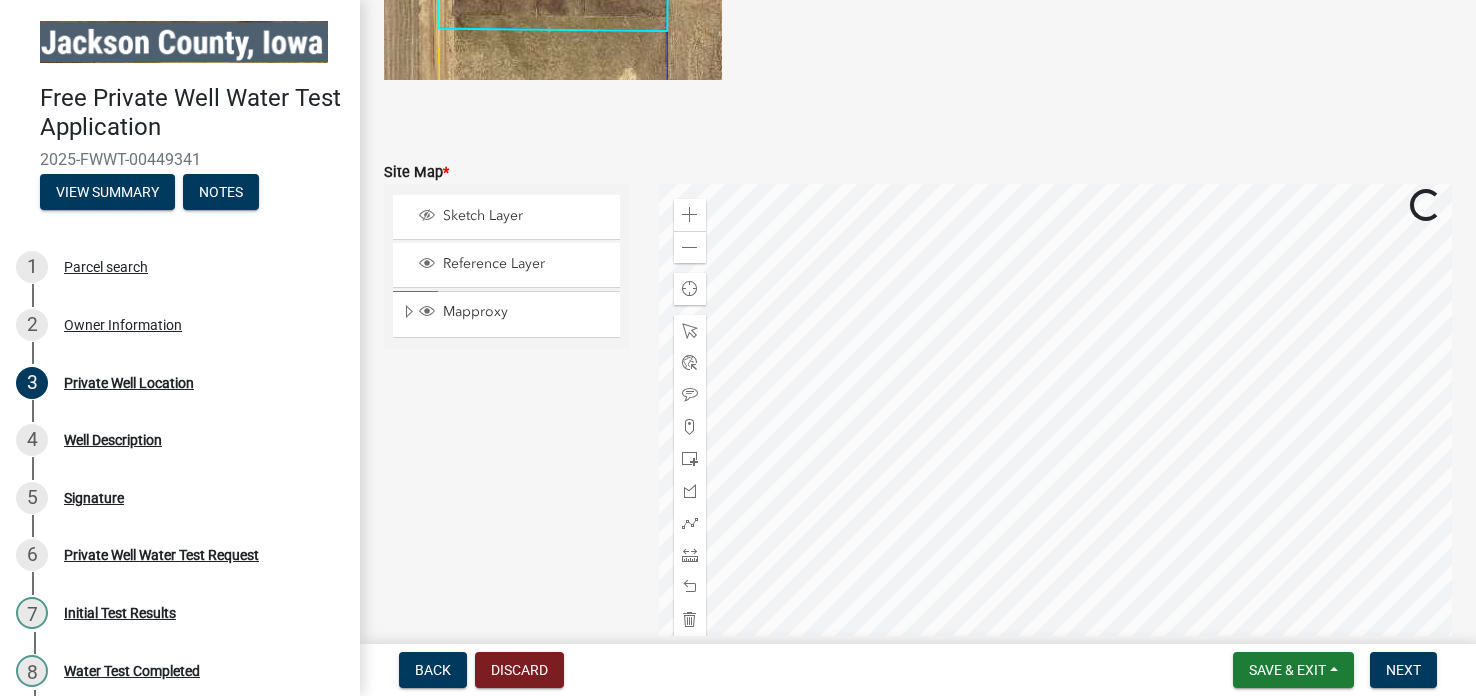click 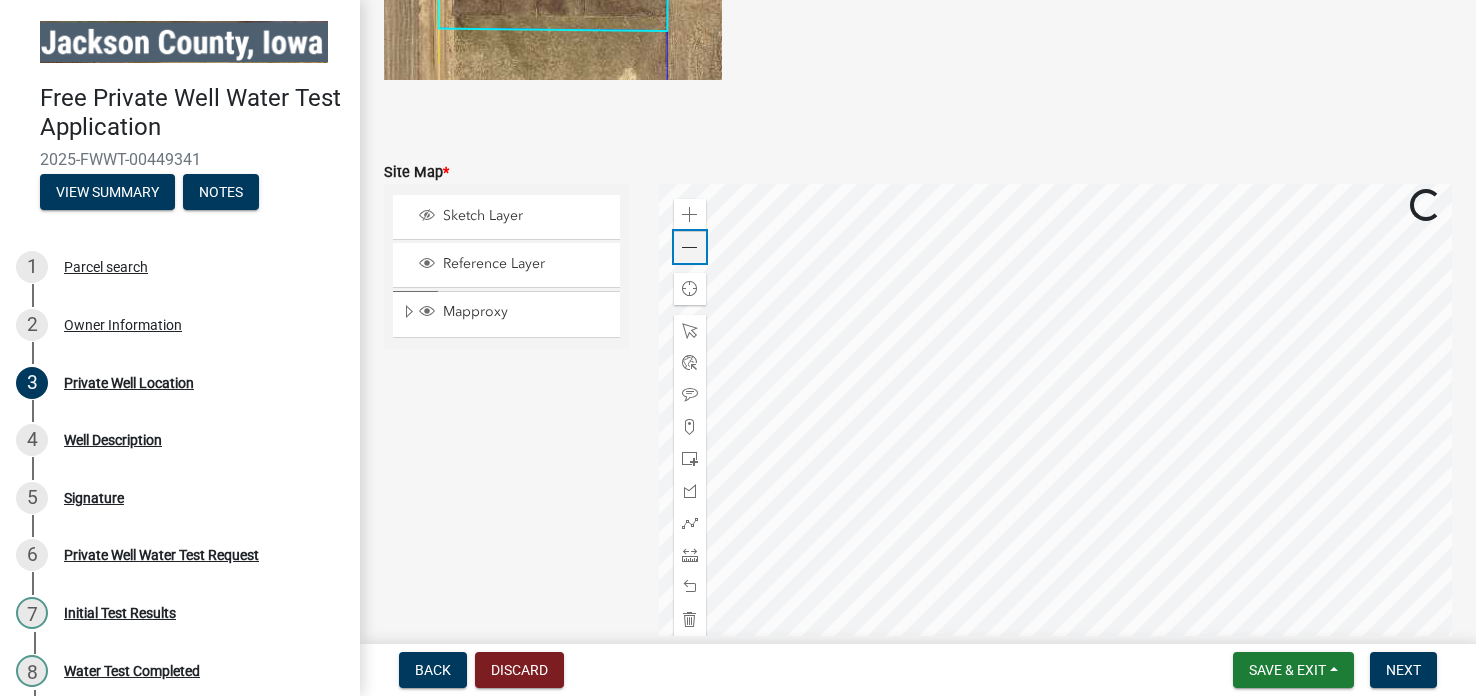 click 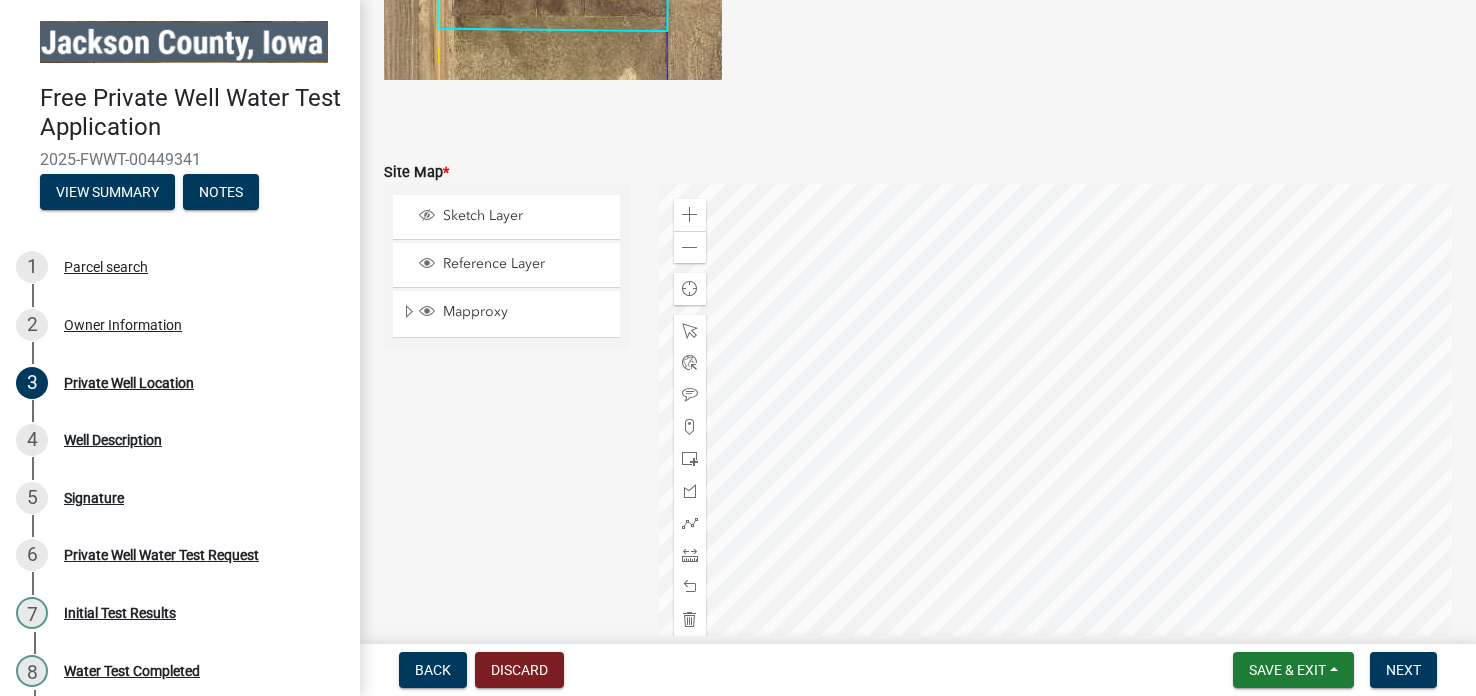 click on "Zoom in Zoom out Find my location Powered by   Esri" 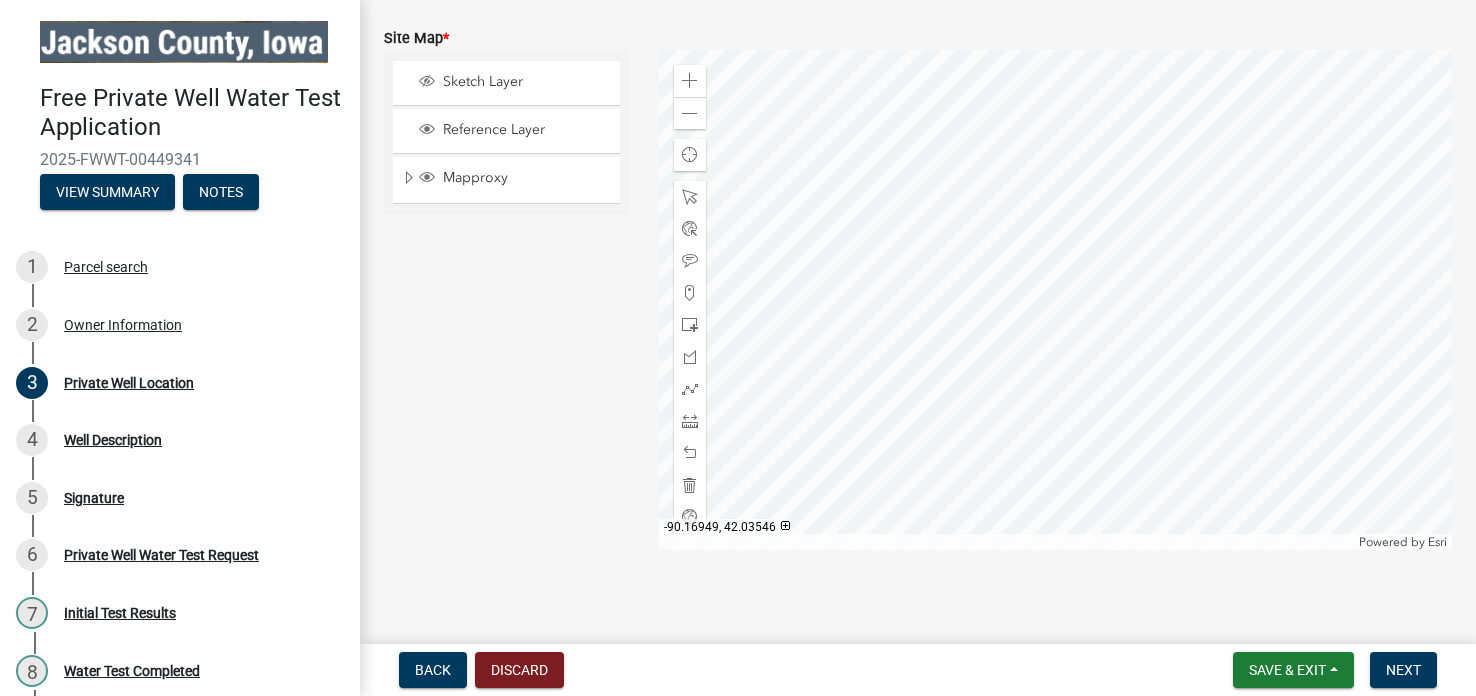scroll, scrollTop: 1306, scrollLeft: 0, axis: vertical 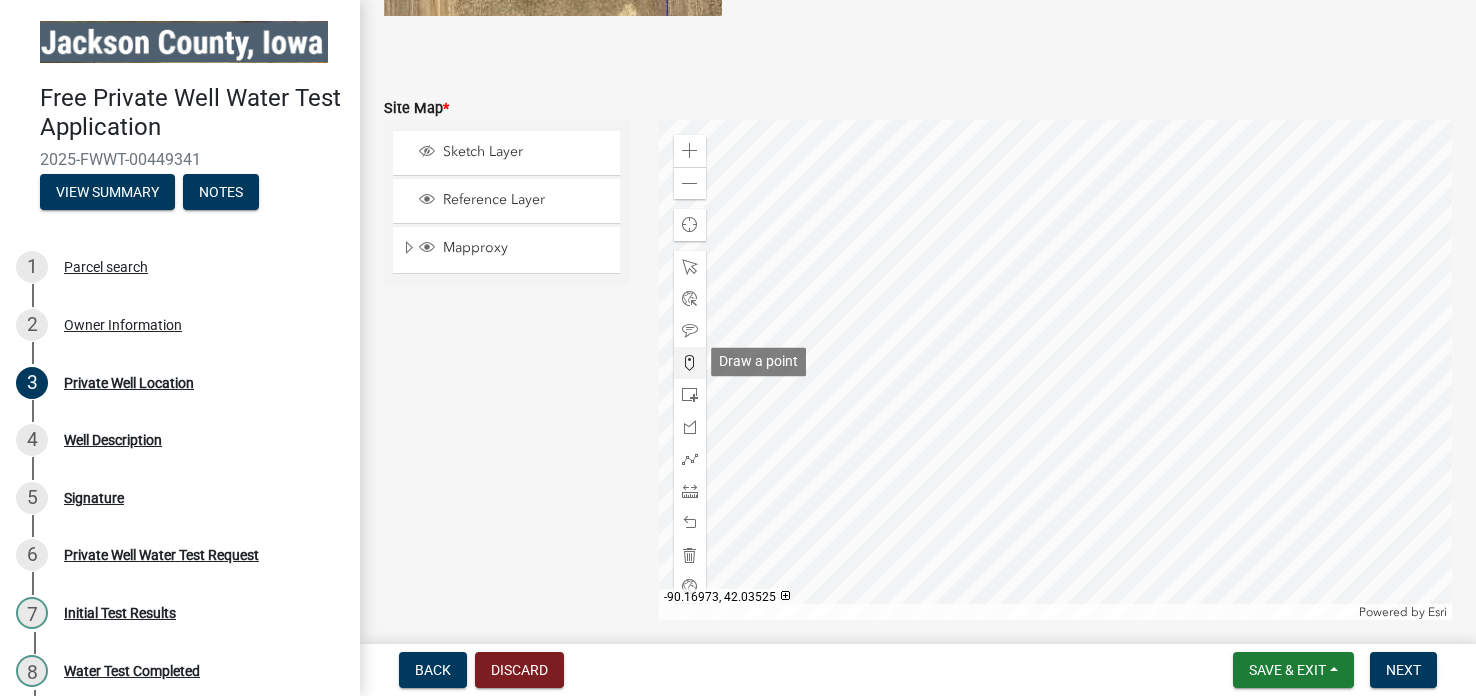click 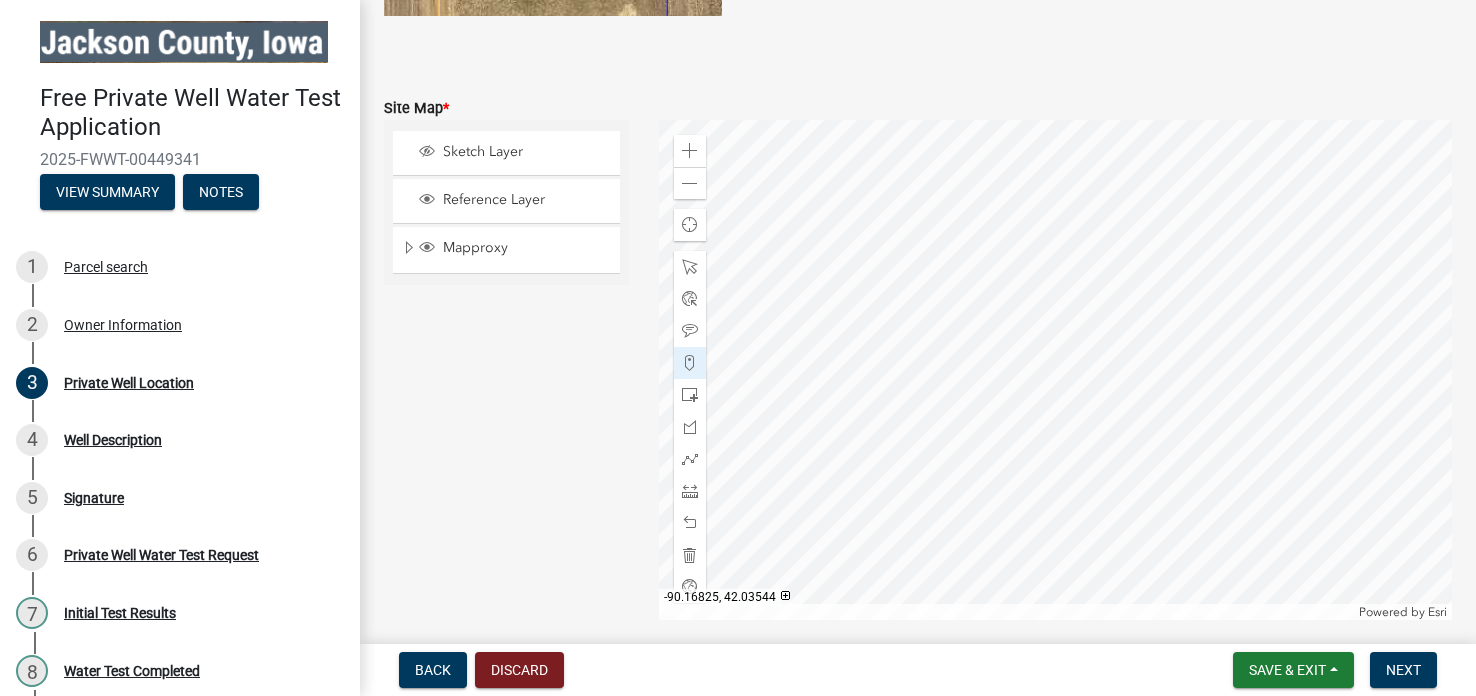 click 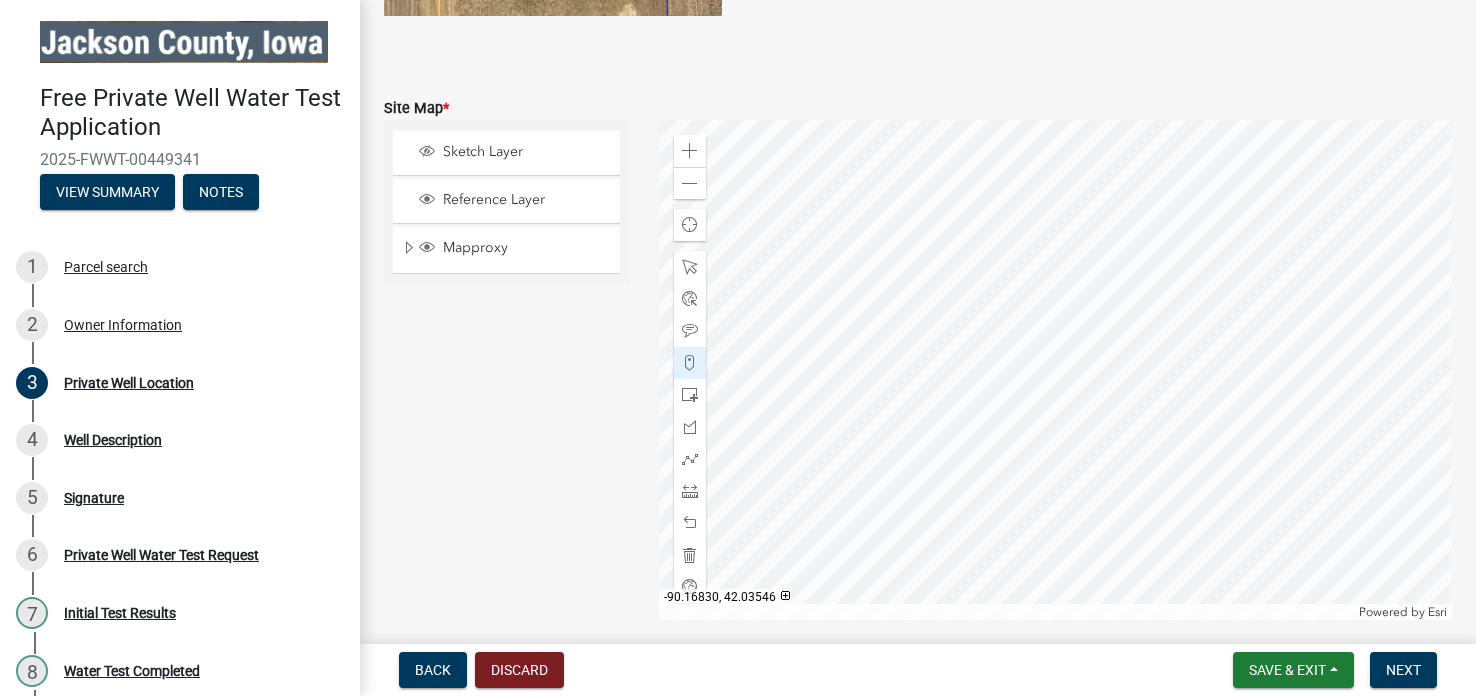 click 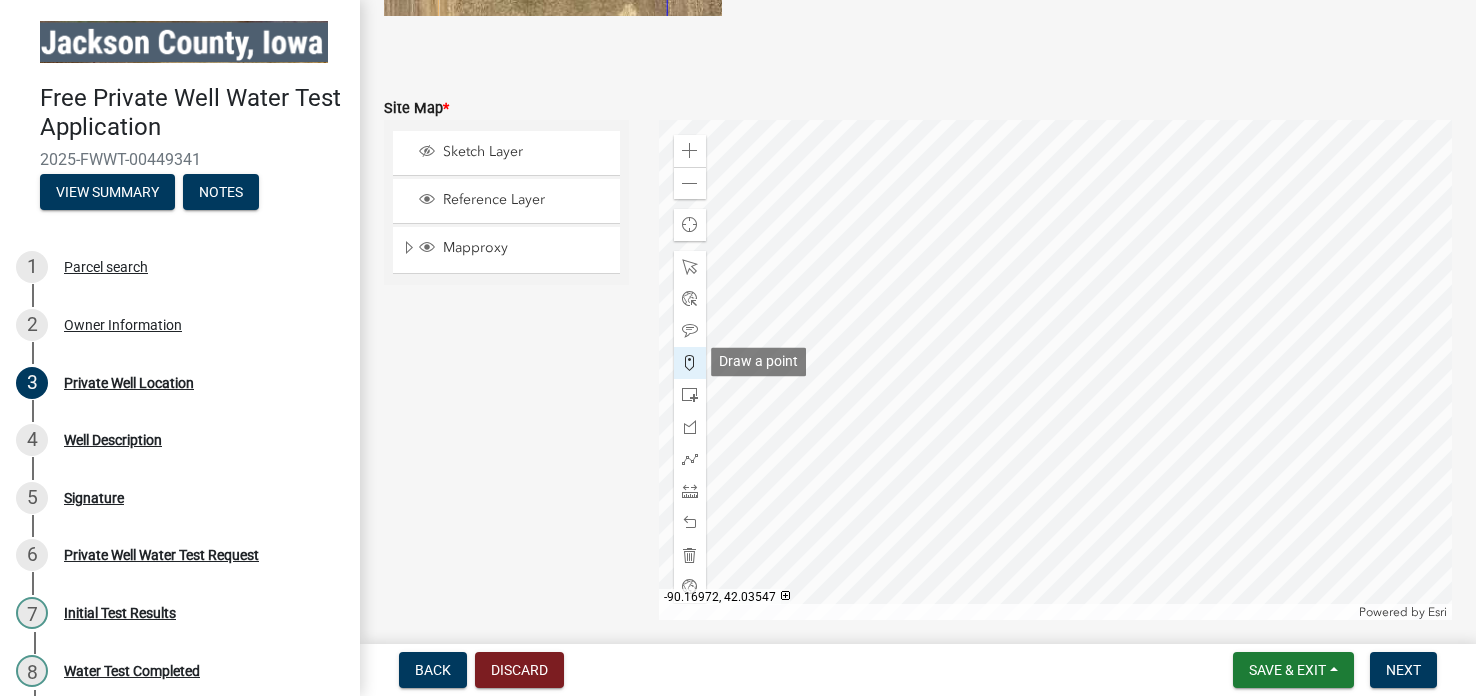 click 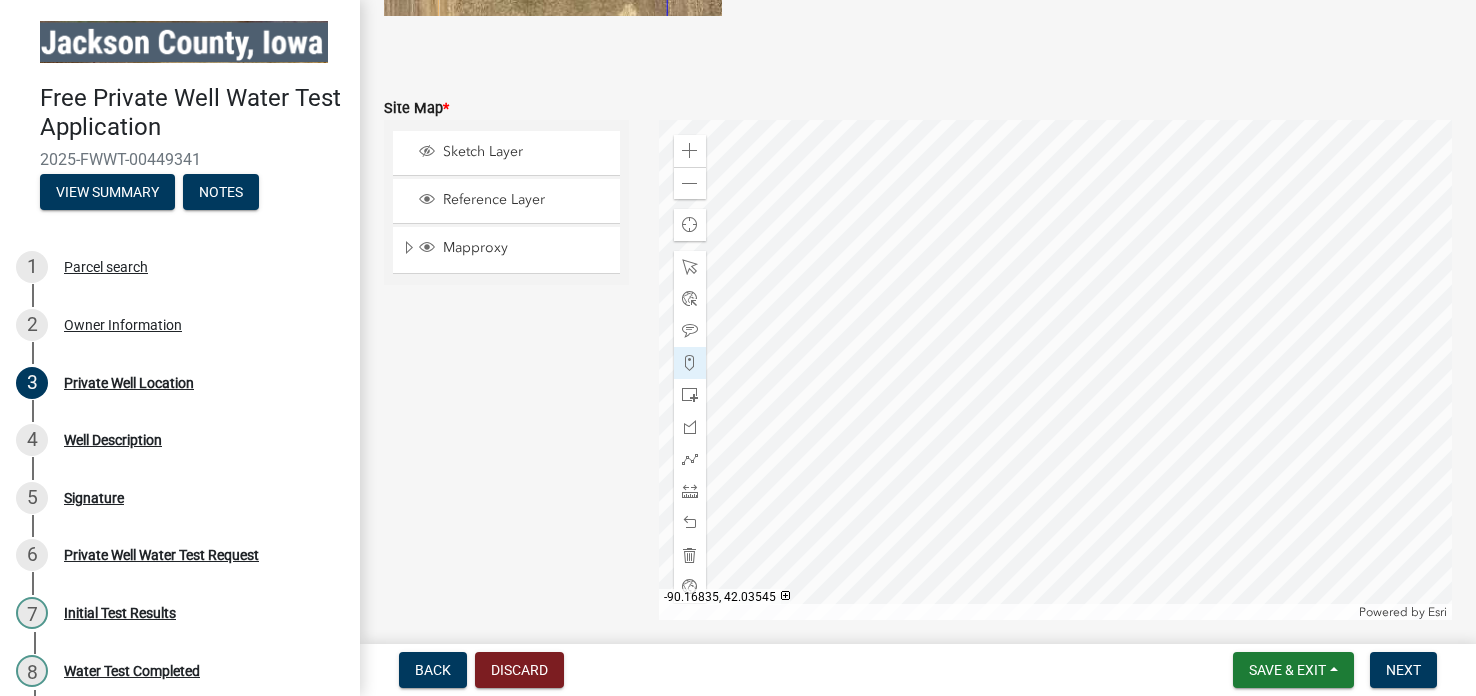click 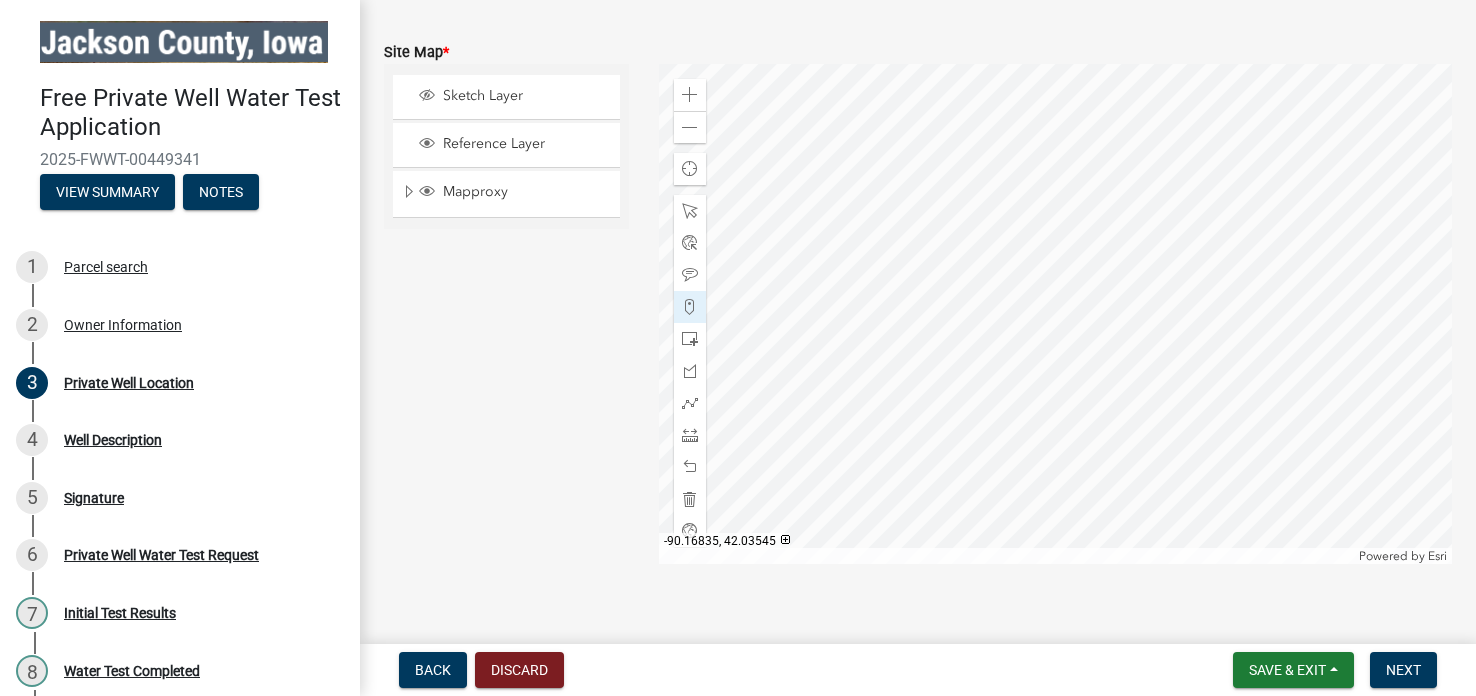 scroll, scrollTop: 1306, scrollLeft: 0, axis: vertical 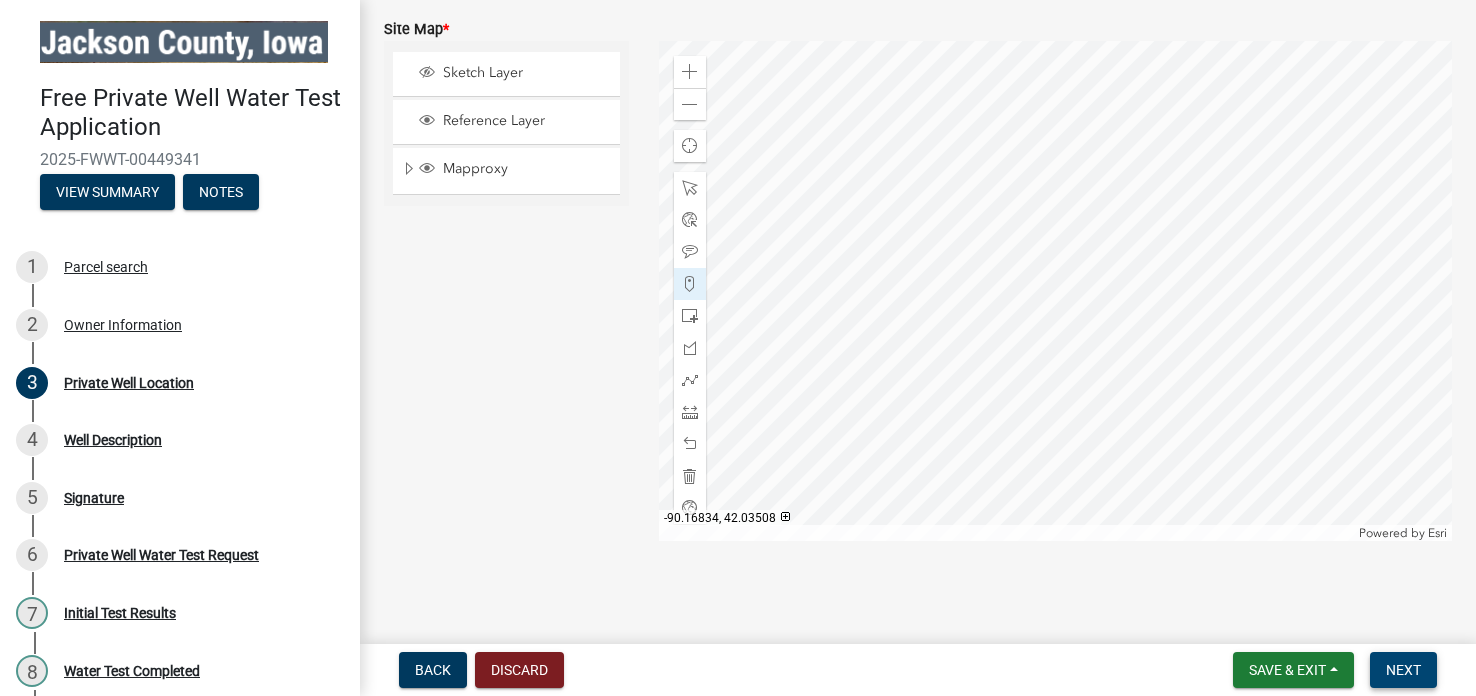 click on "Next" at bounding box center [1403, 670] 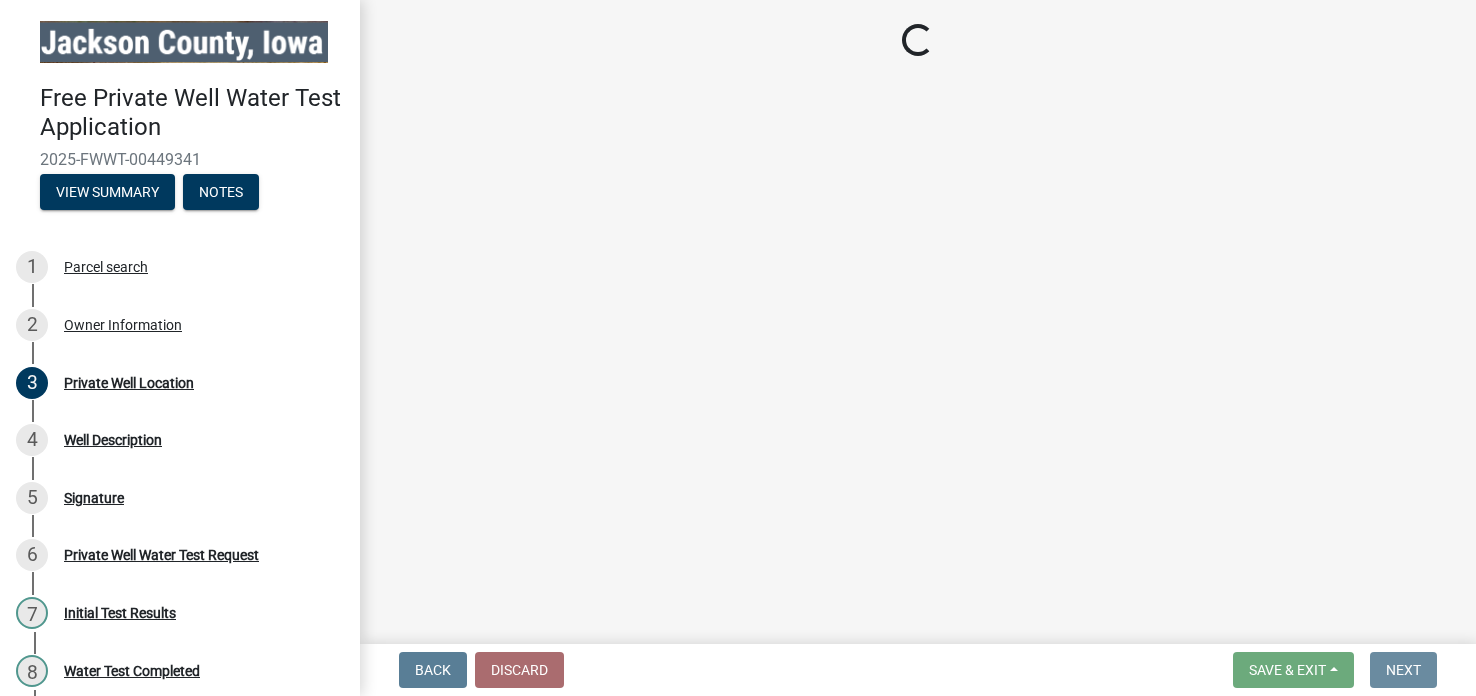 scroll, scrollTop: 0, scrollLeft: 0, axis: both 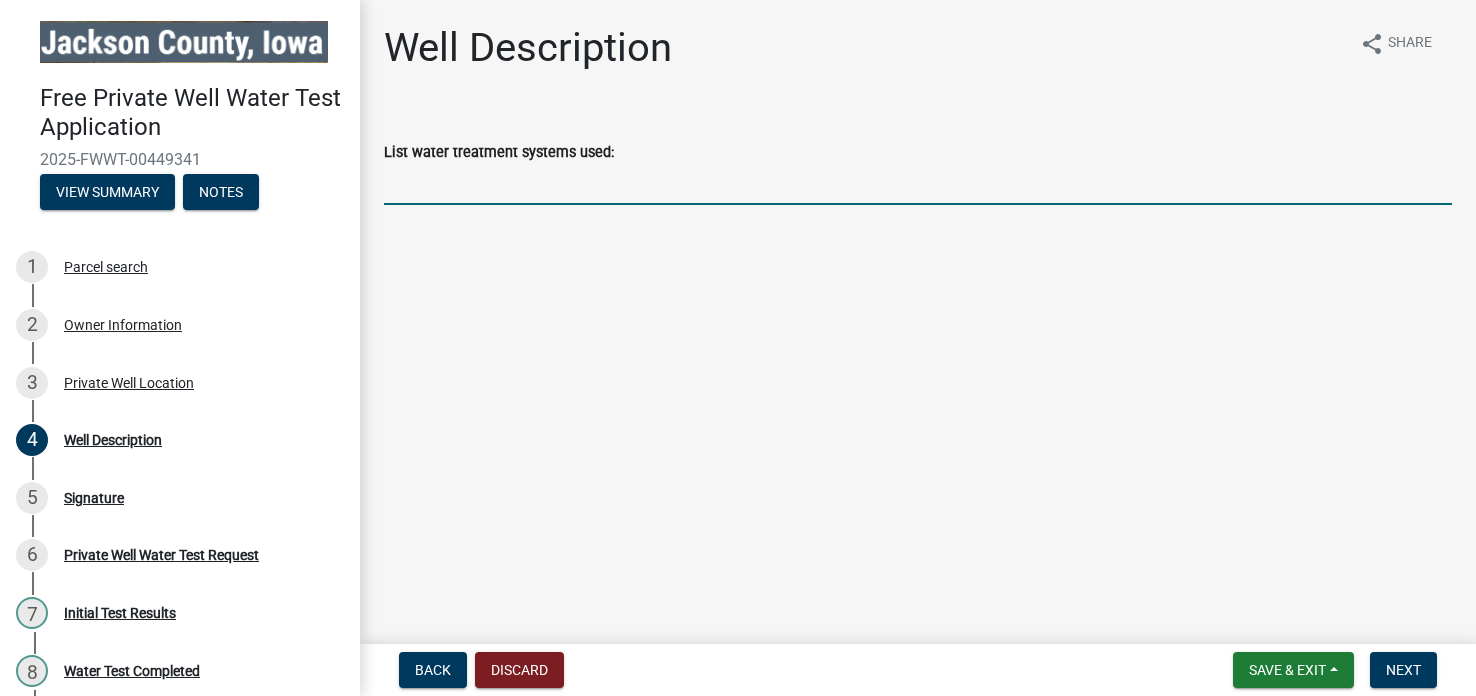click on "List water treatment systems used:" at bounding box center (918, 184) 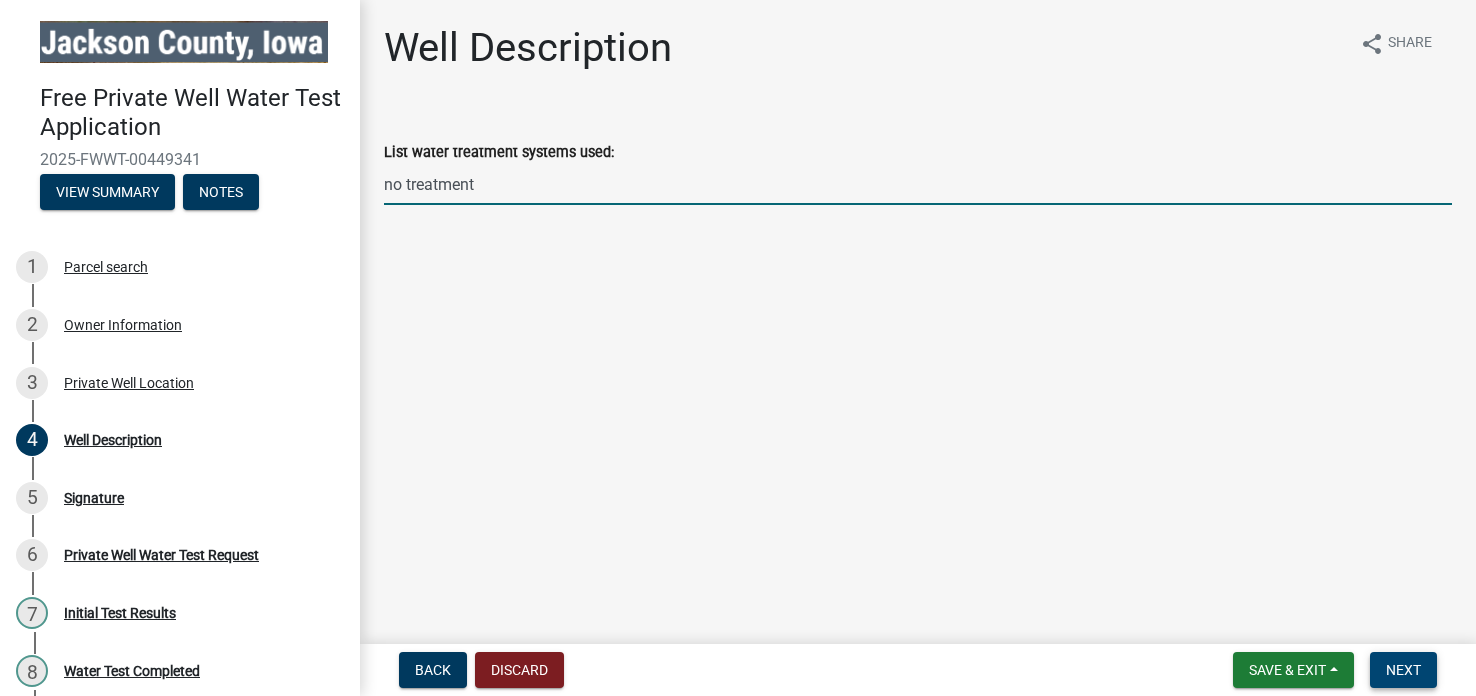 type on "no treatment" 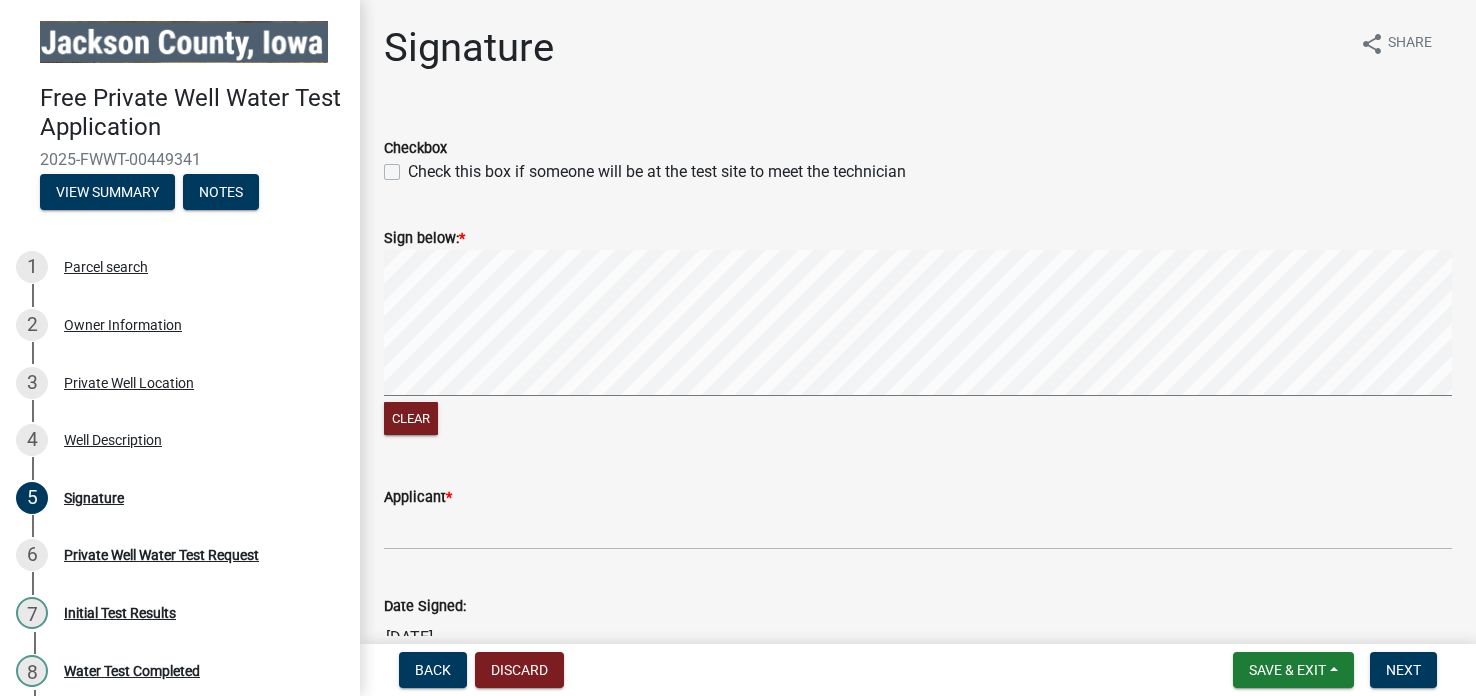 click on "Check this box if someone will be at the test site to meet the technician" 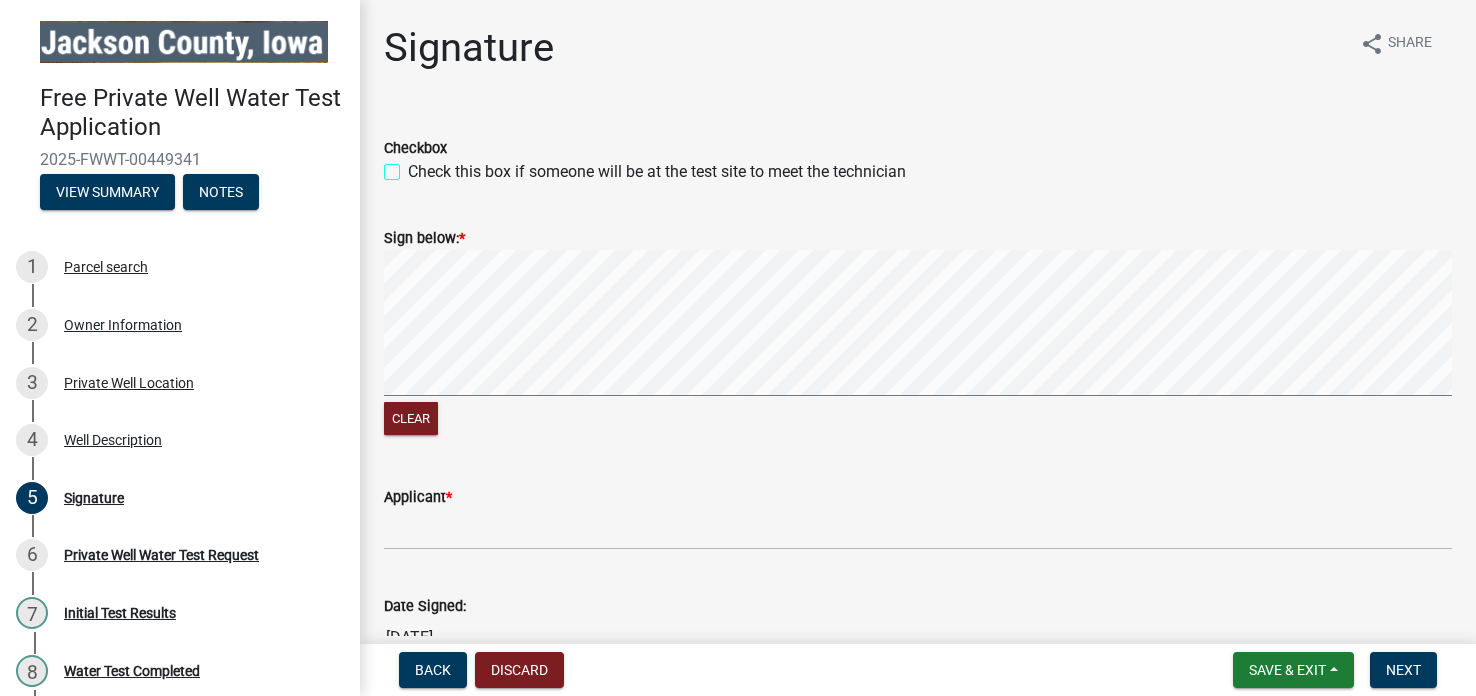 click on "Check this box if someone will be at the test site to meet the technician" at bounding box center [414, 166] 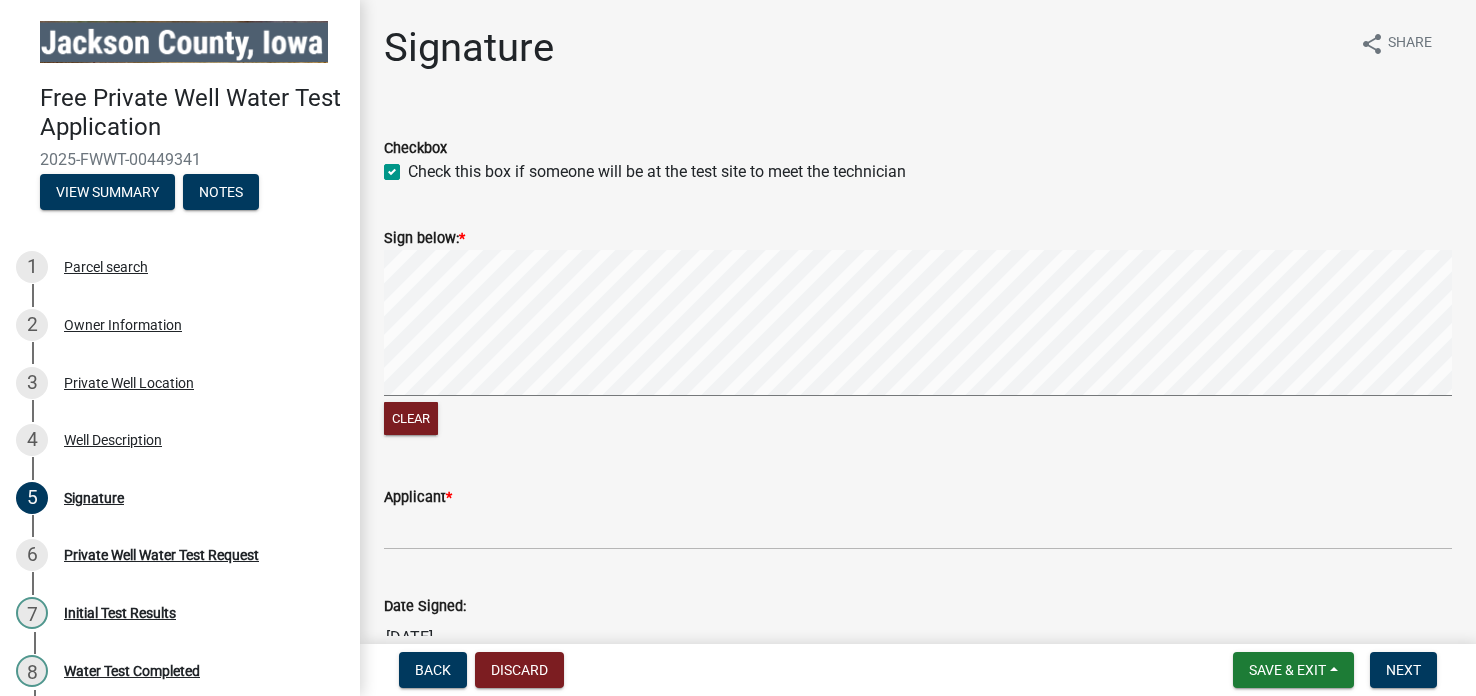 checkbox on "true" 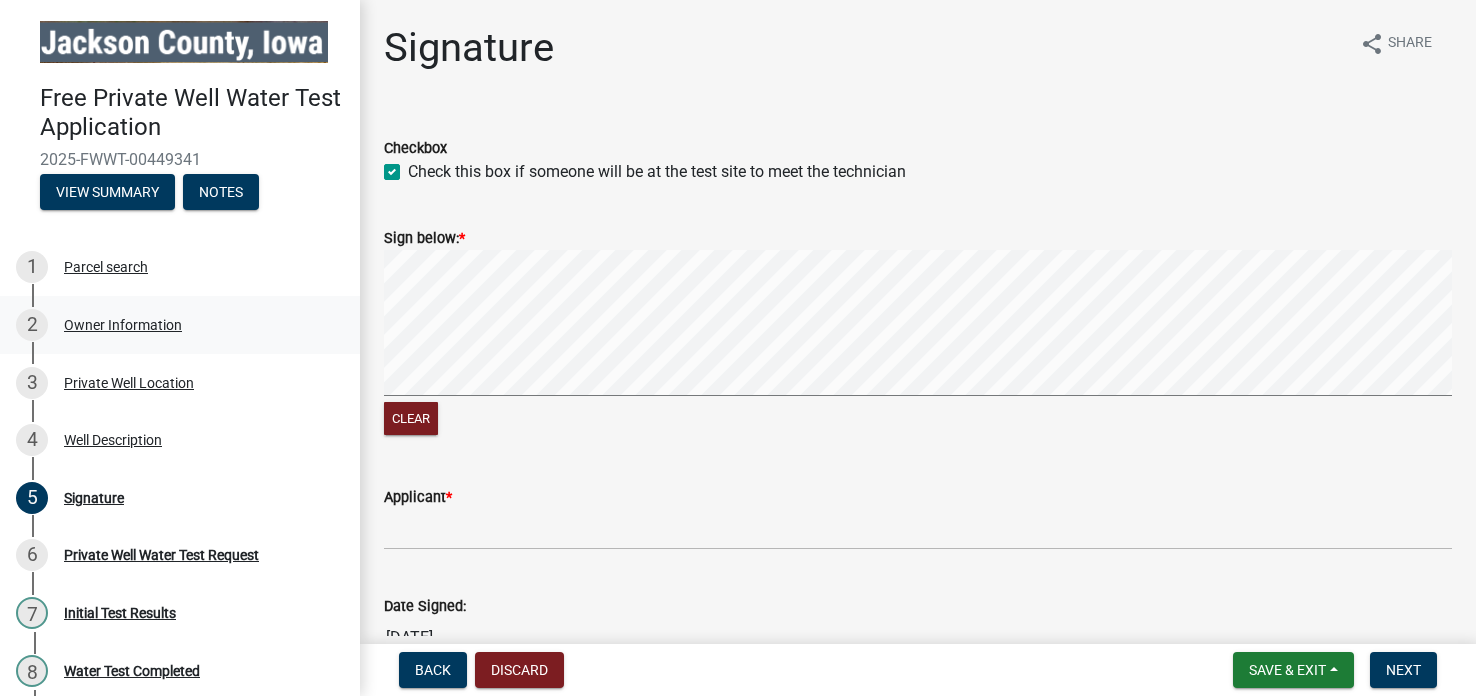 click on "Clear" 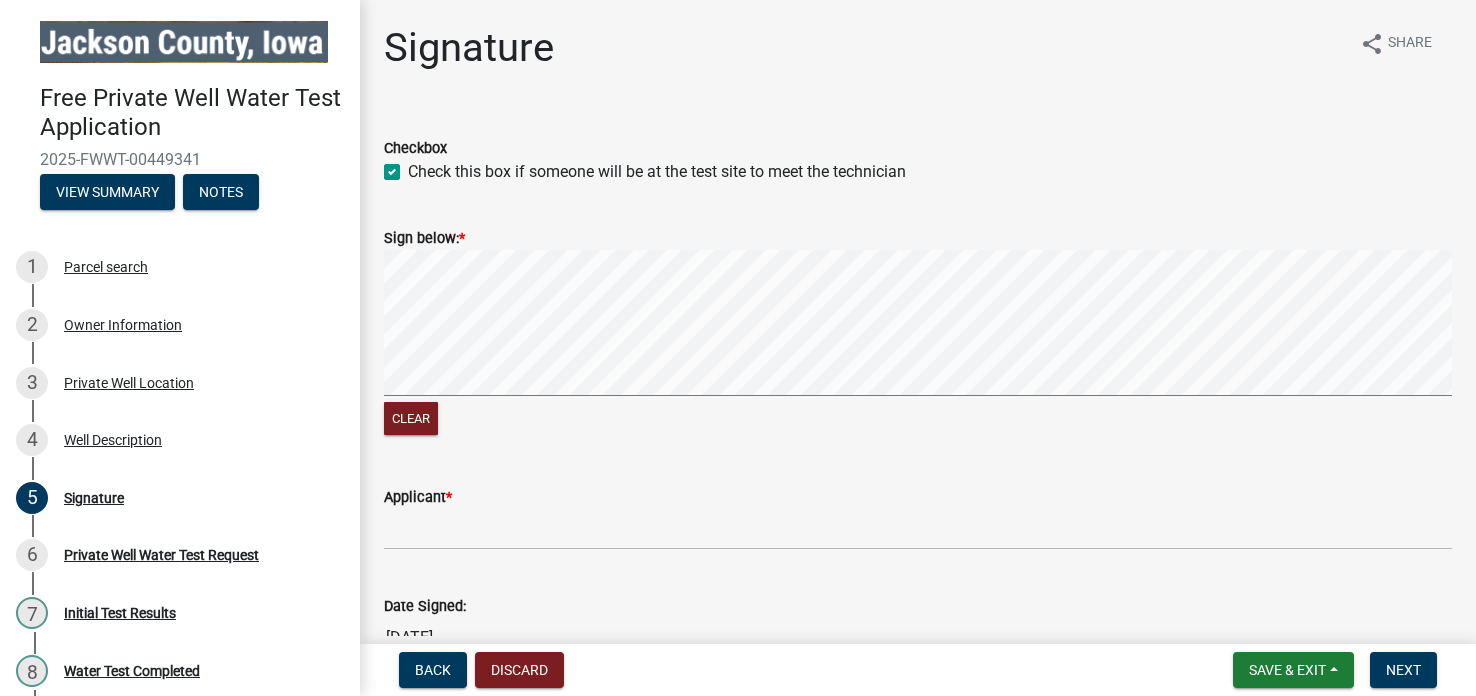 click on "Clear" 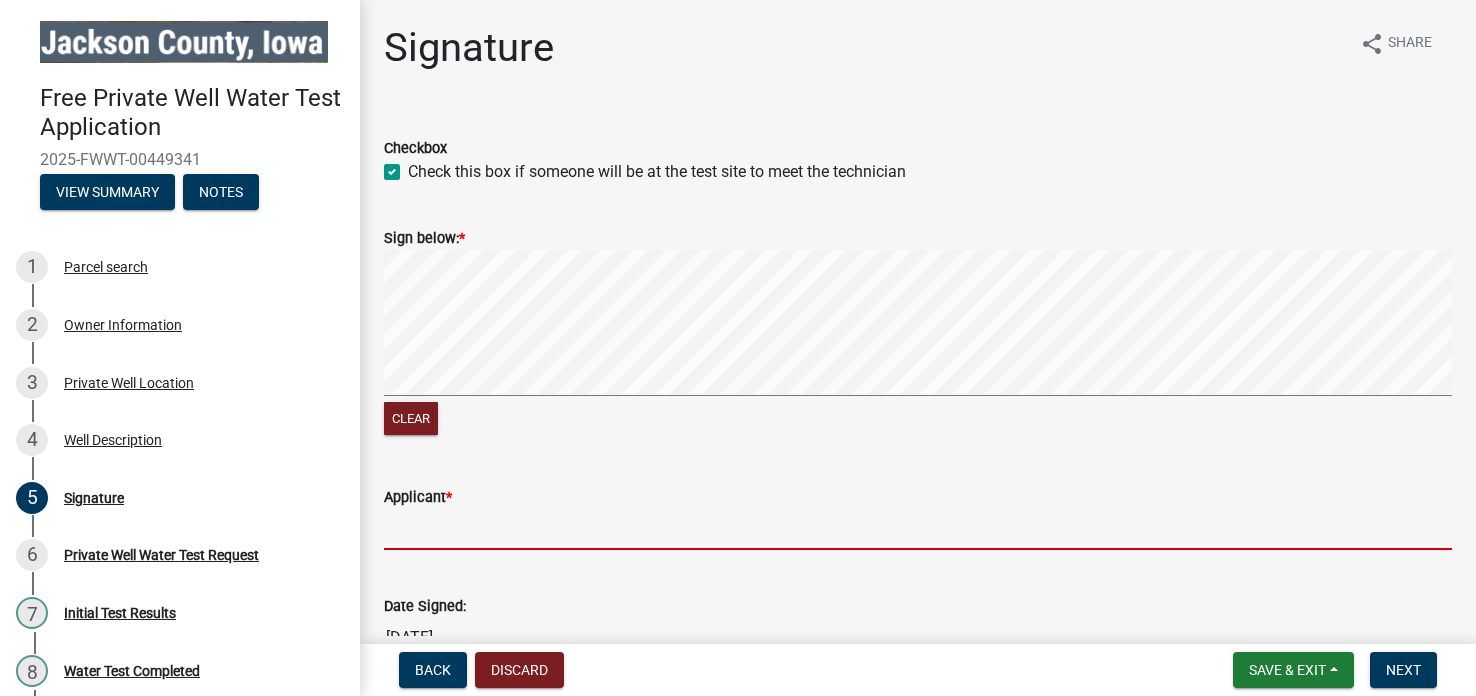 click on "Applicant    *" at bounding box center (918, 529) 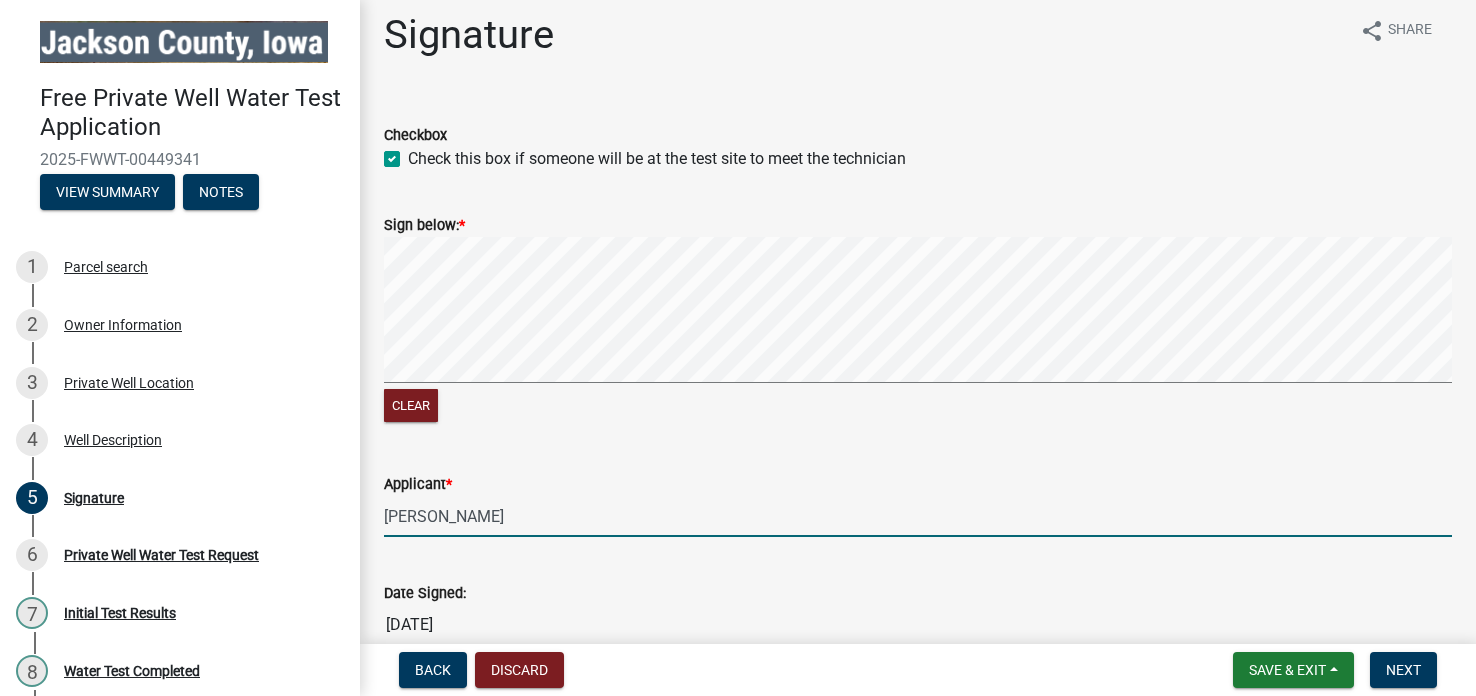 scroll, scrollTop: 76, scrollLeft: 0, axis: vertical 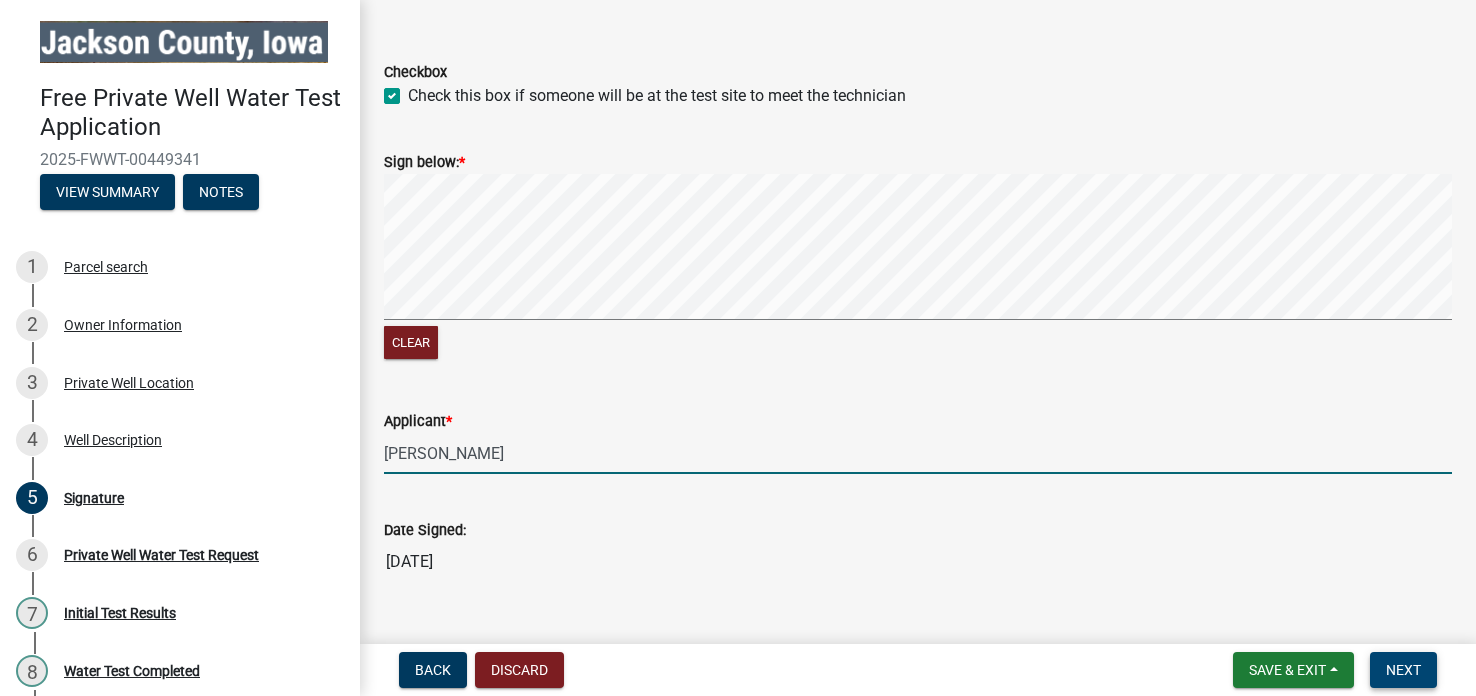 type on "Mary McAllister" 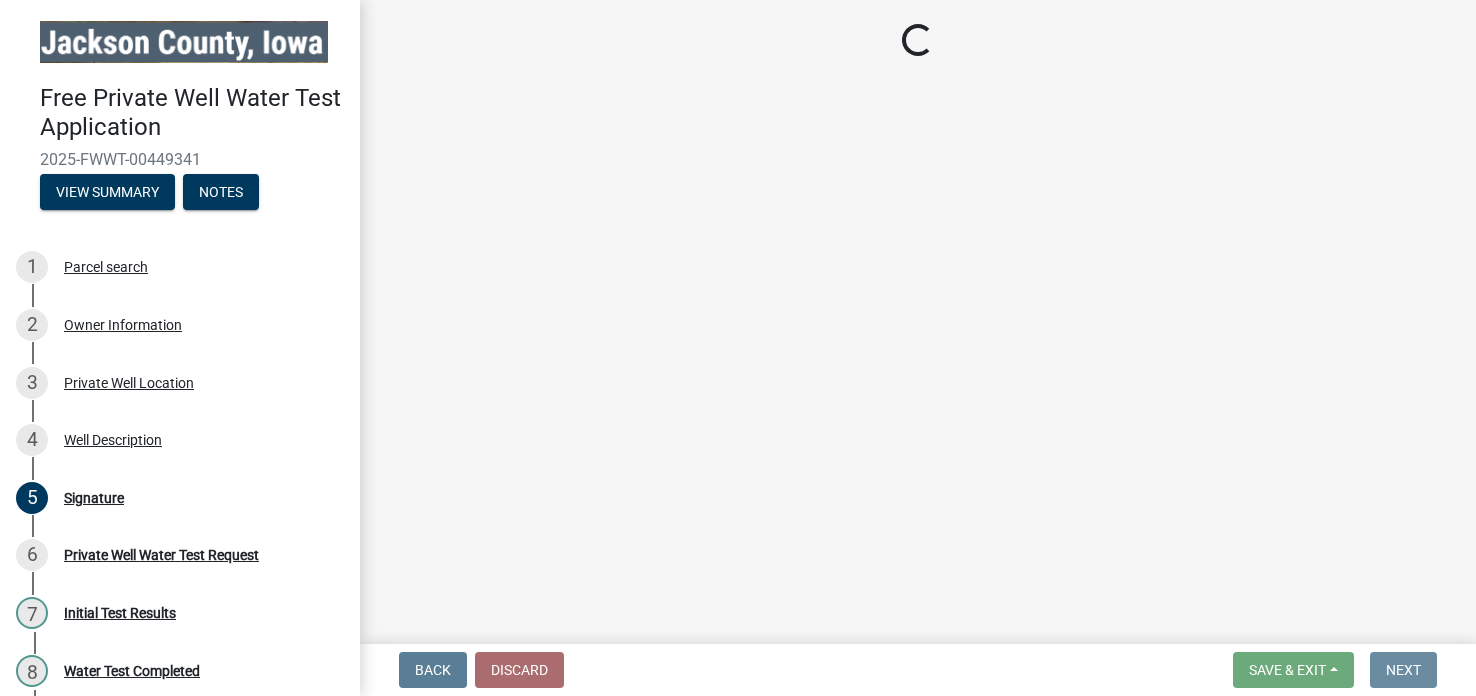 scroll, scrollTop: 0, scrollLeft: 0, axis: both 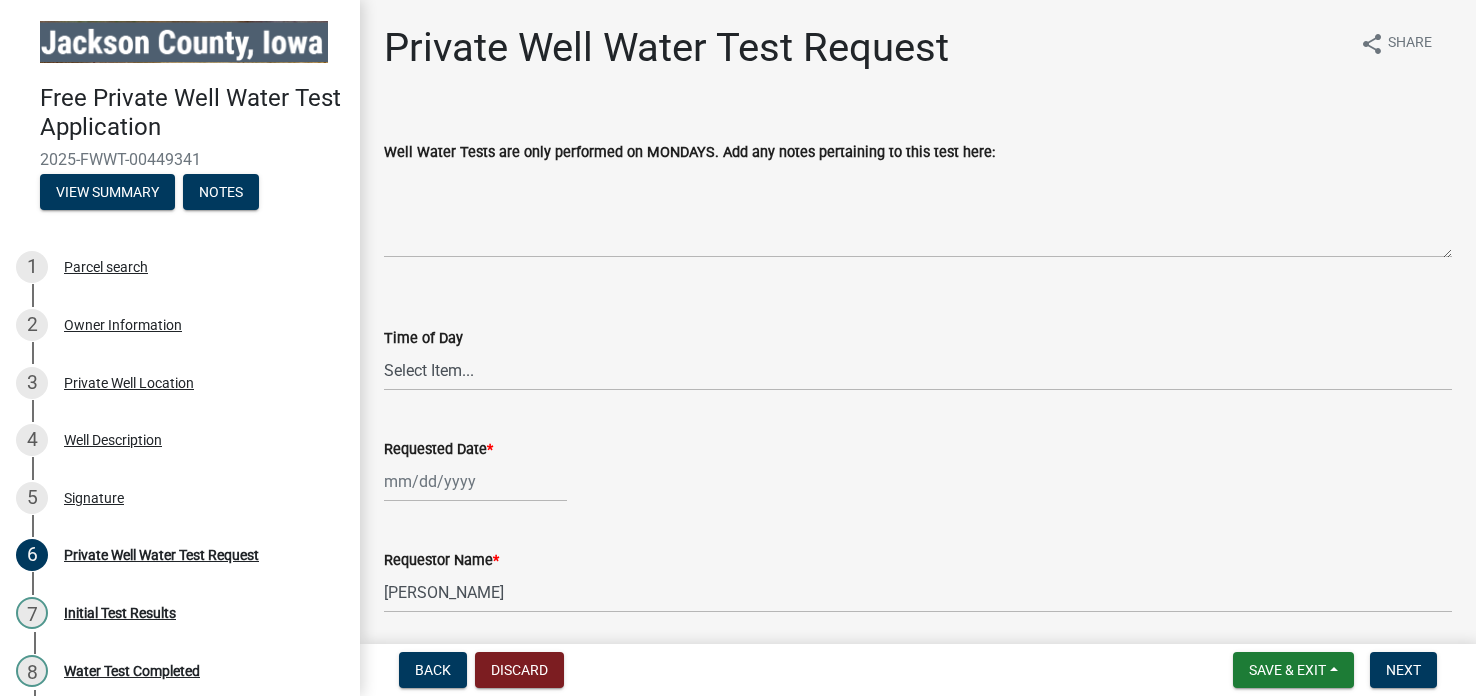 click on "Time of Day" 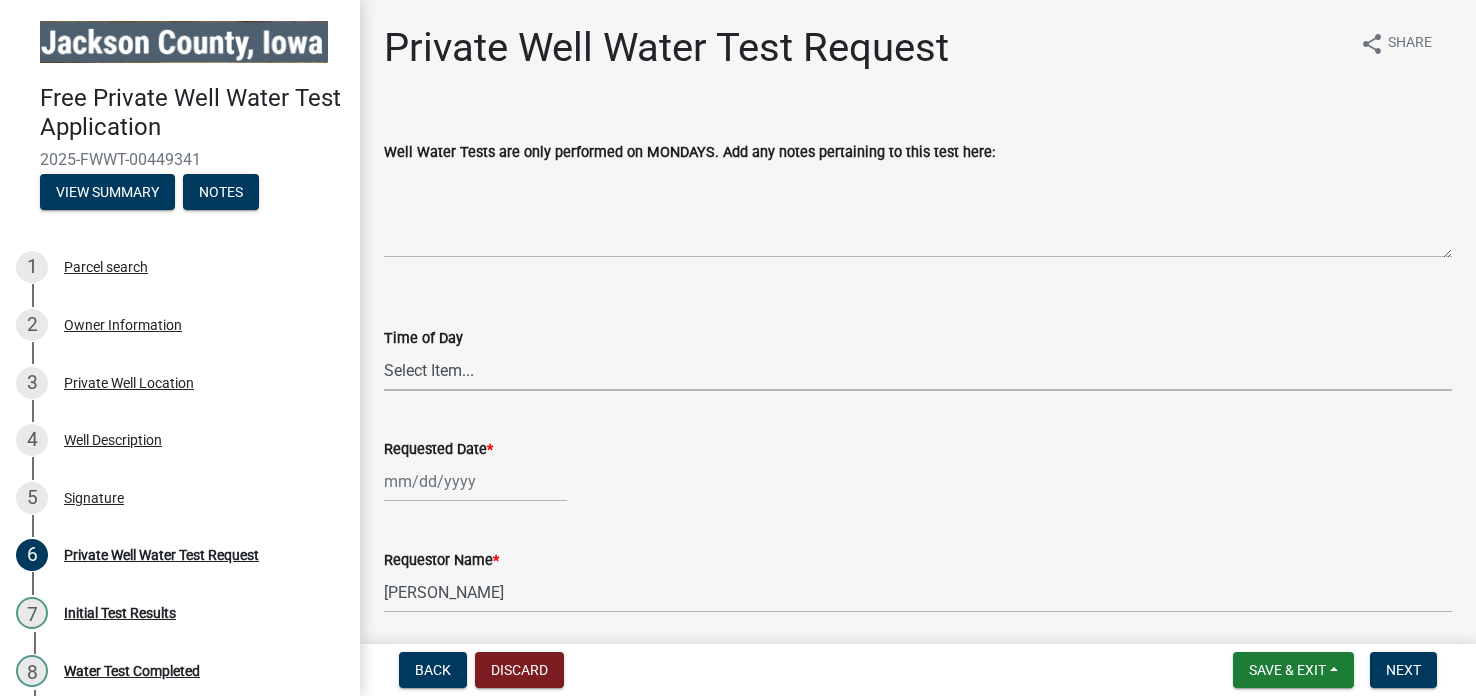 click on "Select Item...   AM   PM" at bounding box center [918, 370] 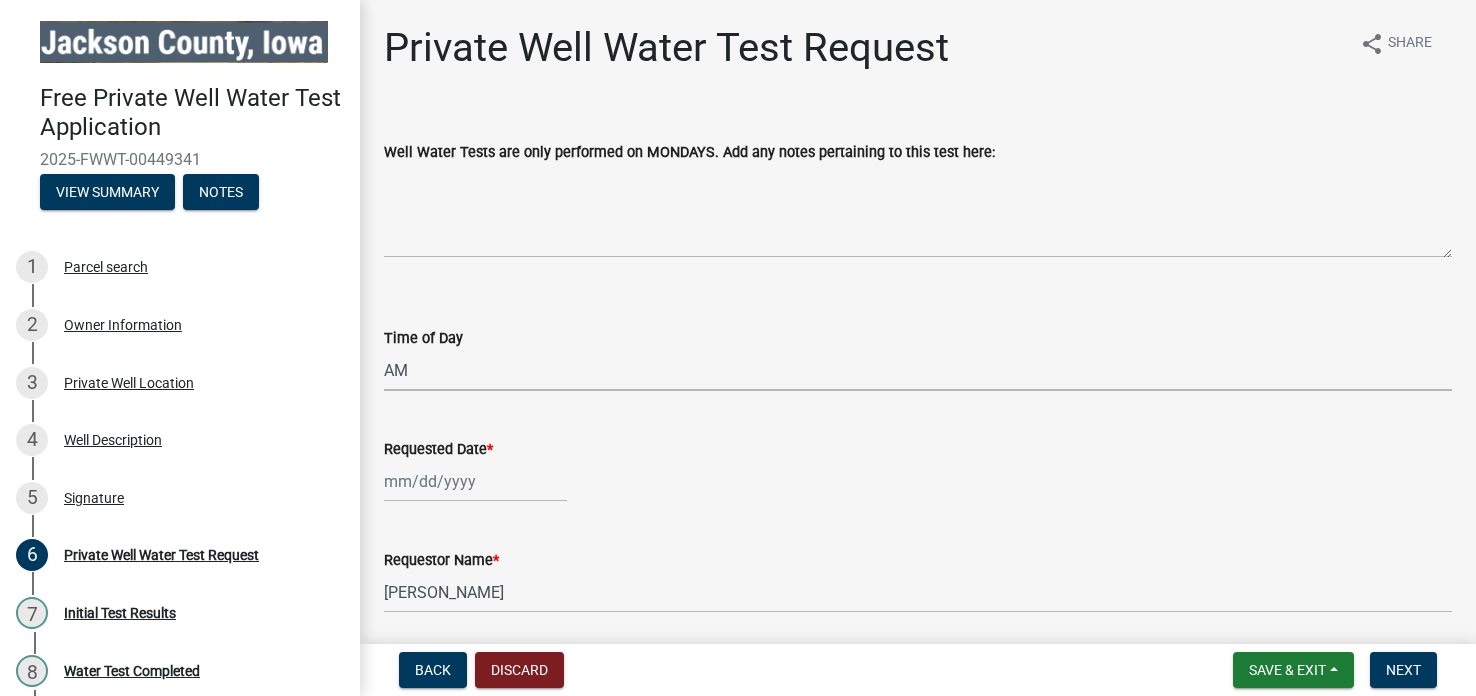 click on "Select Item...   AM   PM" at bounding box center (918, 370) 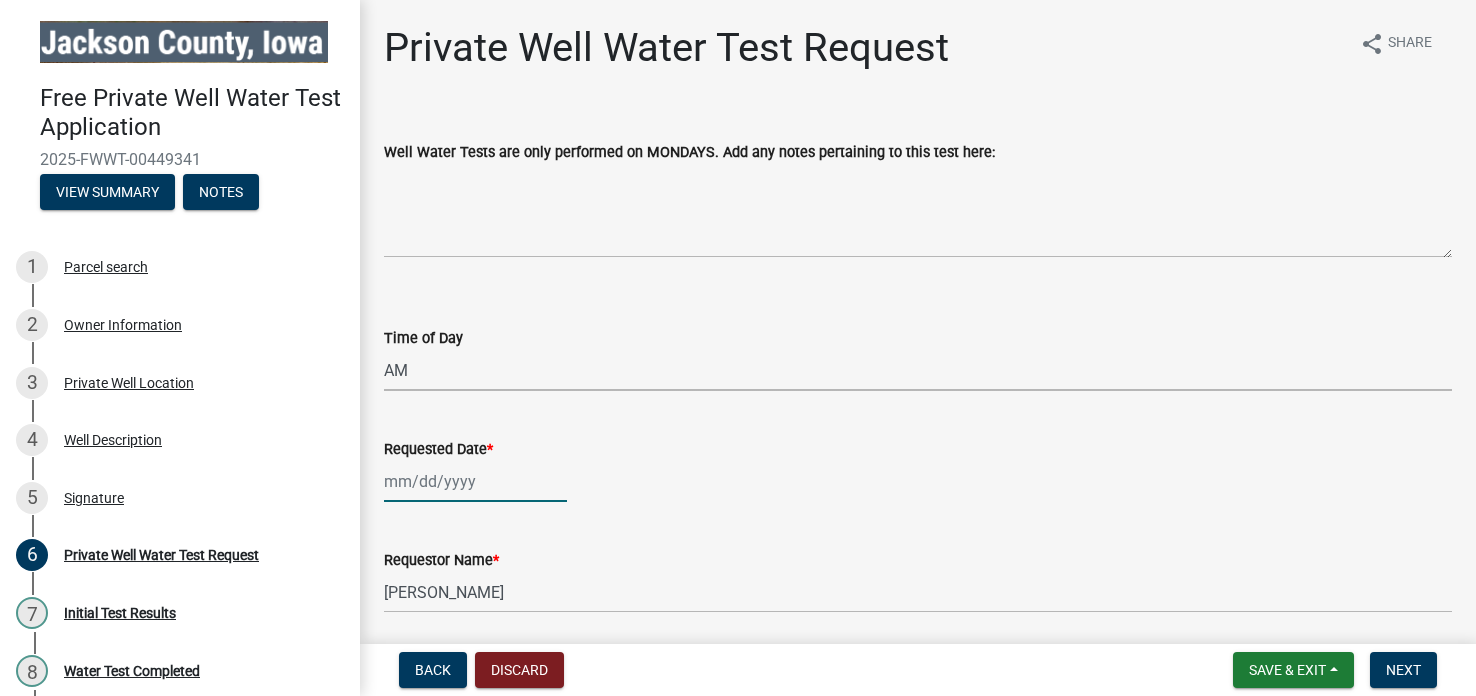 click 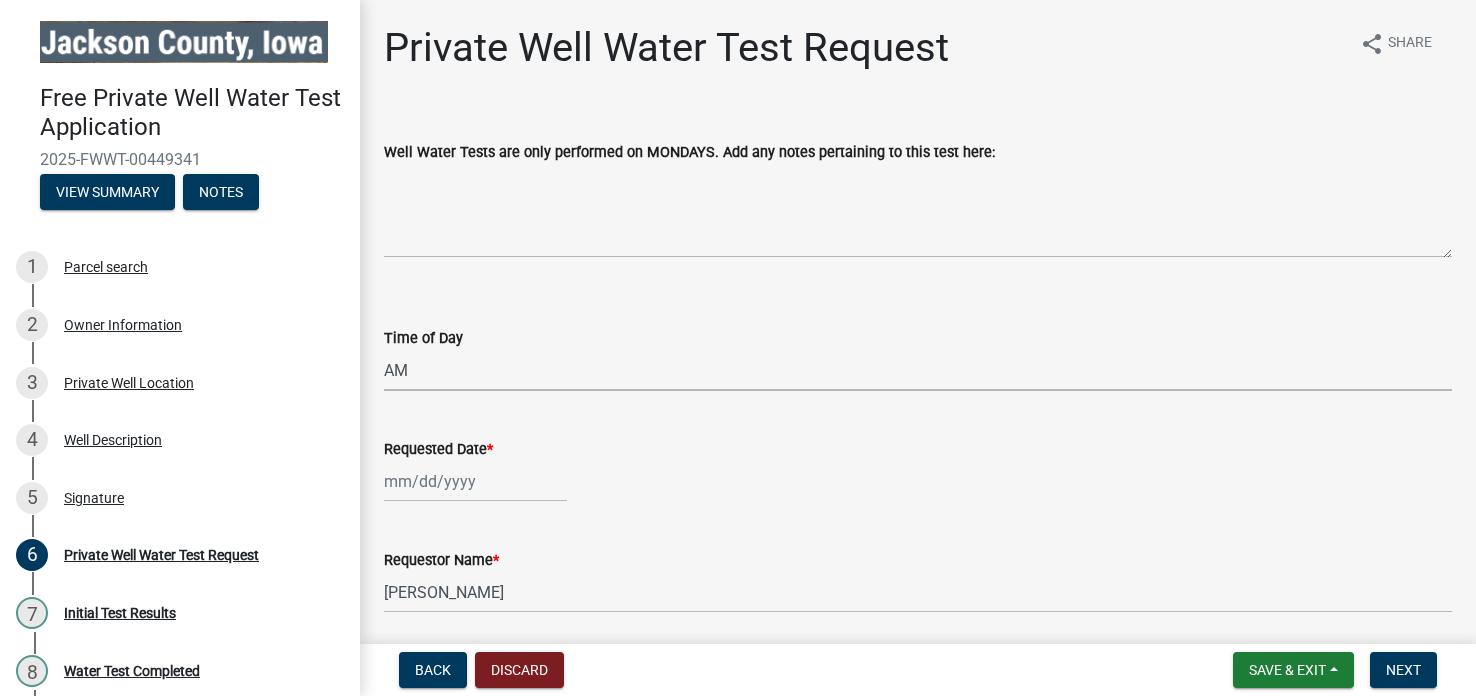 select on "7" 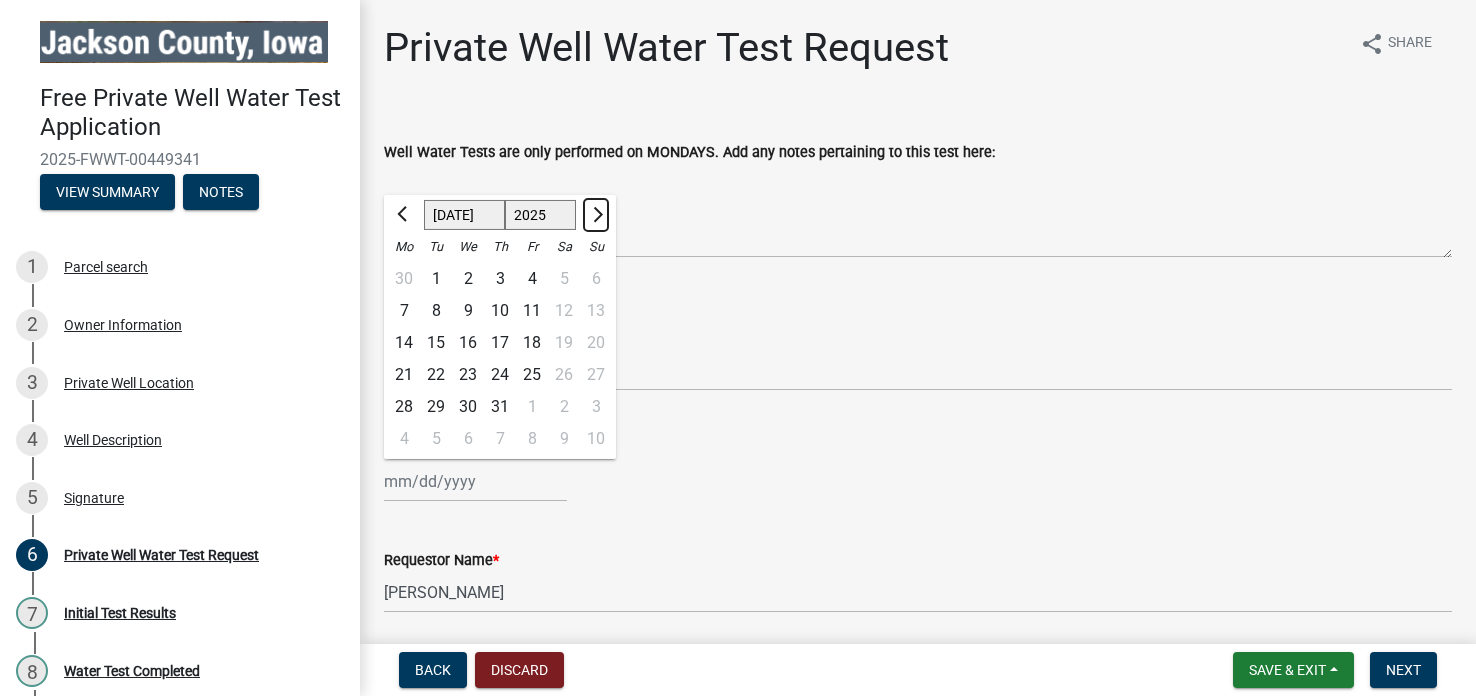 click 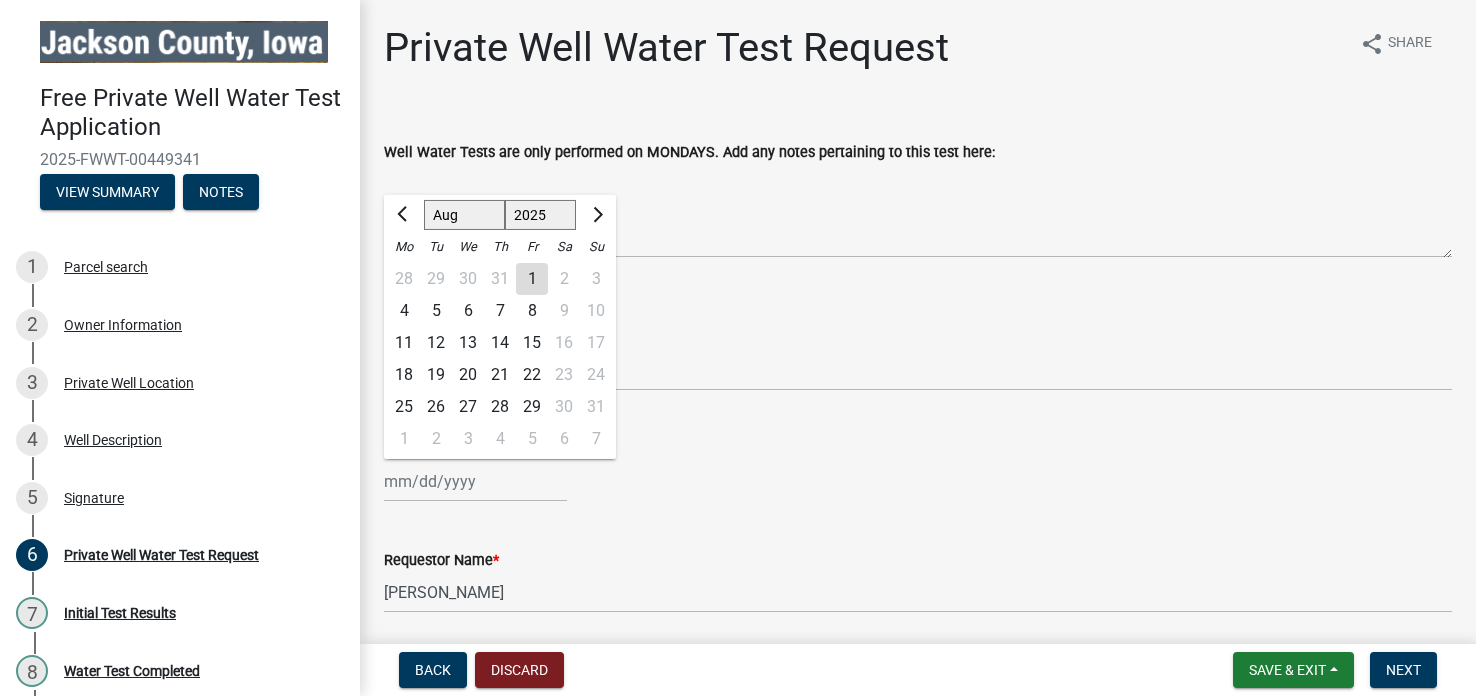 click on "4" 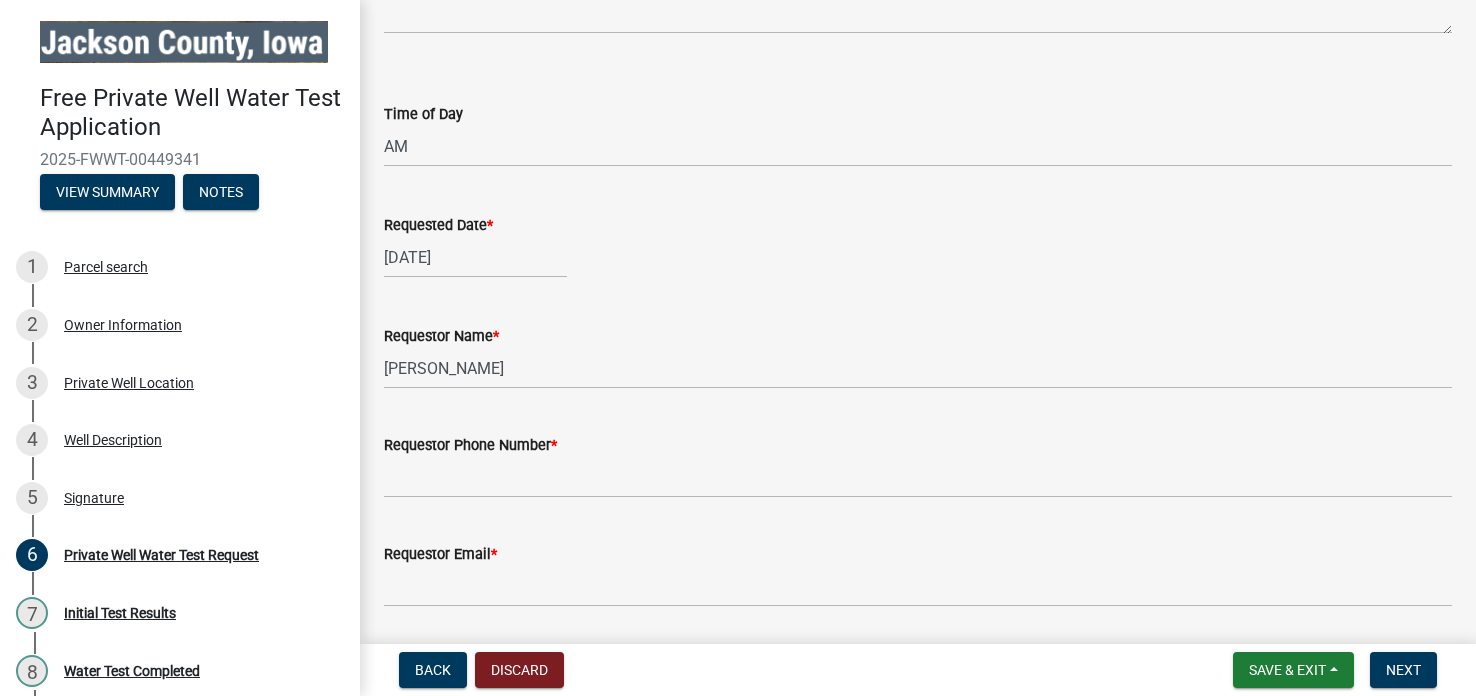 scroll, scrollTop: 226, scrollLeft: 0, axis: vertical 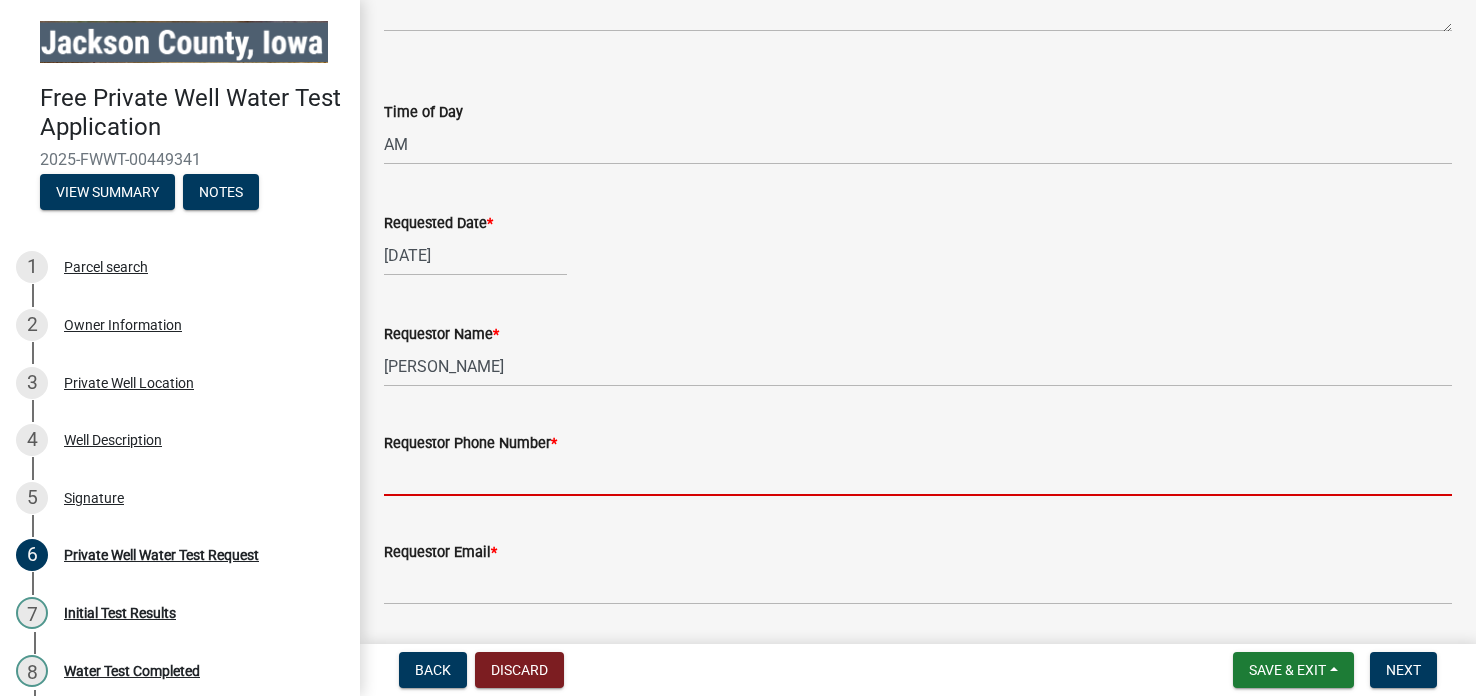 click on "Requestor Phone Number  *" at bounding box center (918, 475) 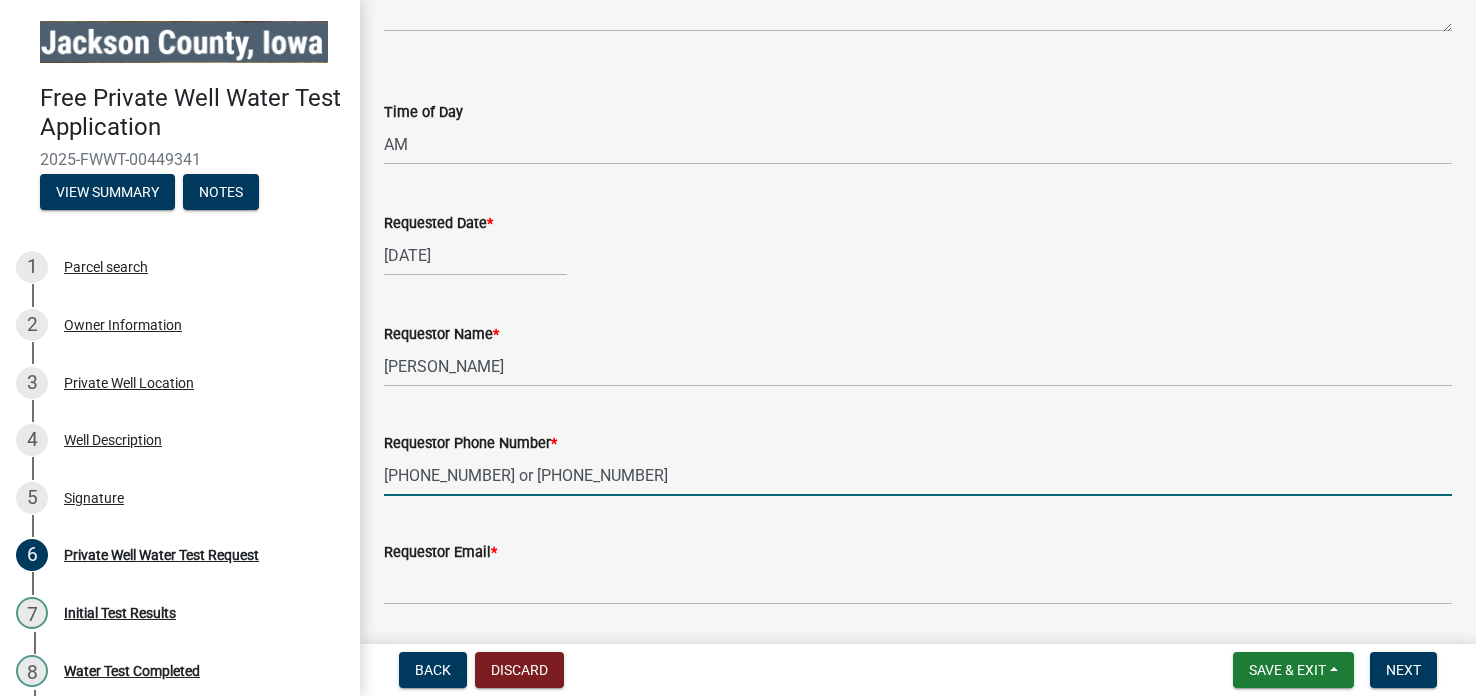 type on "563-652-5432 or 563-212-0660" 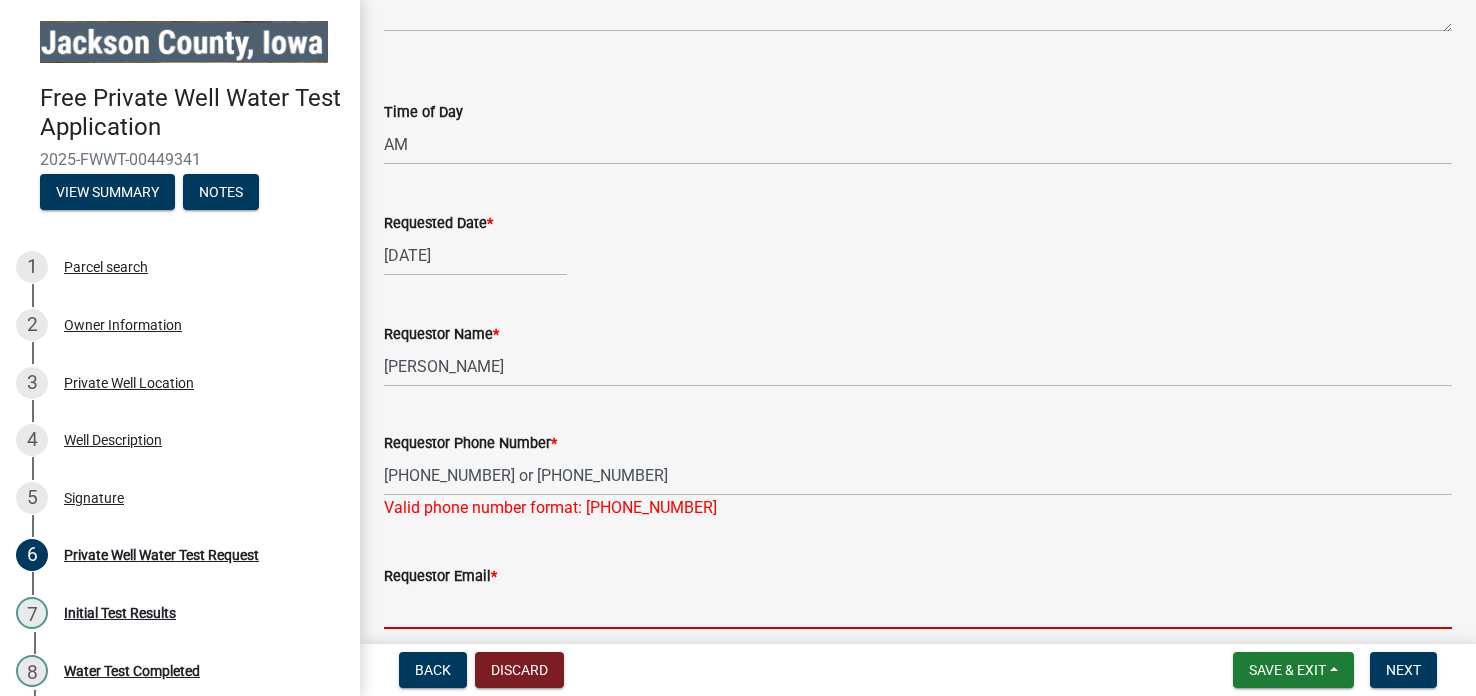 click on "Requestor Email  *" at bounding box center (918, 608) 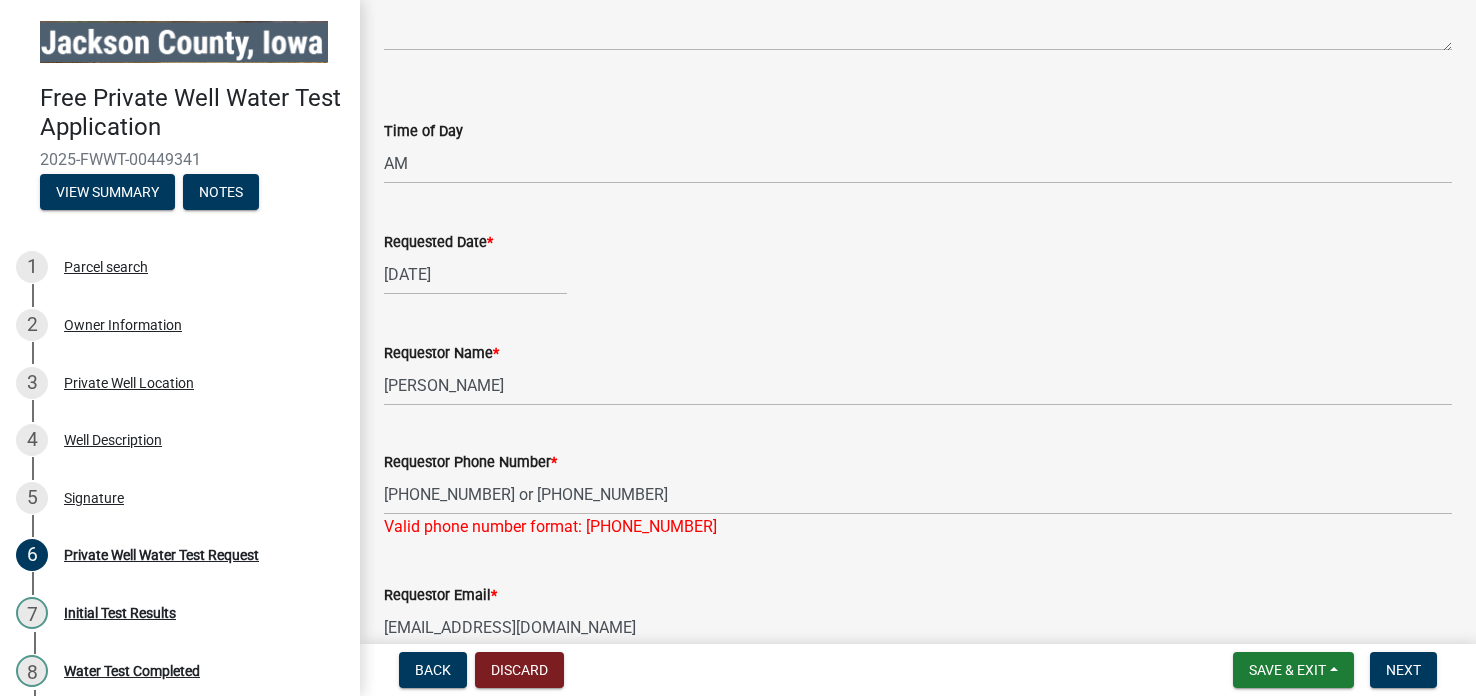 scroll, scrollTop: 206, scrollLeft: 0, axis: vertical 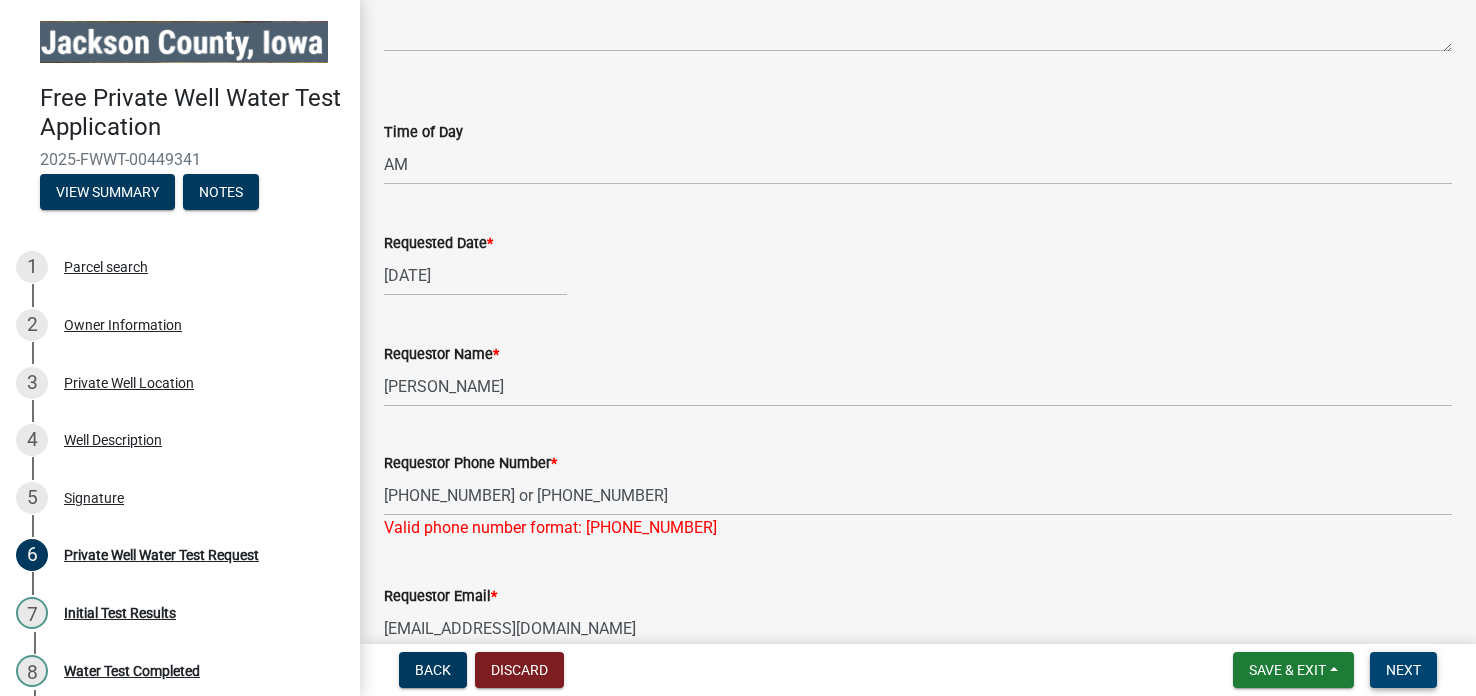 click on "Next" at bounding box center (1403, 670) 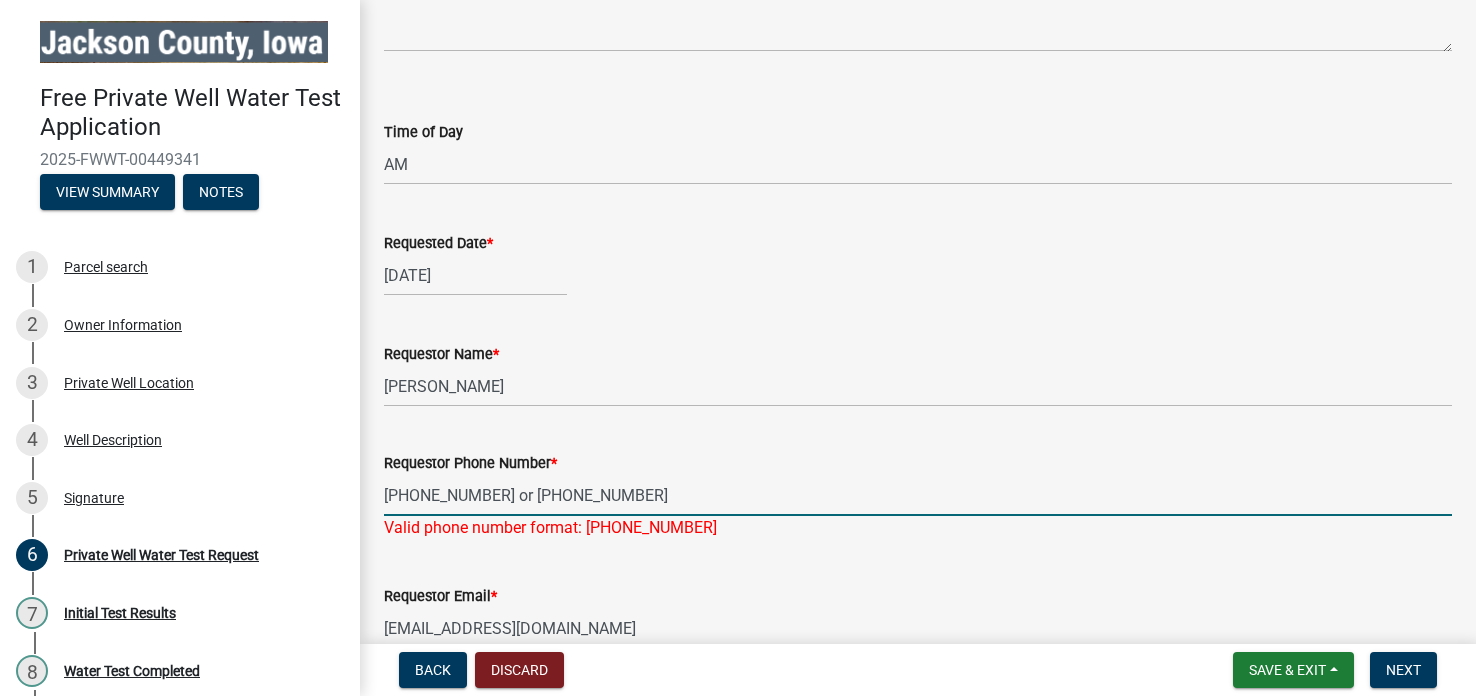 drag, startPoint x: 484, startPoint y: 486, endPoint x: 678, endPoint y: 477, distance: 194.20865 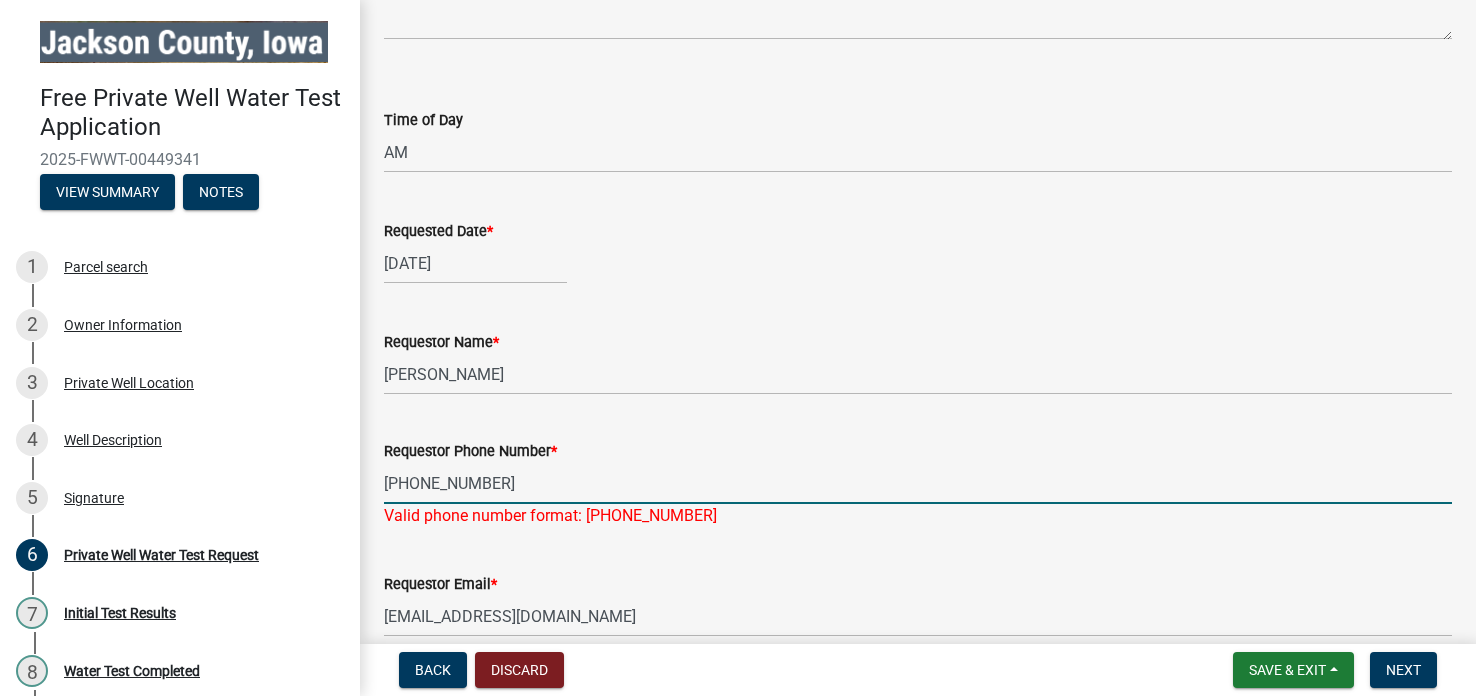 scroll, scrollTop: 312, scrollLeft: 0, axis: vertical 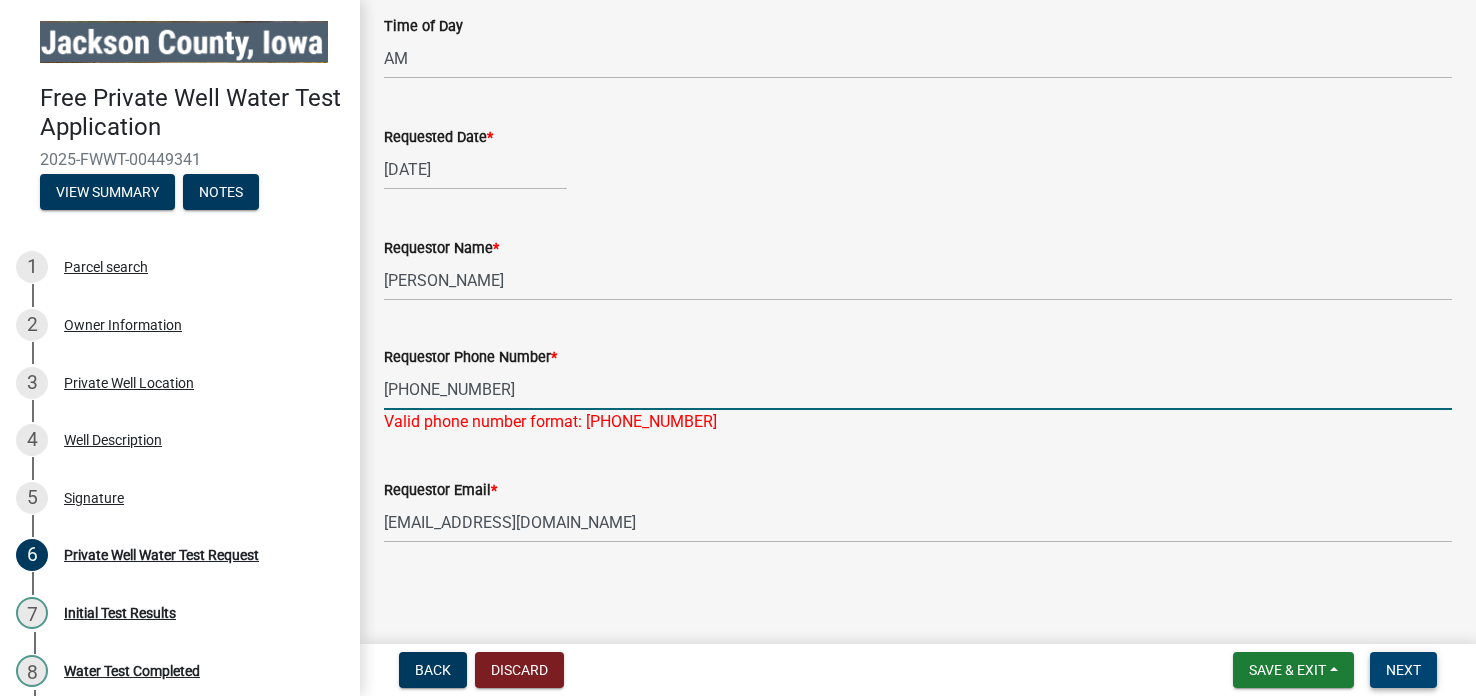 type on "563-652-5432" 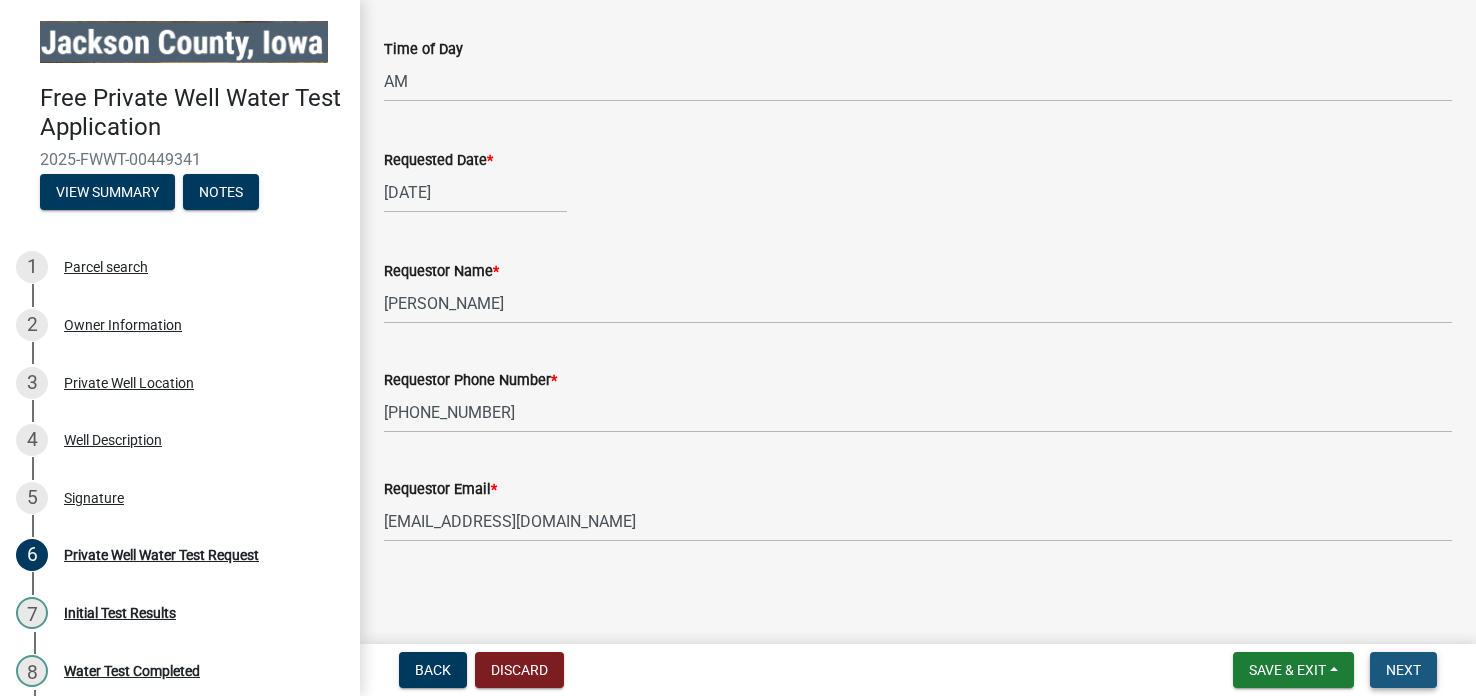 scroll, scrollTop: 289, scrollLeft: 0, axis: vertical 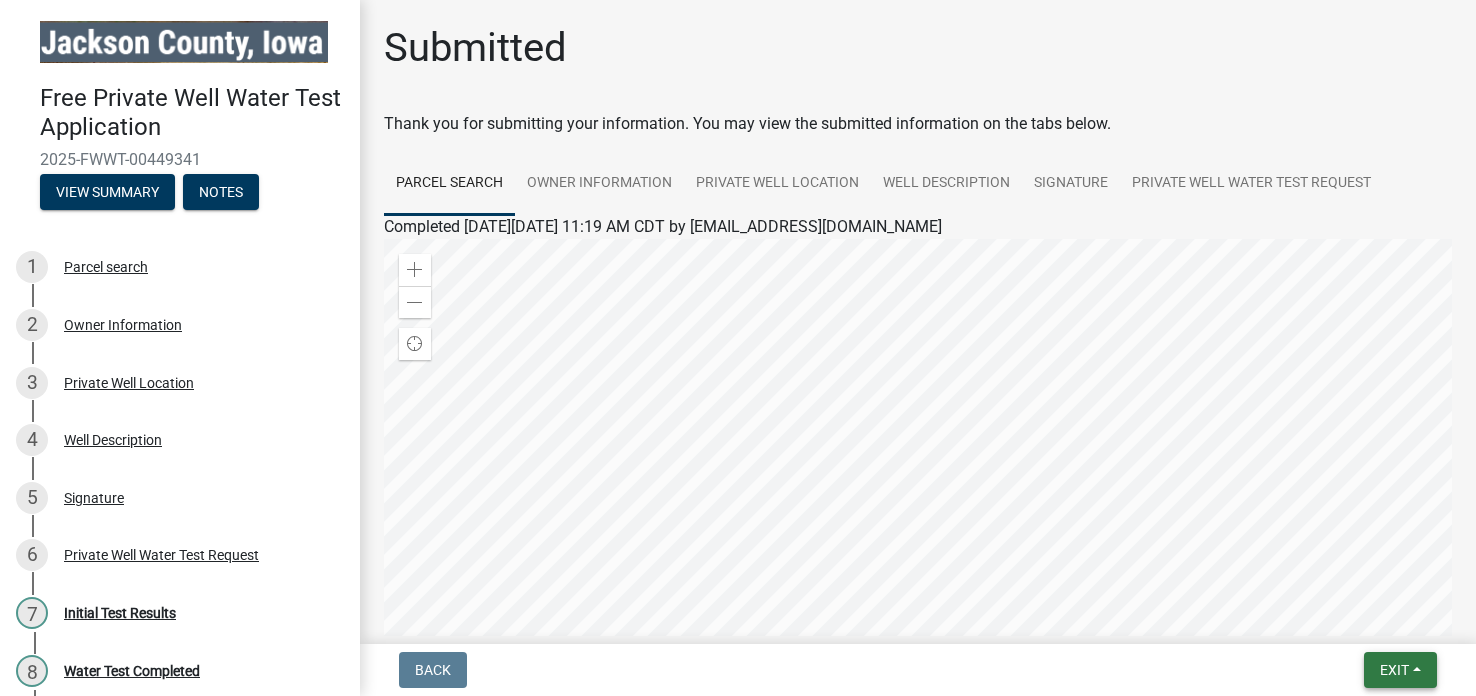 click on "Exit" at bounding box center (1394, 670) 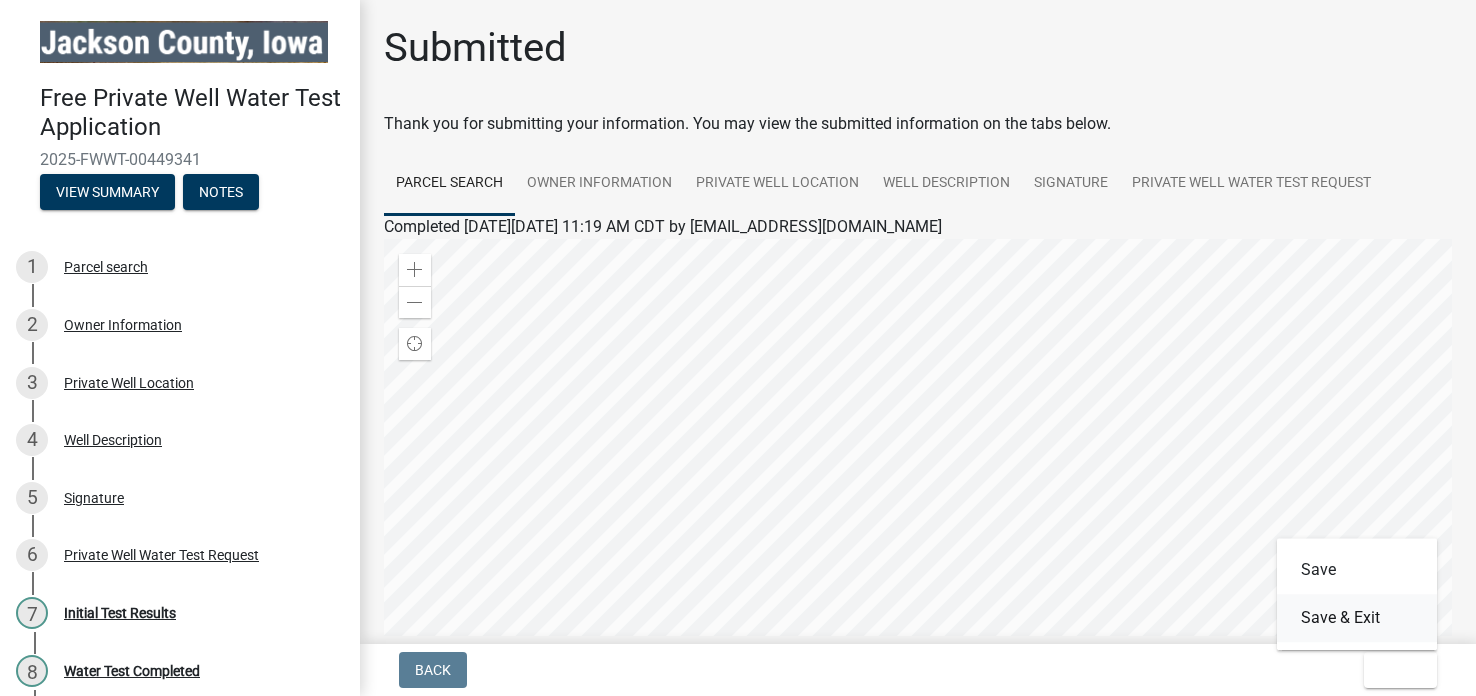 click on "Save & Exit" at bounding box center (1357, 618) 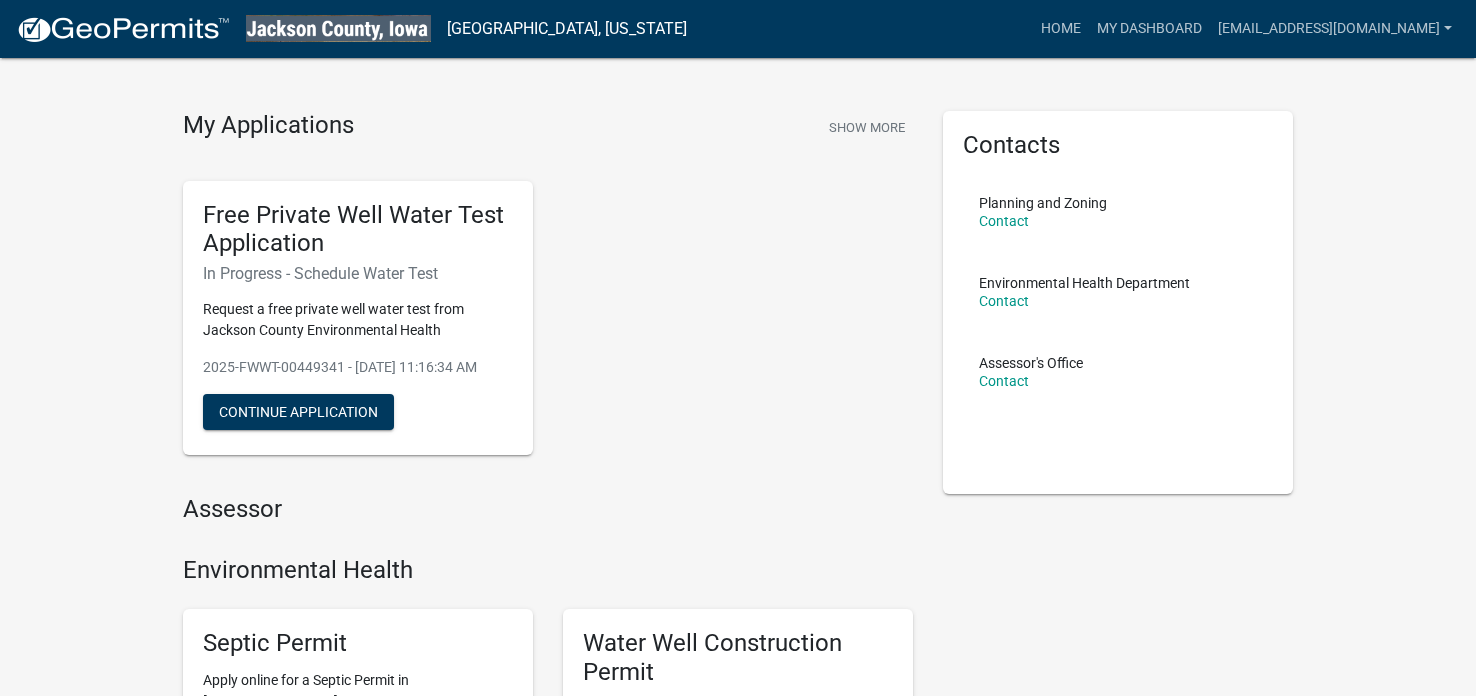 scroll, scrollTop: 9, scrollLeft: 0, axis: vertical 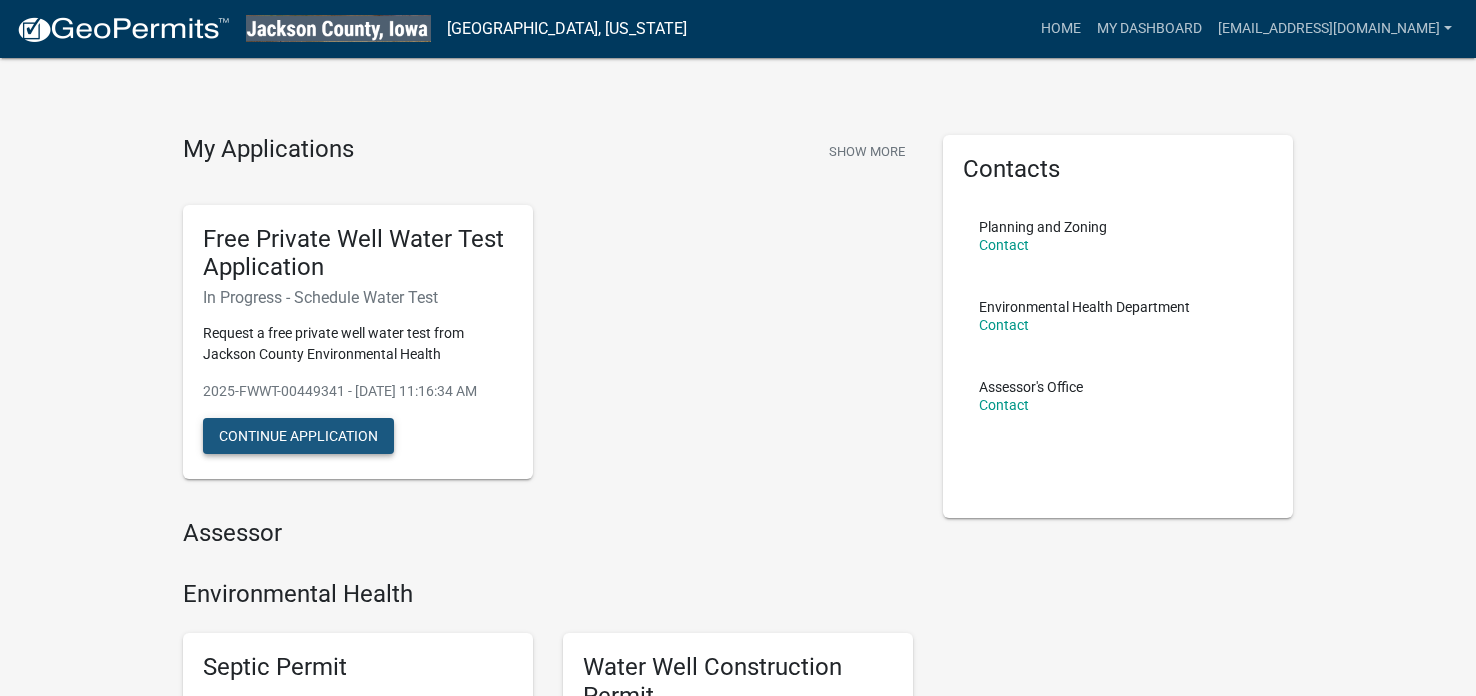 click on "Continue Application" 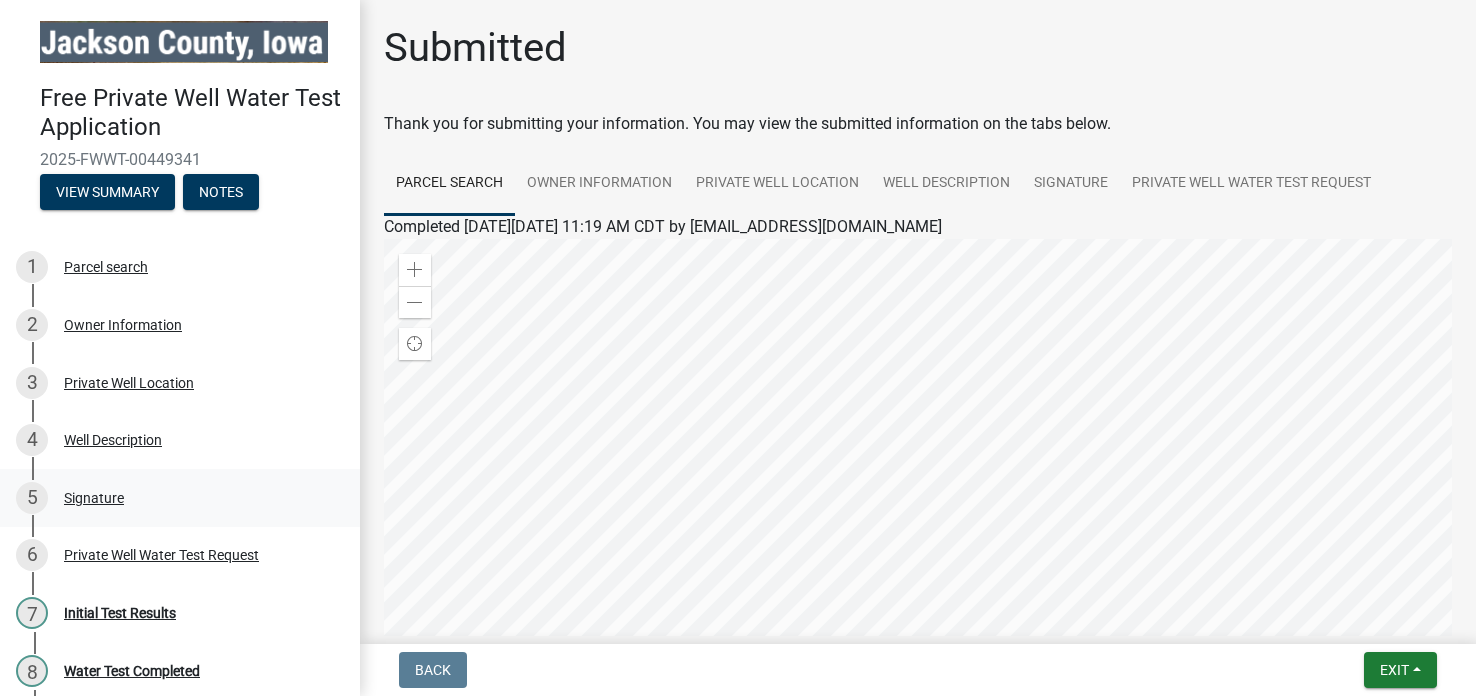click 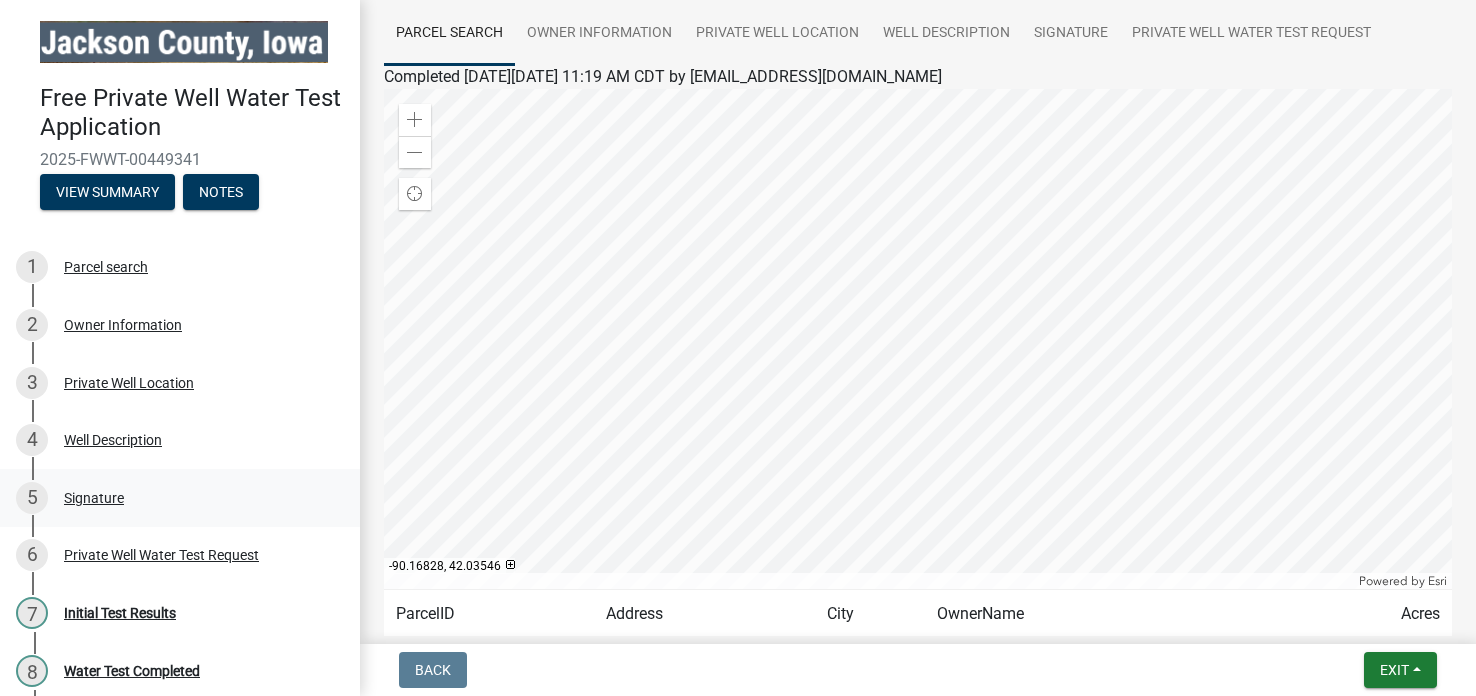 scroll, scrollTop: 0, scrollLeft: 0, axis: both 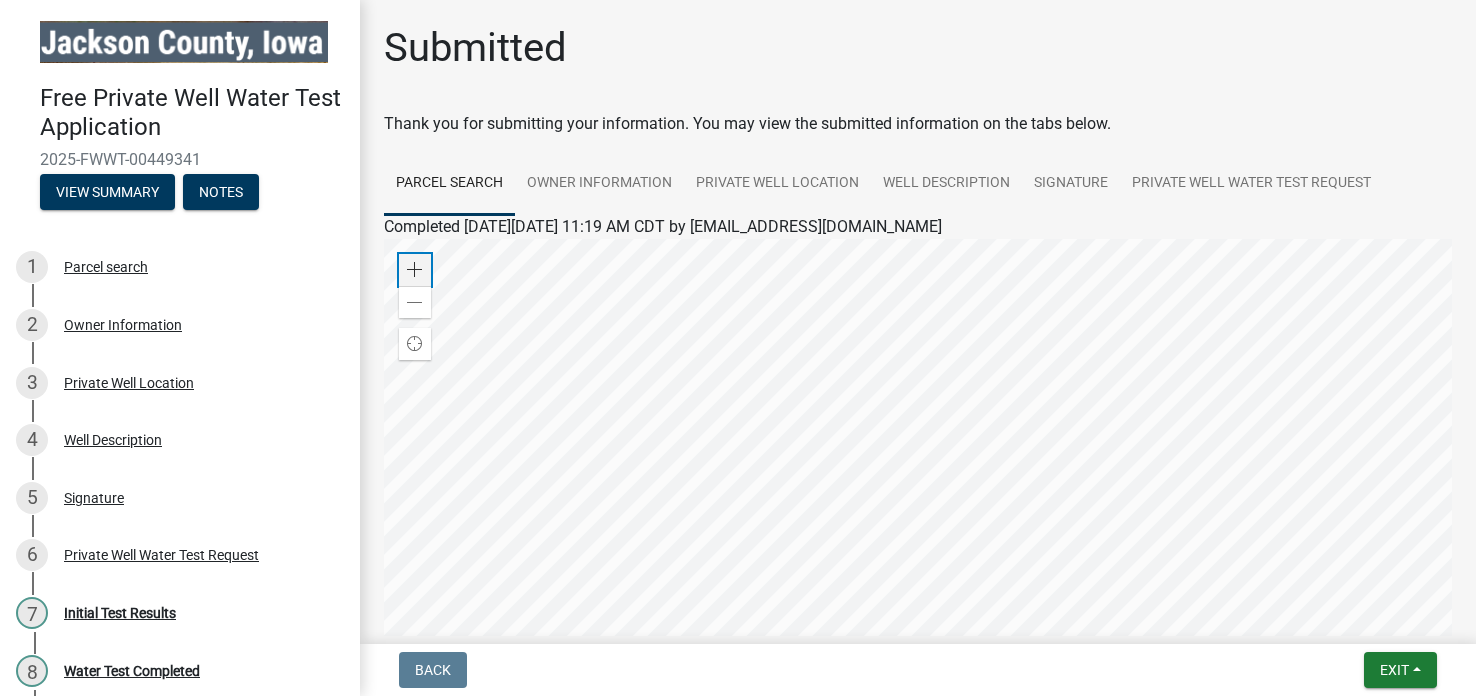 click on "Zoom in" 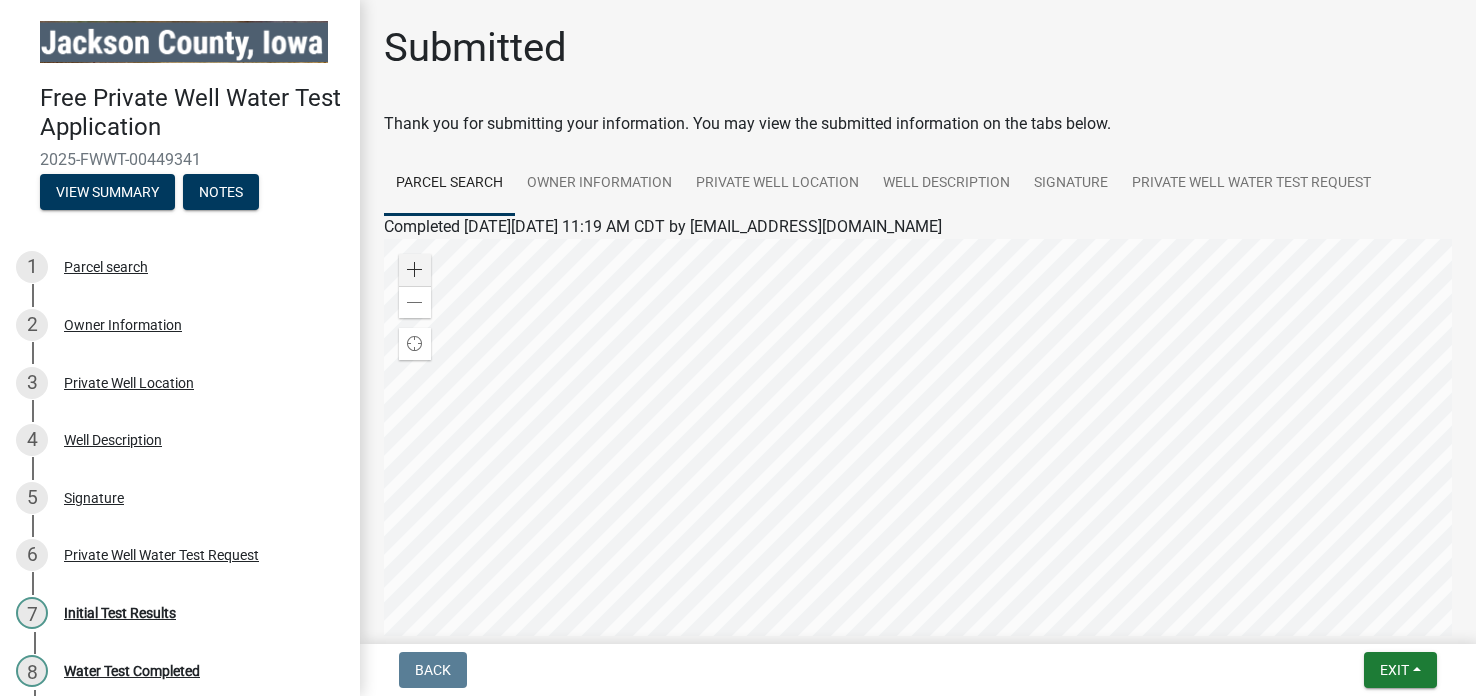 click 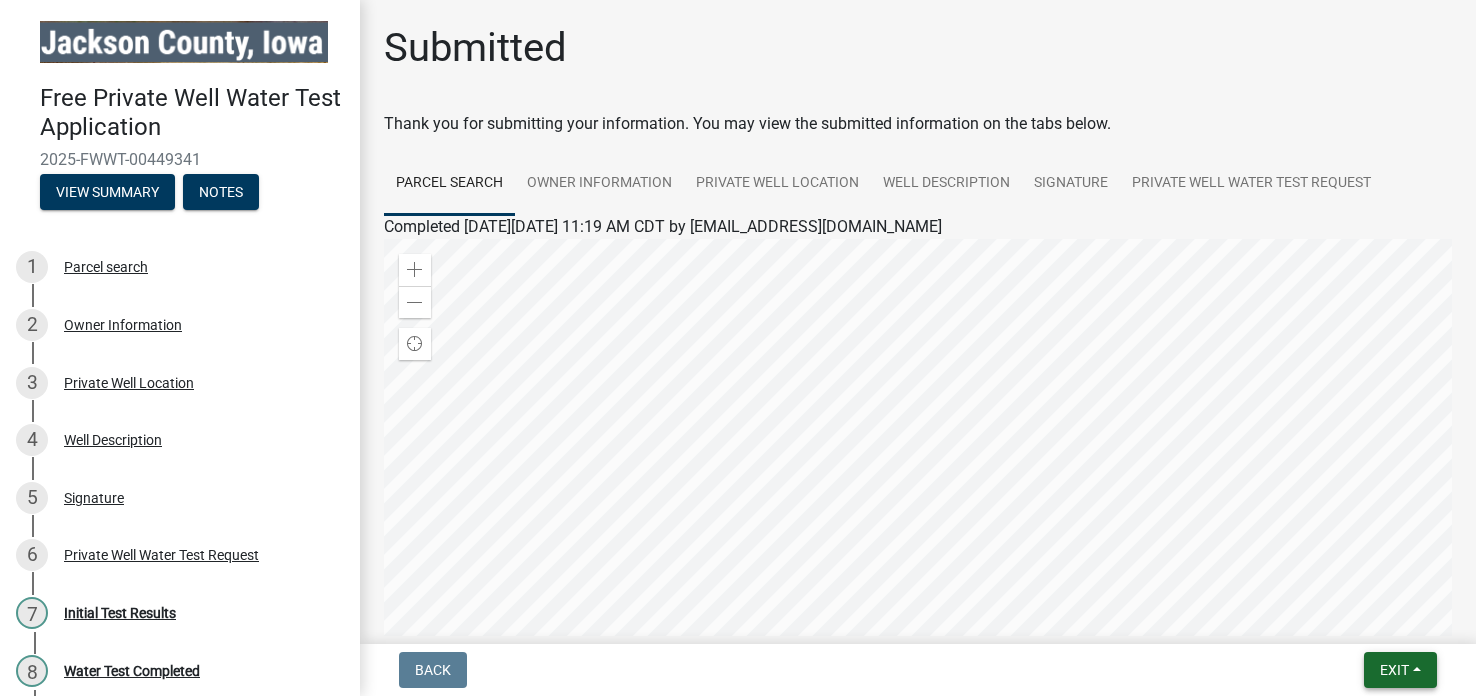 click on "Exit" at bounding box center [1394, 670] 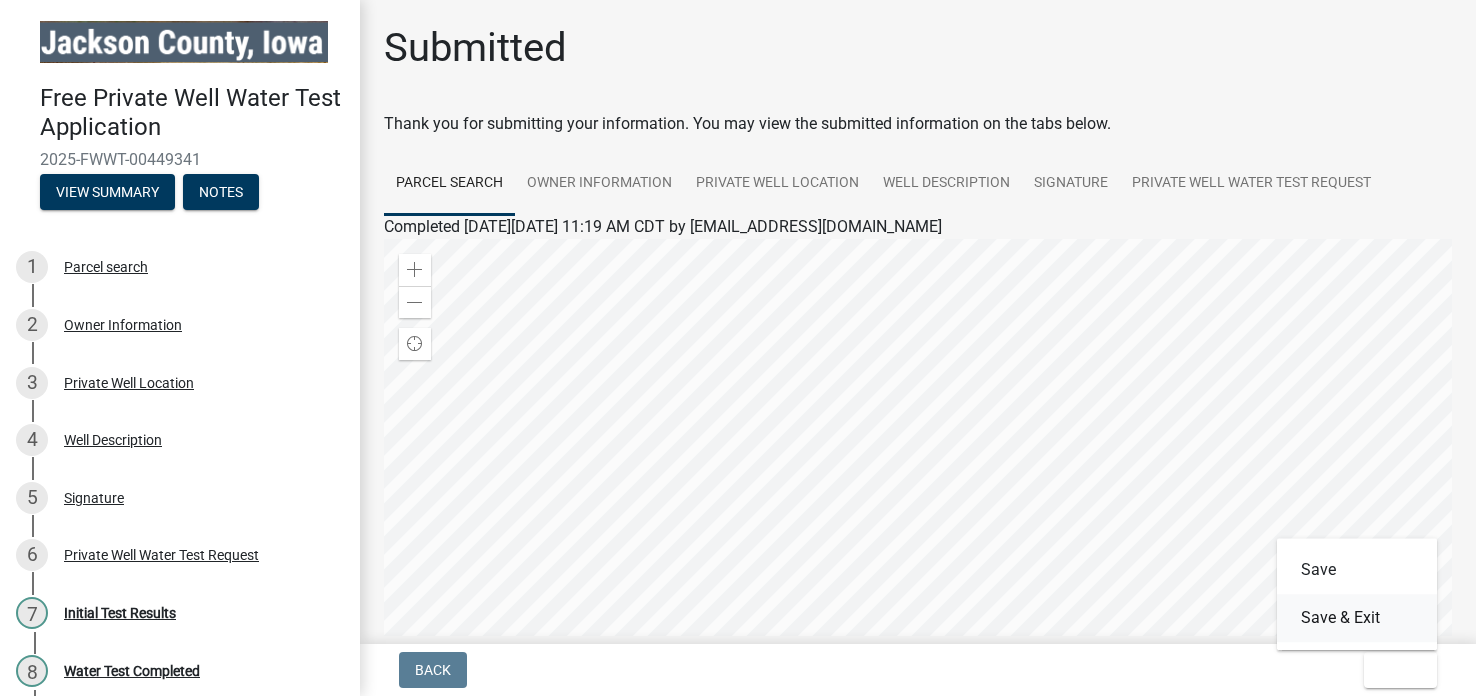 click on "Save & Exit" at bounding box center (1357, 618) 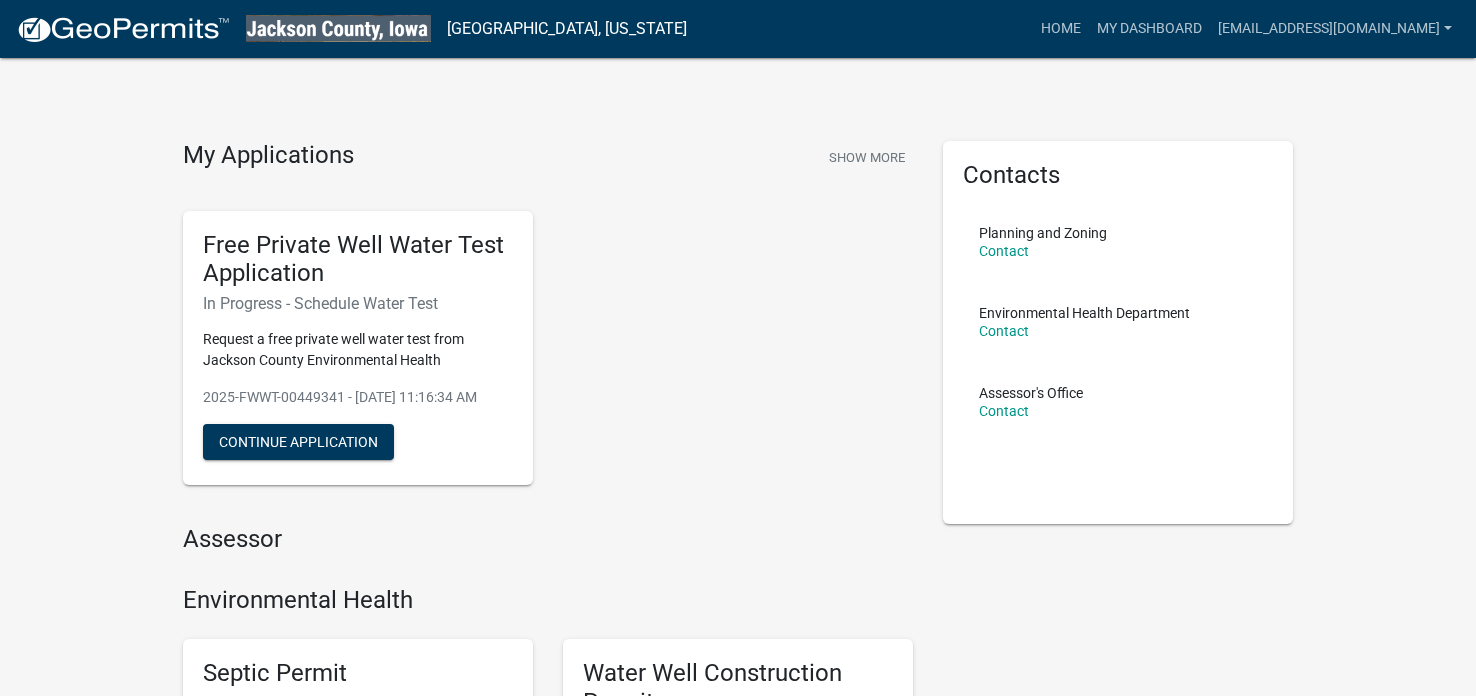 scroll, scrollTop: 0, scrollLeft: 0, axis: both 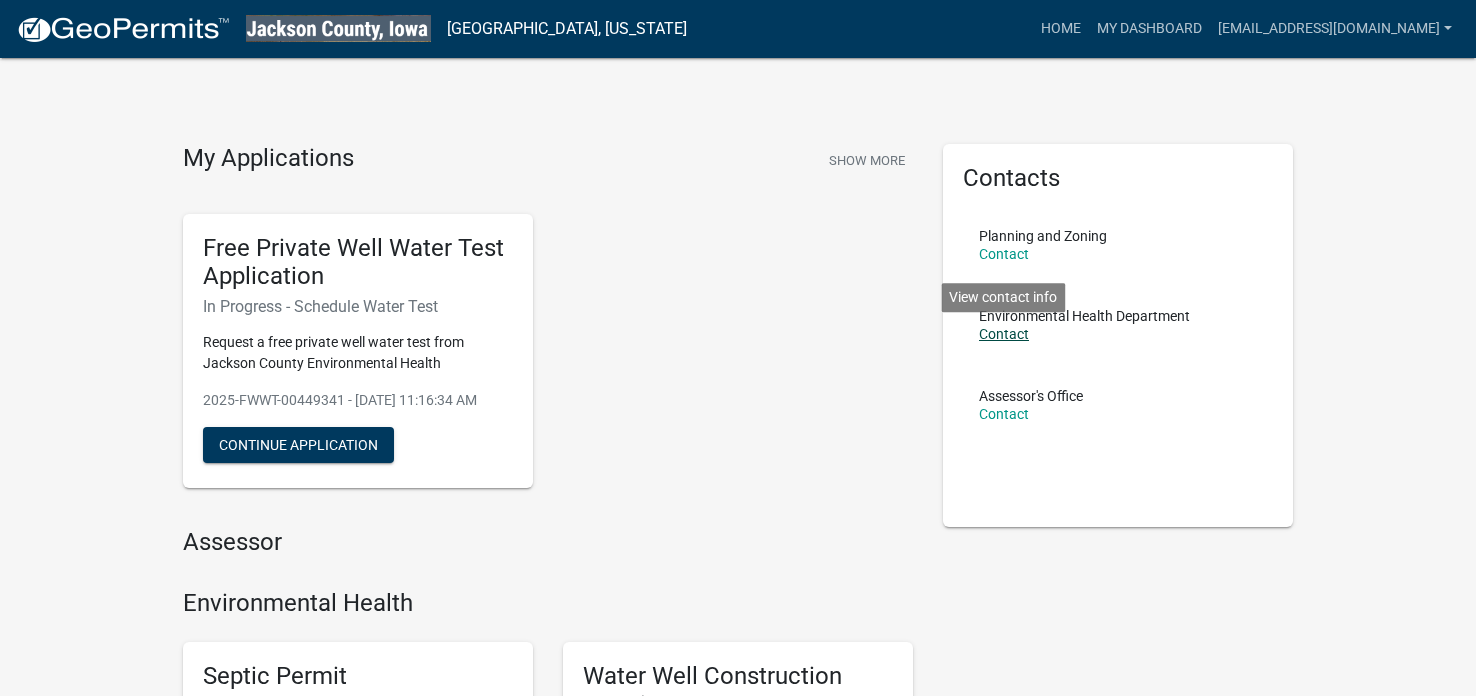 click on "Contact" 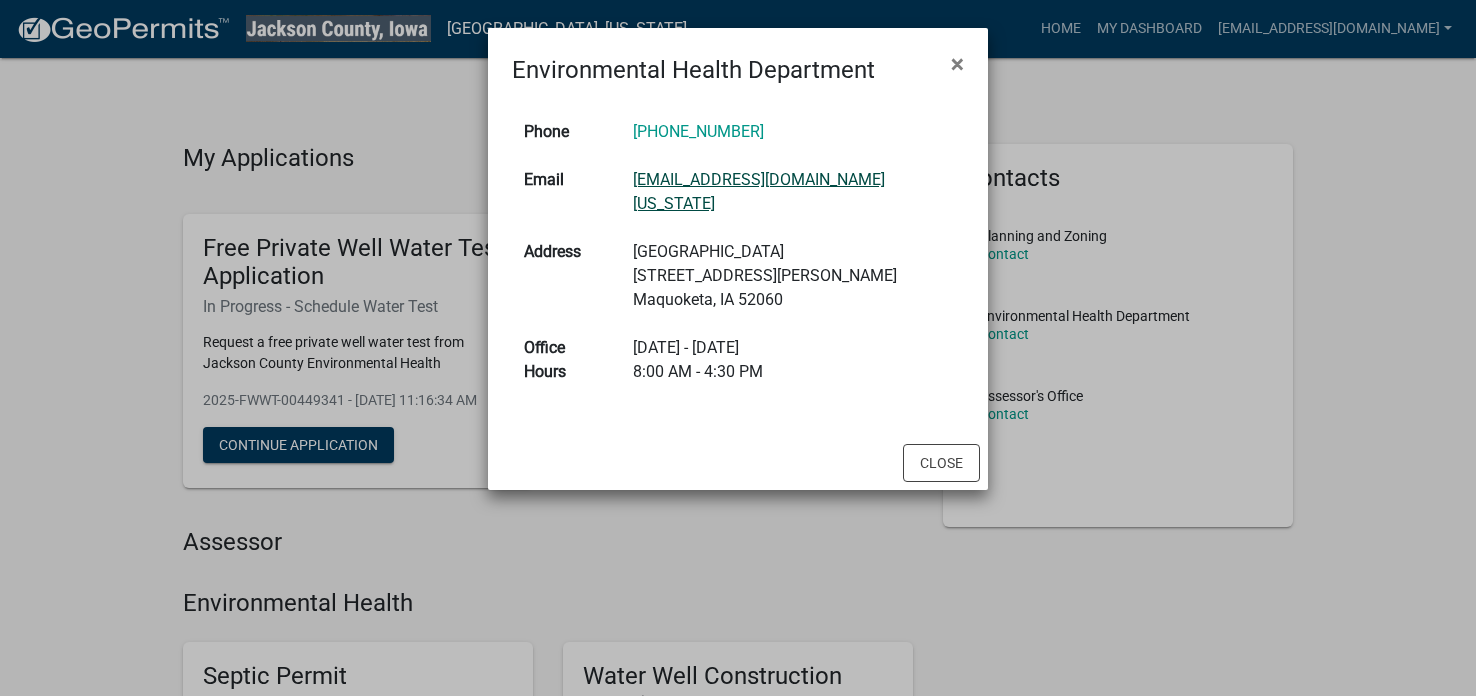 click on "etownsend@jacksoncounty.iowa.gov" 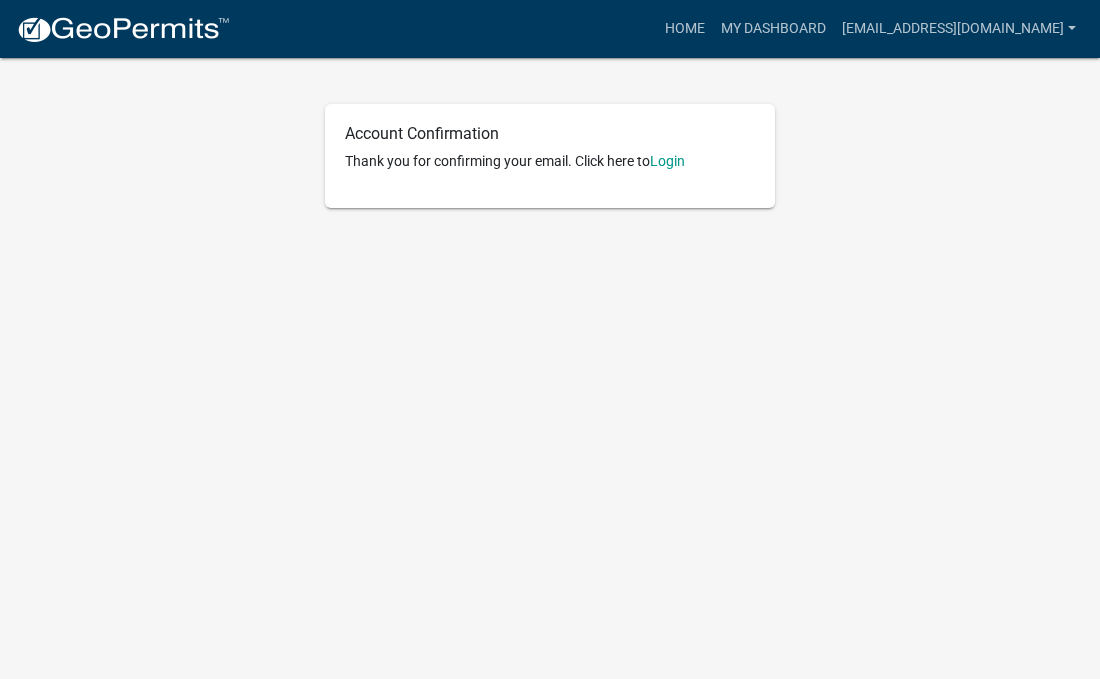 scroll, scrollTop: 0, scrollLeft: 0, axis: both 